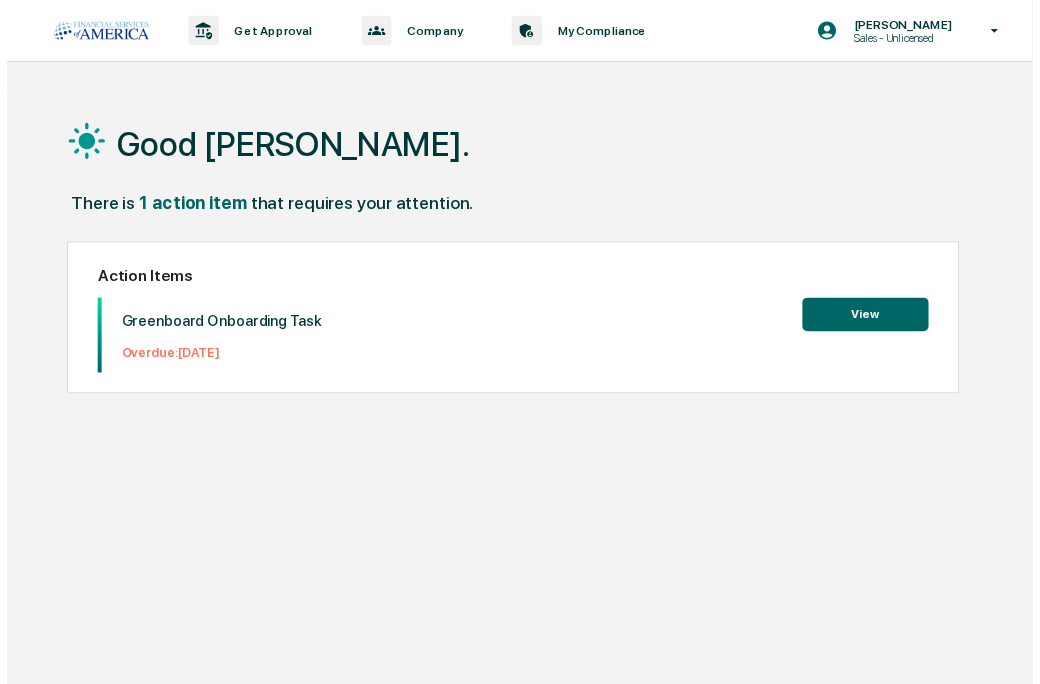 scroll, scrollTop: 0, scrollLeft: 0, axis: both 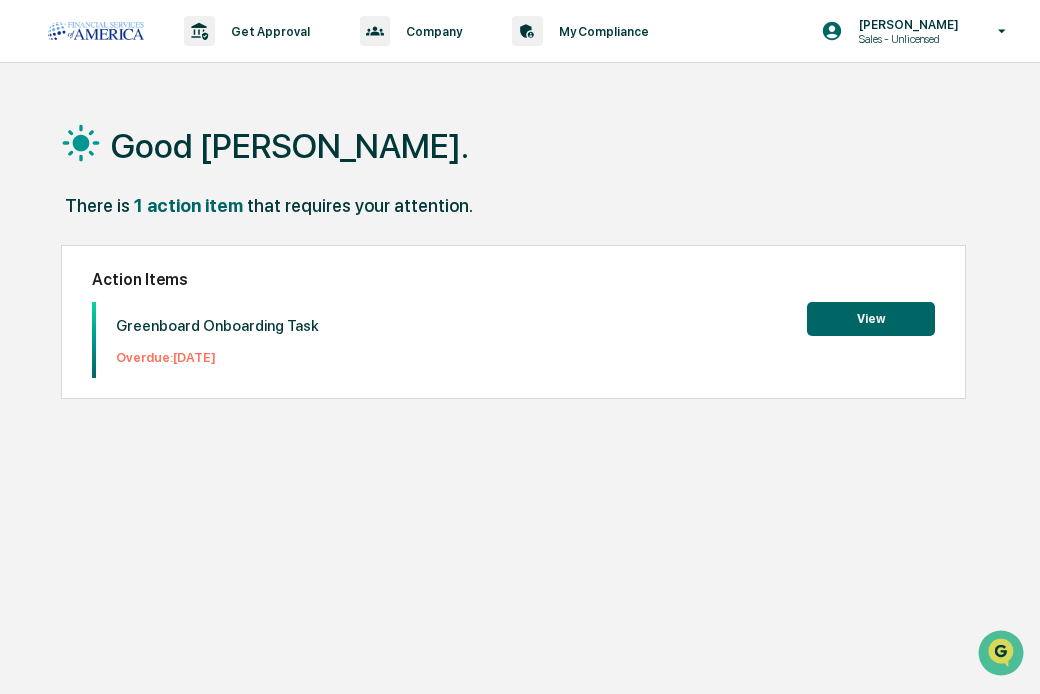 click on "View" at bounding box center [871, 319] 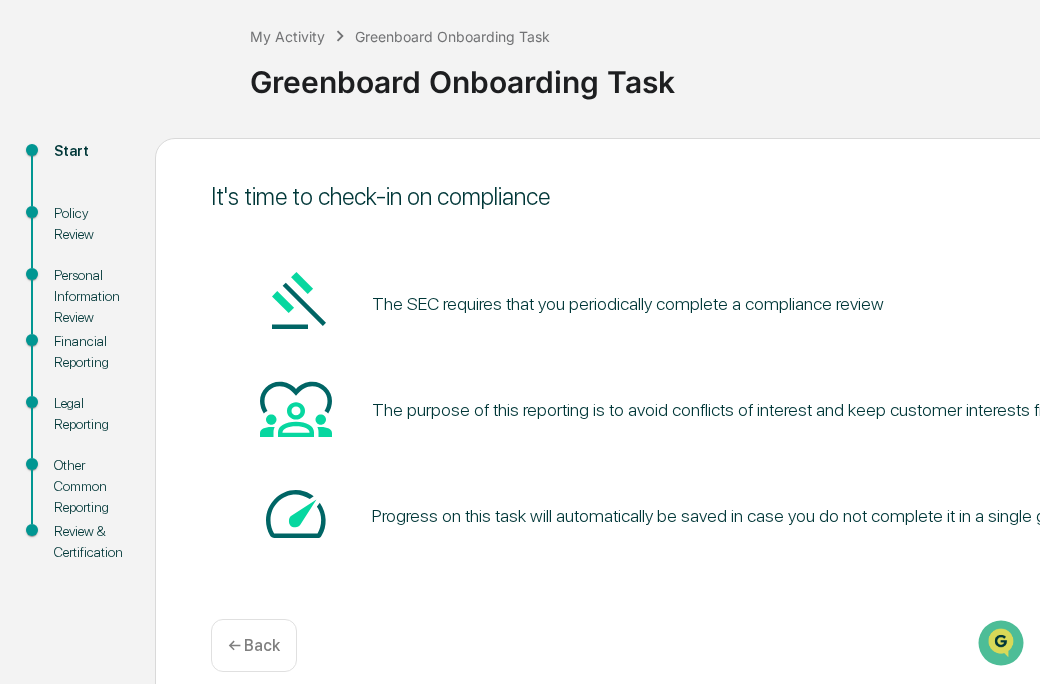 scroll, scrollTop: 120, scrollLeft: 0, axis: vertical 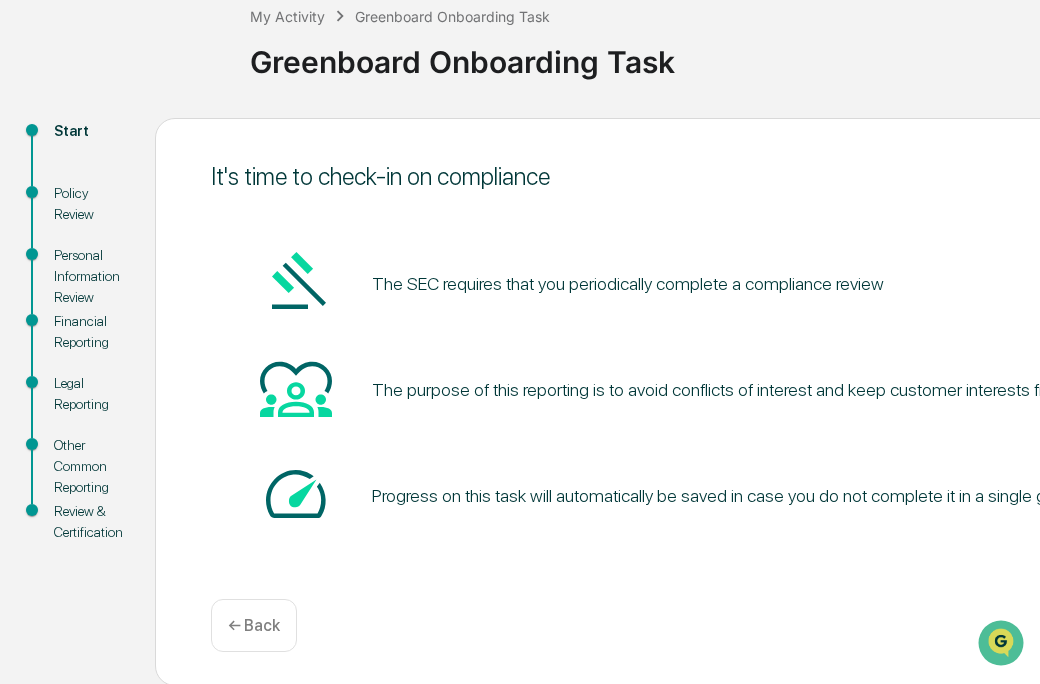 click on "Policy Review" at bounding box center (88, 204) 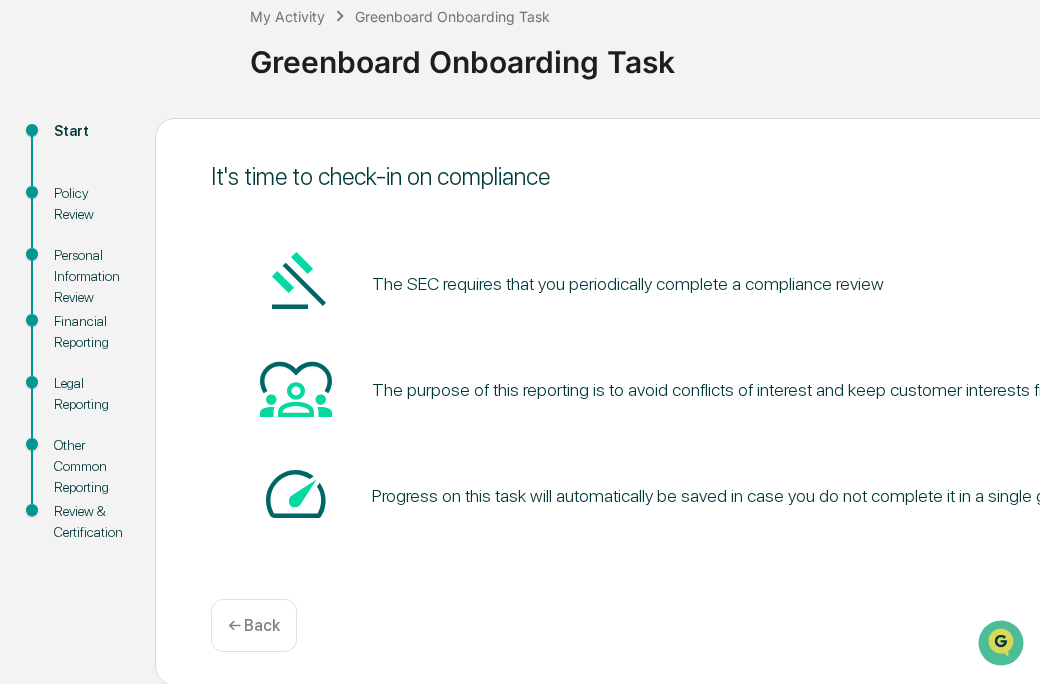 click on "Start" at bounding box center [88, 131] 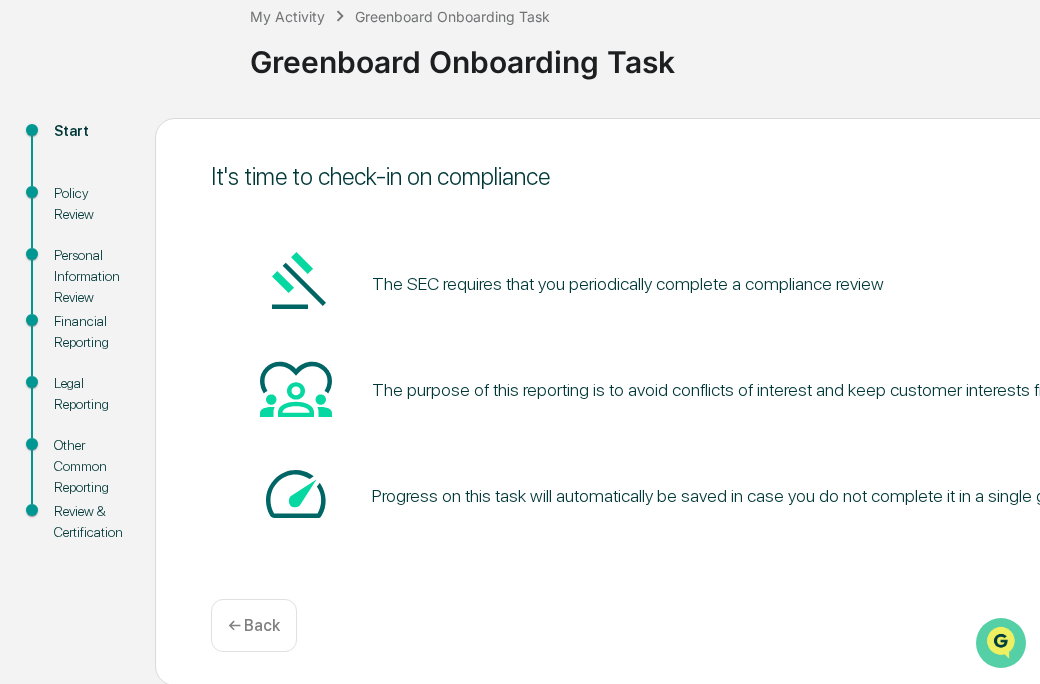 click 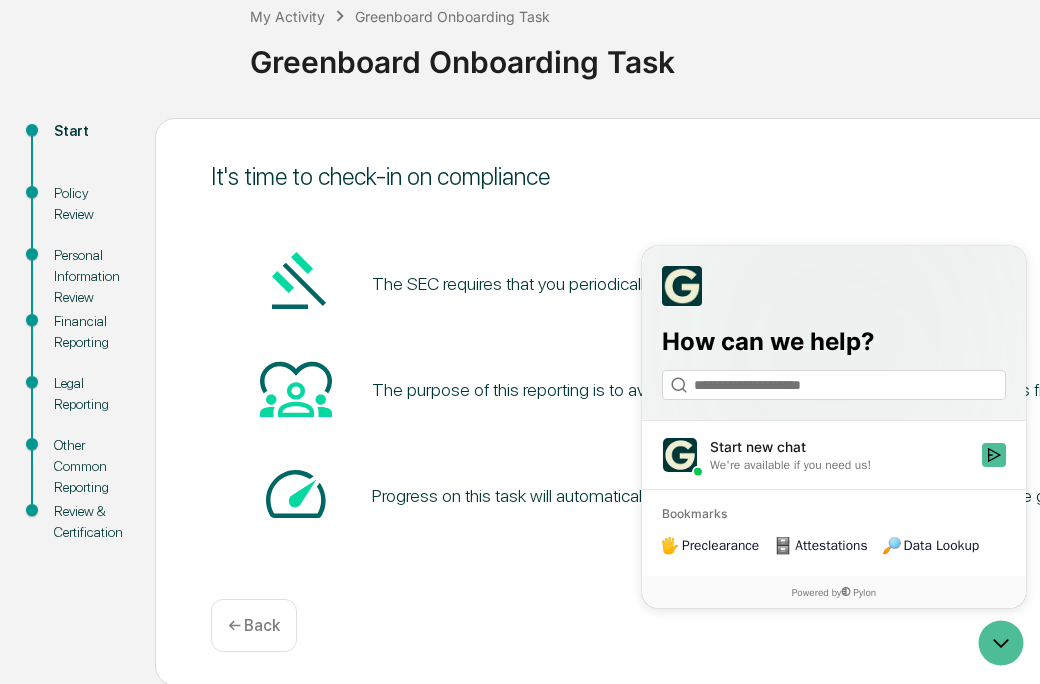 click on "Get started ← Back" at bounding box center (705, 625) 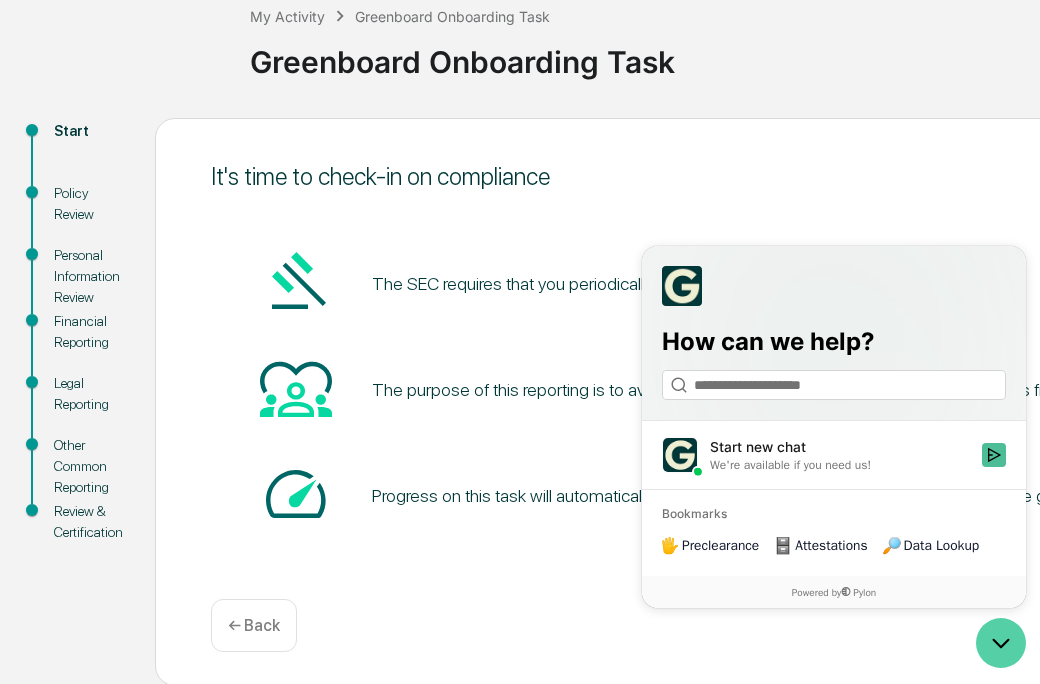 click 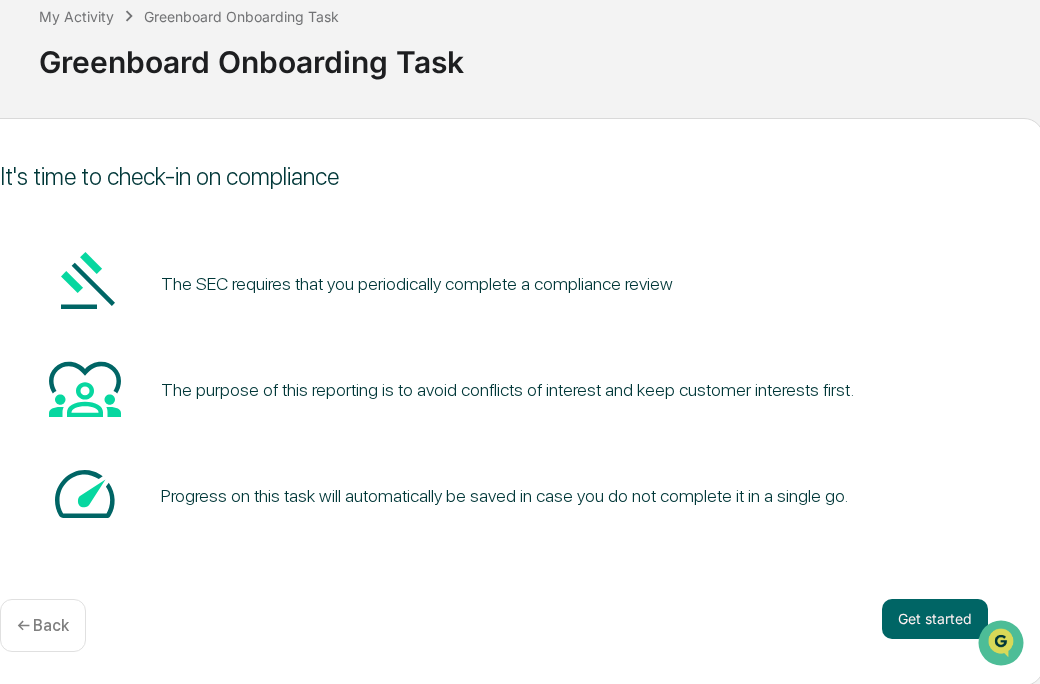 scroll, scrollTop: 120, scrollLeft: 214, axis: both 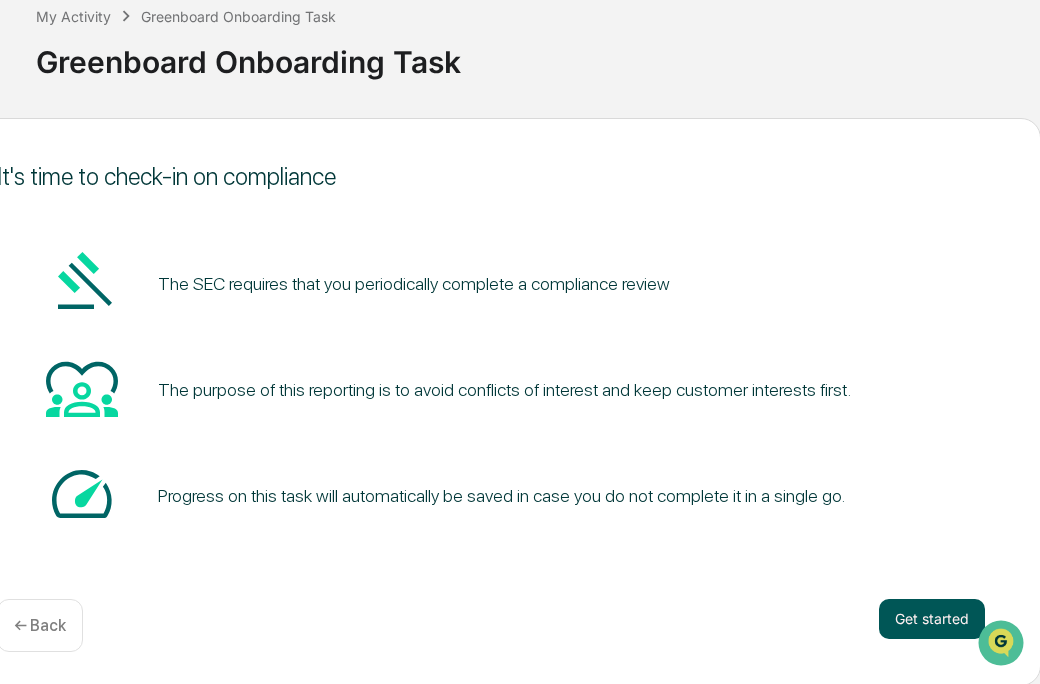 click on "Get started" at bounding box center (932, 619) 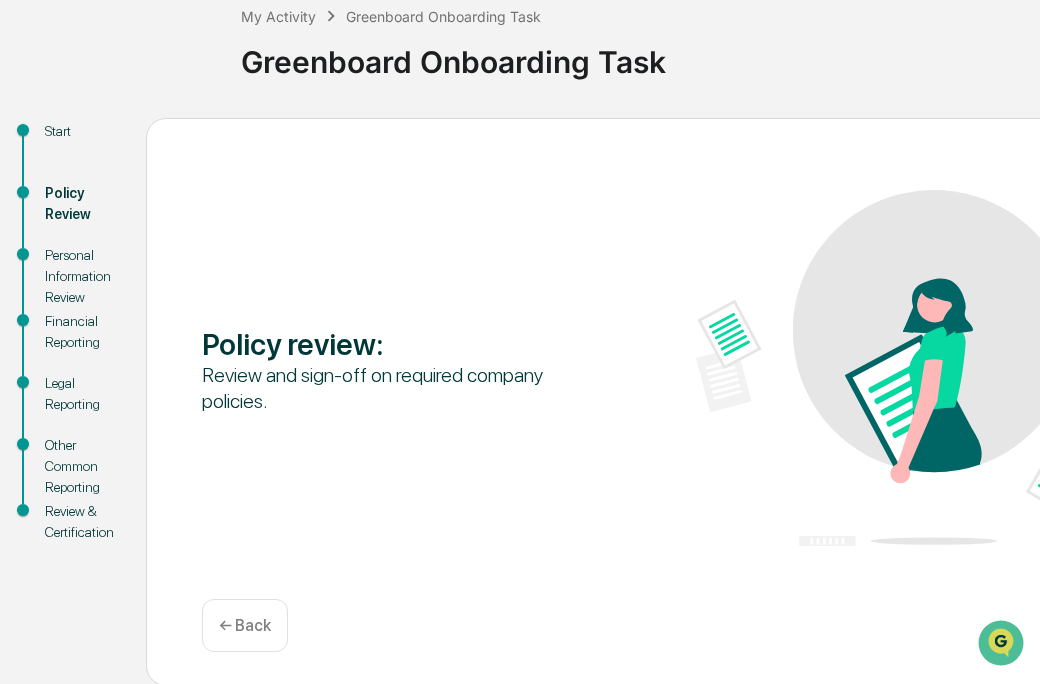 scroll, scrollTop: 120, scrollLeft: 0, axis: vertical 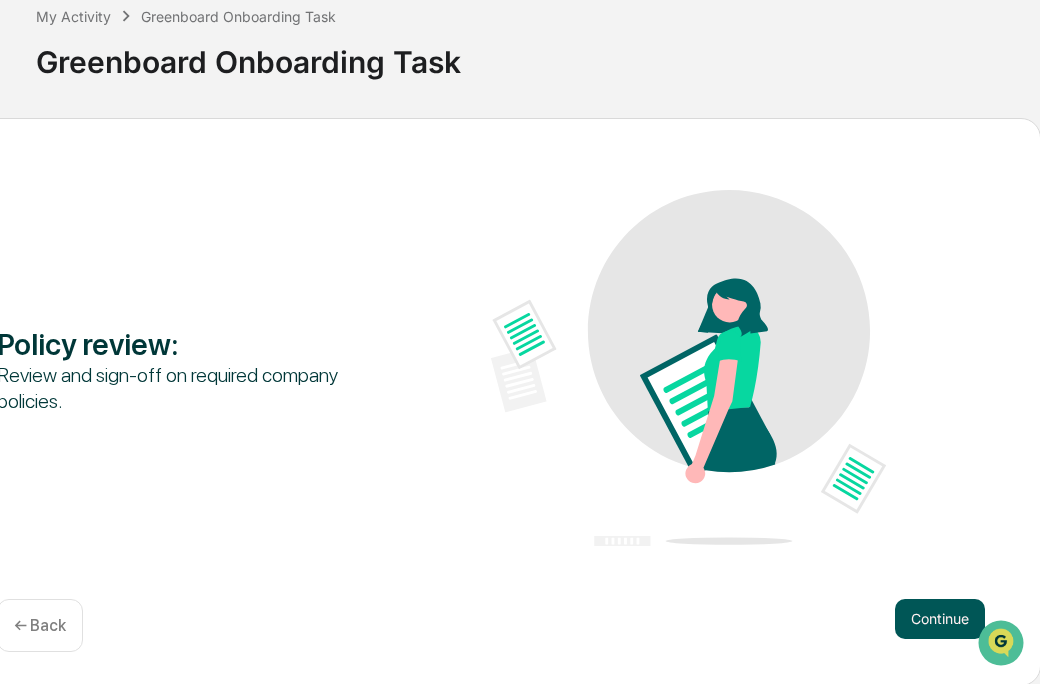click on "Continue" at bounding box center (940, 619) 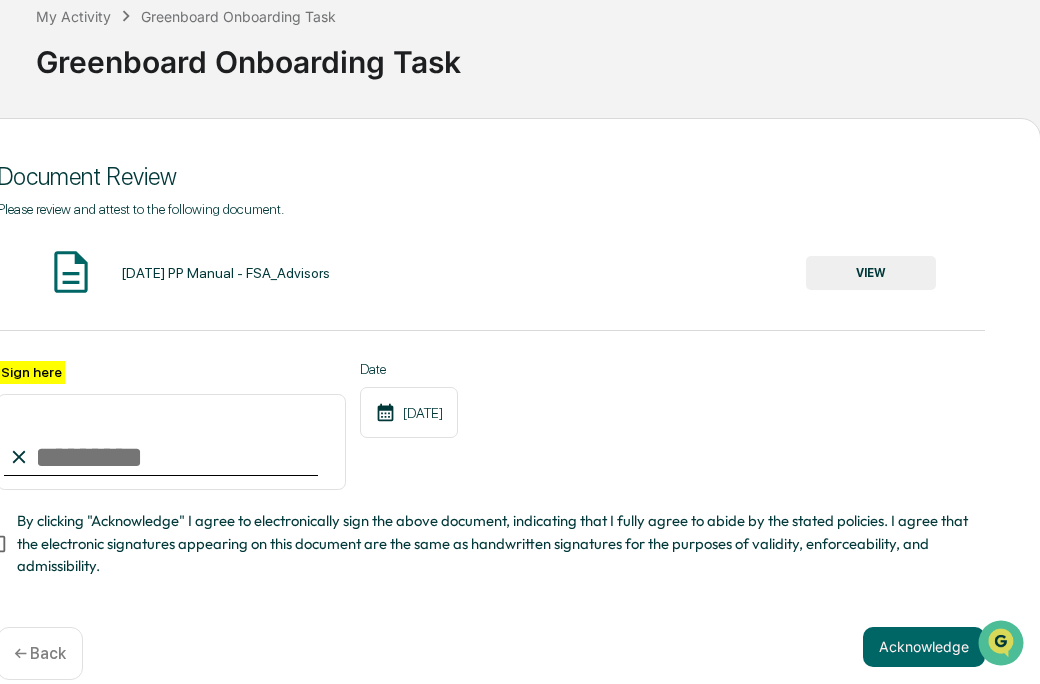 click on "Sign here" at bounding box center [171, 442] 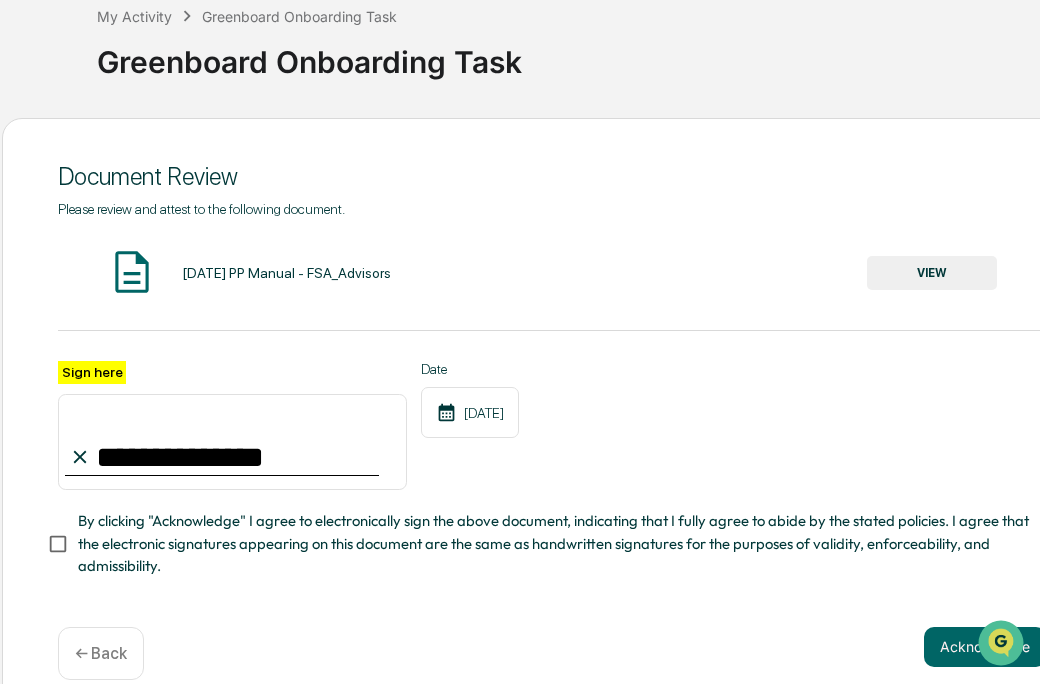 scroll, scrollTop: 120, scrollLeft: 149, axis: both 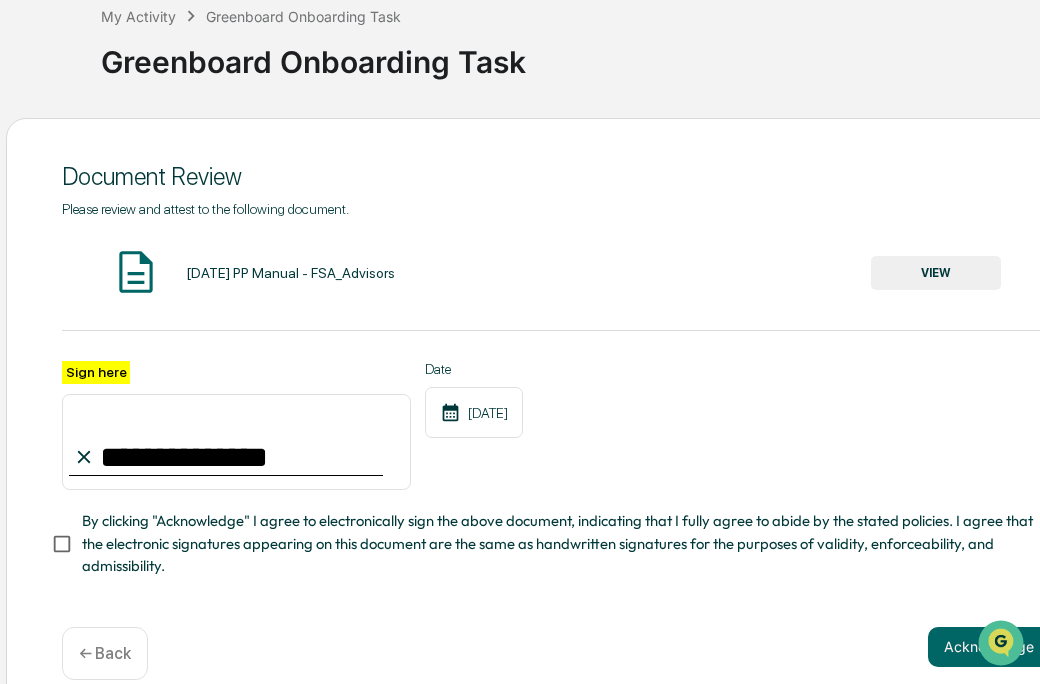 type on "**********" 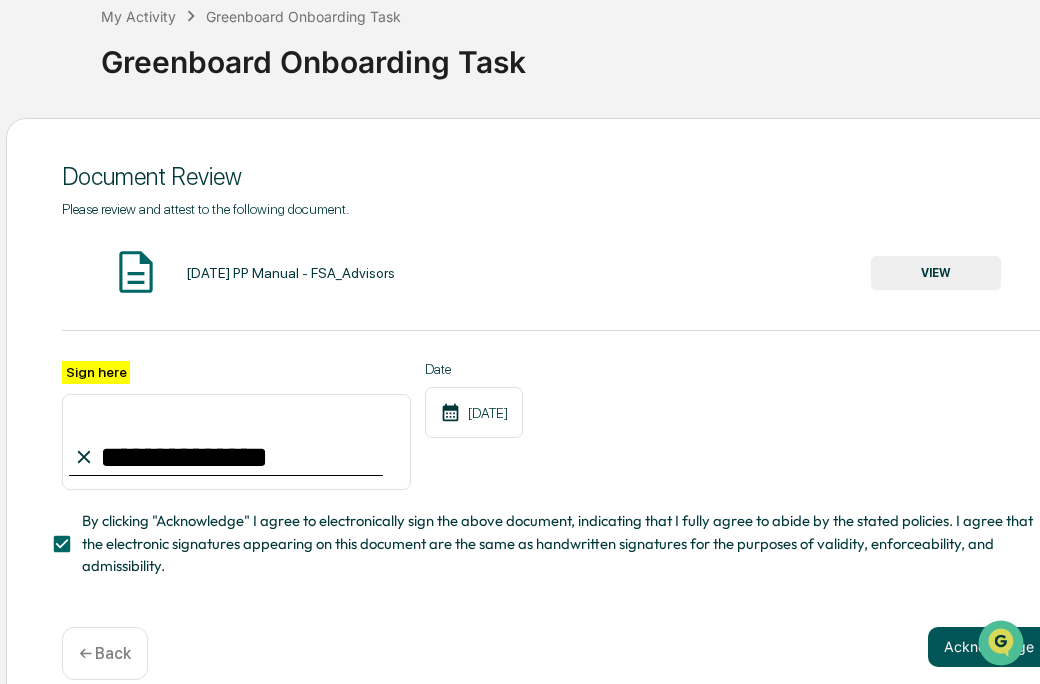 click on "Acknowledge" at bounding box center (989, 647) 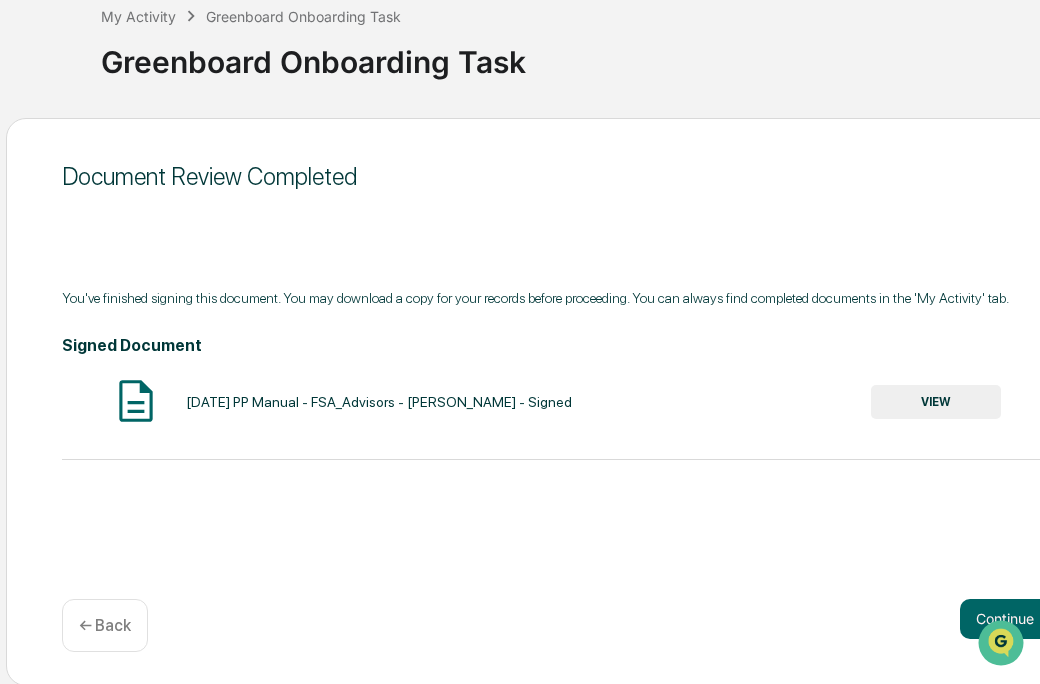 click on "VIEW" at bounding box center (936, 402) 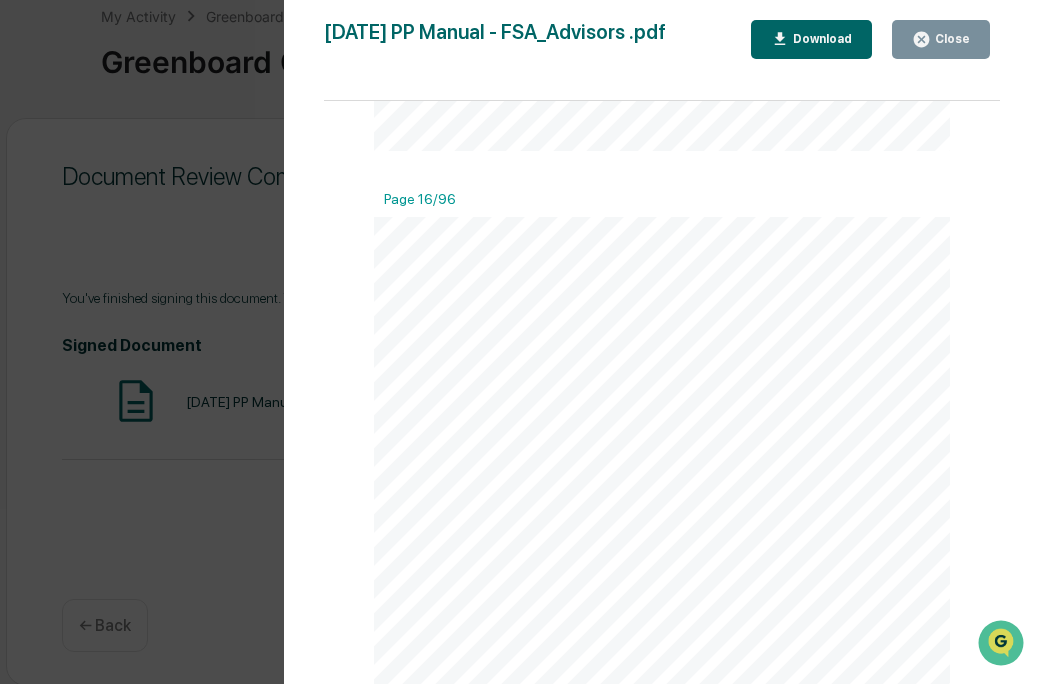 scroll, scrollTop: 12100, scrollLeft: 0, axis: vertical 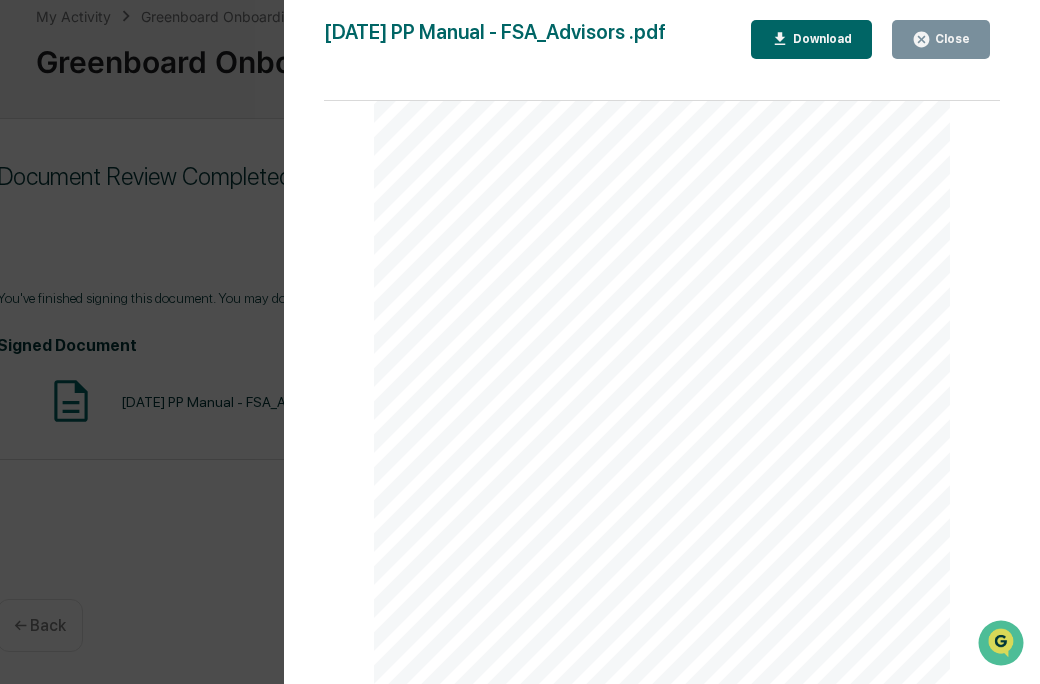 click on "Please   review   and   attest   to   the   following   document. By   clicking   "Acknowledge"   I   agree   to   electronically   sign   the   above   document,   indicating   that   I   fully   agree   to   abide   by   the   stated   policies.   I   agree   that   the electronic   signatures   appearing   on   this   document   are   the   same   as   handwritten   signatures   for   the   purposes   of   validity,   enforceability,   and   admissibility. E- Signature:   [DATE]T16:22:06.308Z [PERSON_NAME] [PERSON_NAME] Greenboard   Electronic   Signature Signature   ID:   c2a4cfaac124be3ee01aff124feac68f-545f067e- d770-4cd5-81ef-264e72854e94 [PERSON_NAME]   -   [DATE]   16:22:17   GMT+0000   (Coordinated   Universal   Time)" at bounding box center [662, -76734] 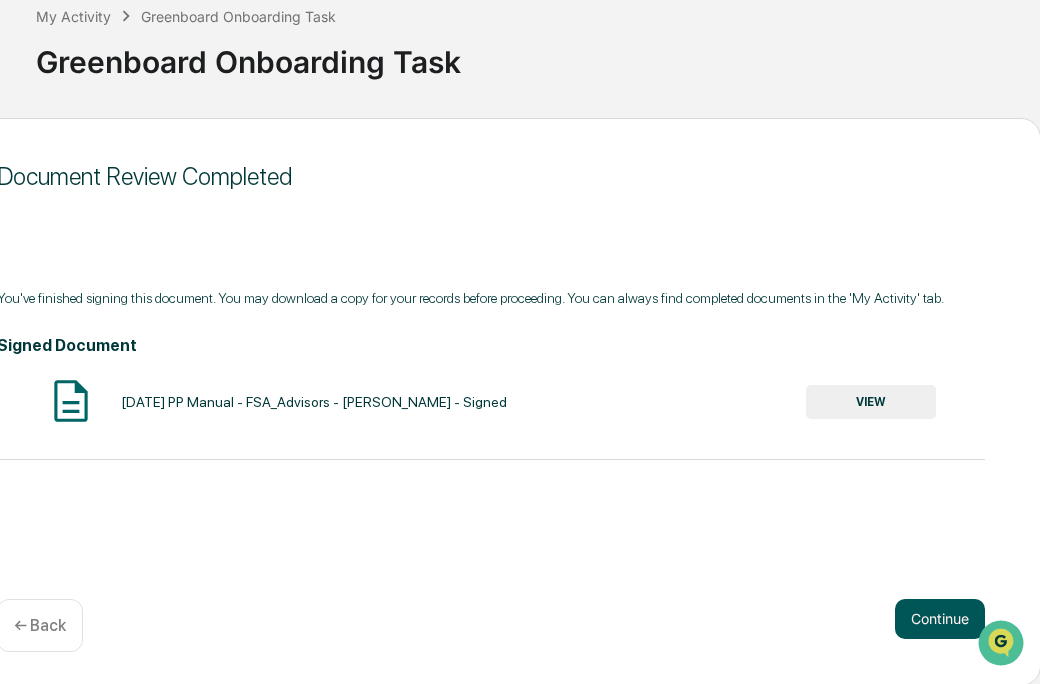 click on "Continue" at bounding box center (940, 619) 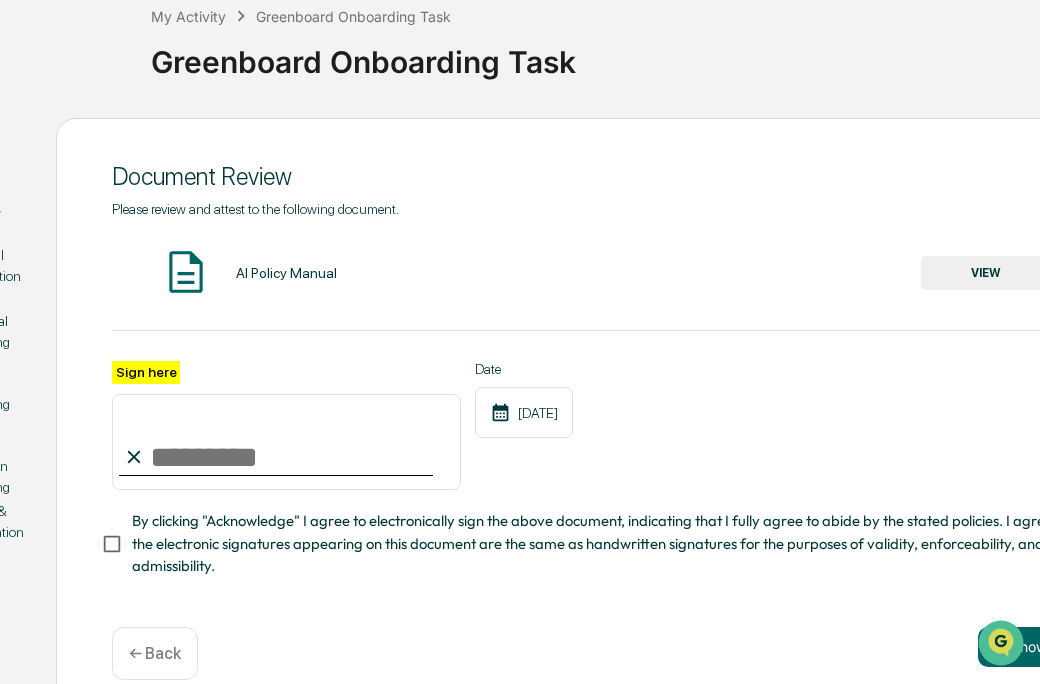 scroll, scrollTop: 120, scrollLeft: 98, axis: both 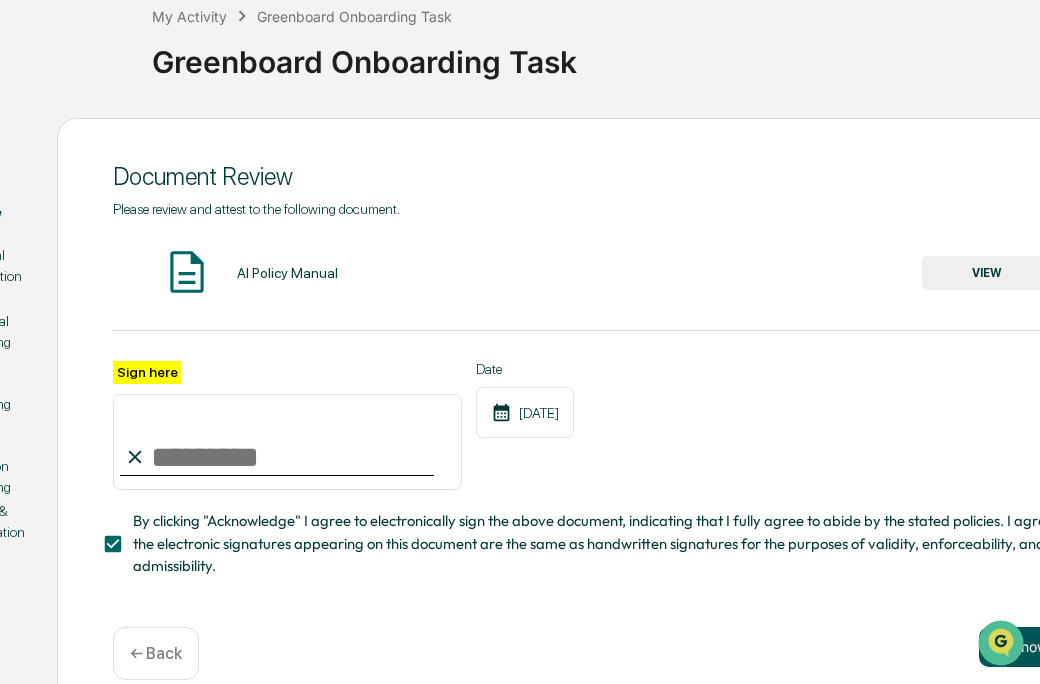 click on "Acknowledge" at bounding box center (1040, 647) 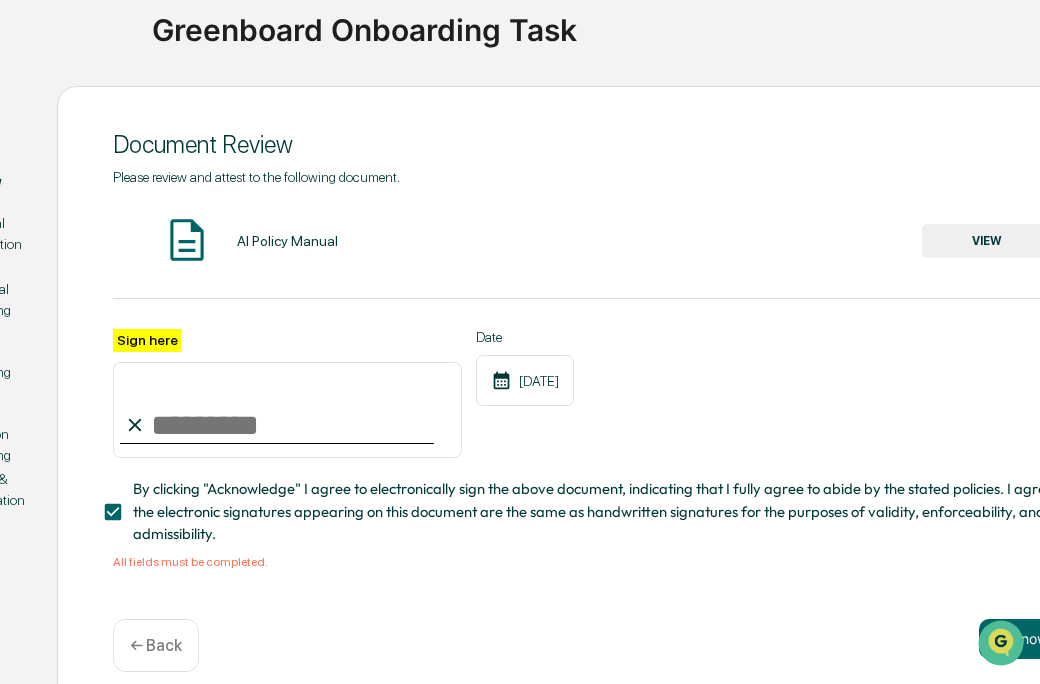 scroll, scrollTop: 180, scrollLeft: 98, axis: both 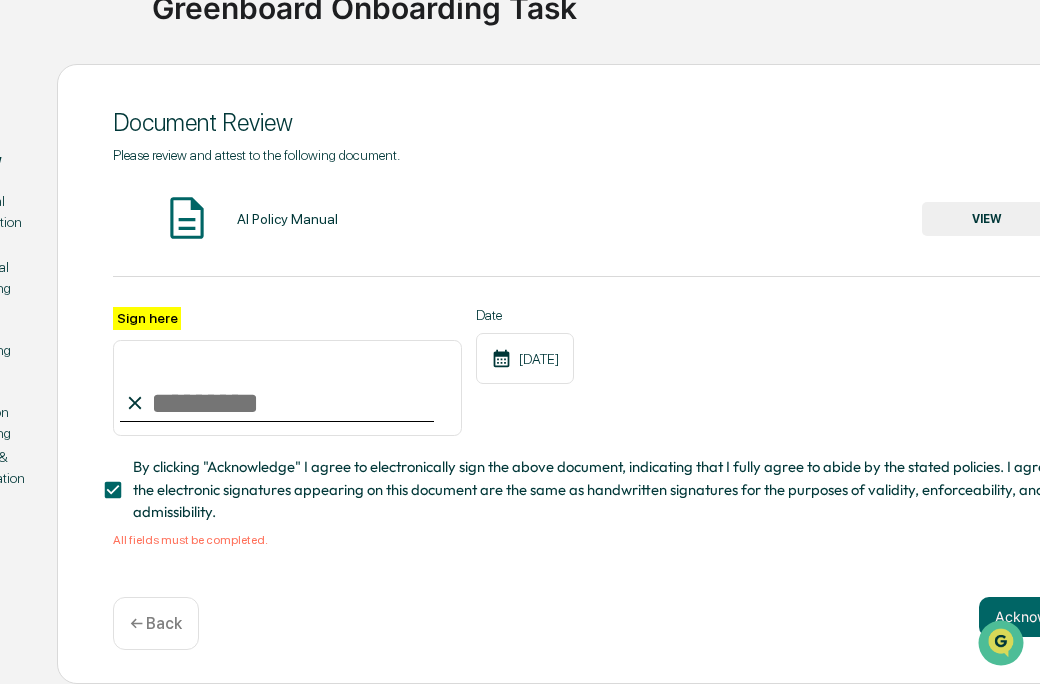 click on "[DATE]" at bounding box center [525, 358] 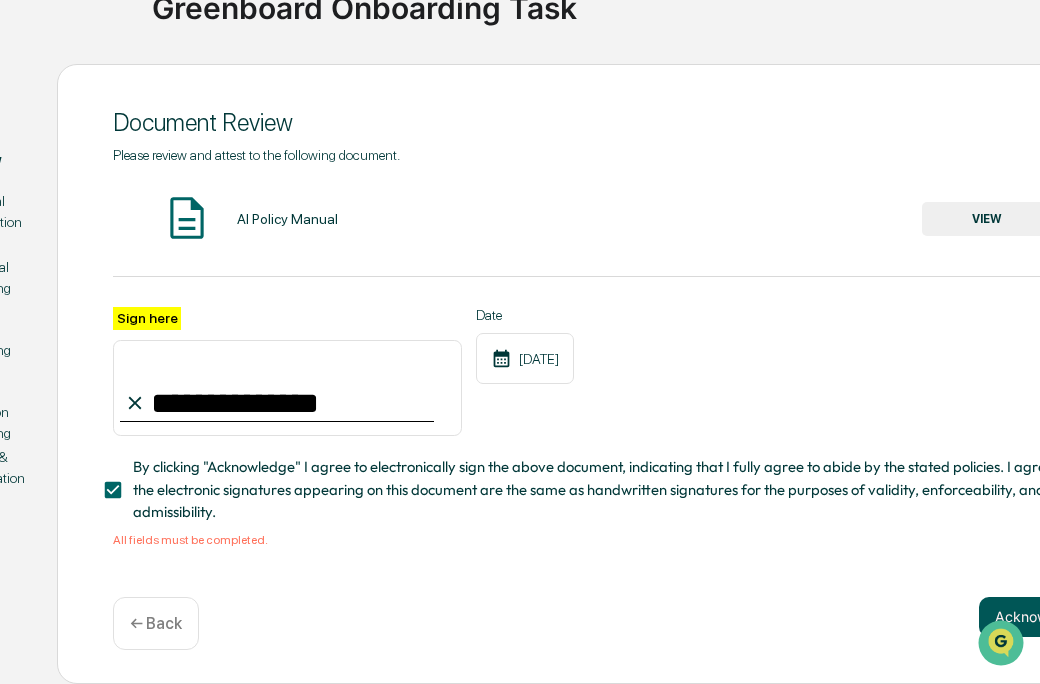 type on "**********" 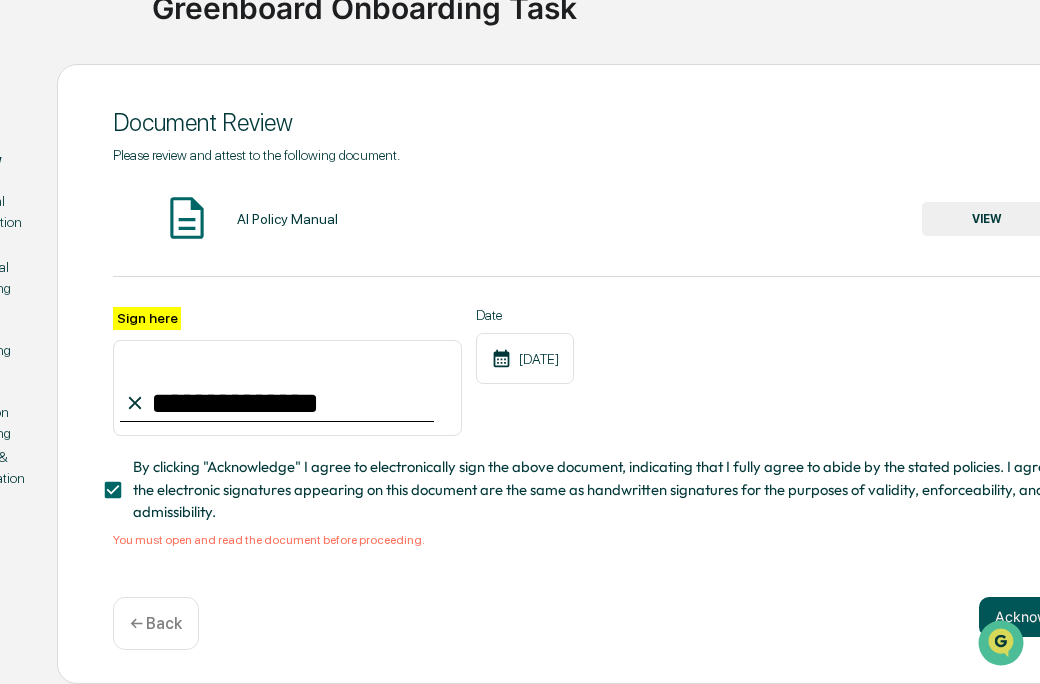 click on "Acknowledge" at bounding box center [1040, 617] 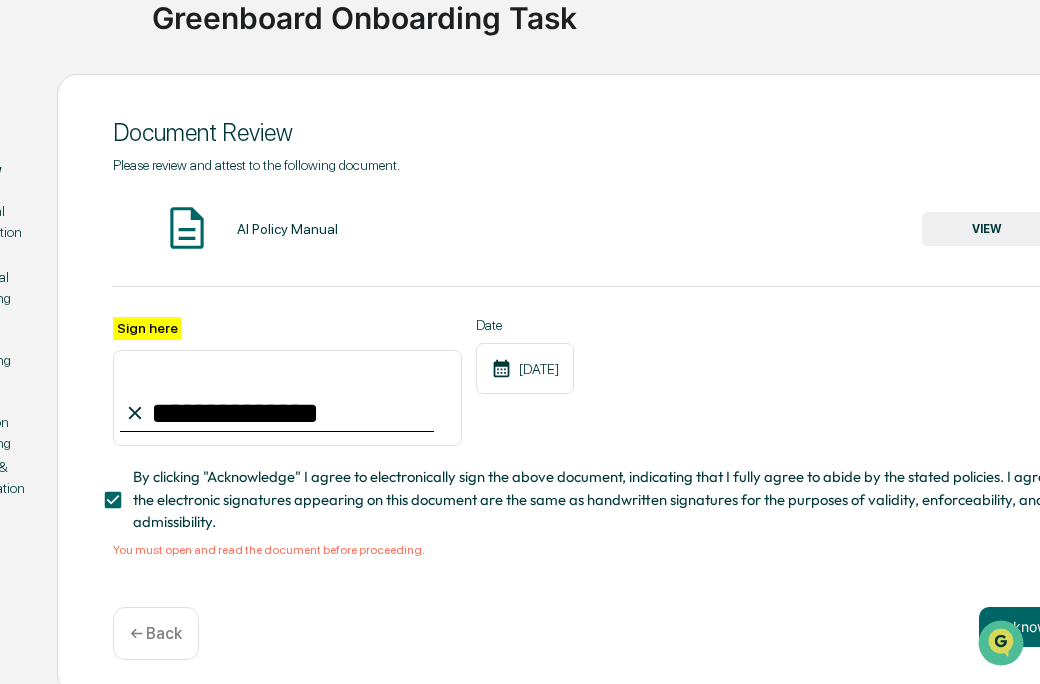 scroll, scrollTop: 180, scrollLeft: 98, axis: both 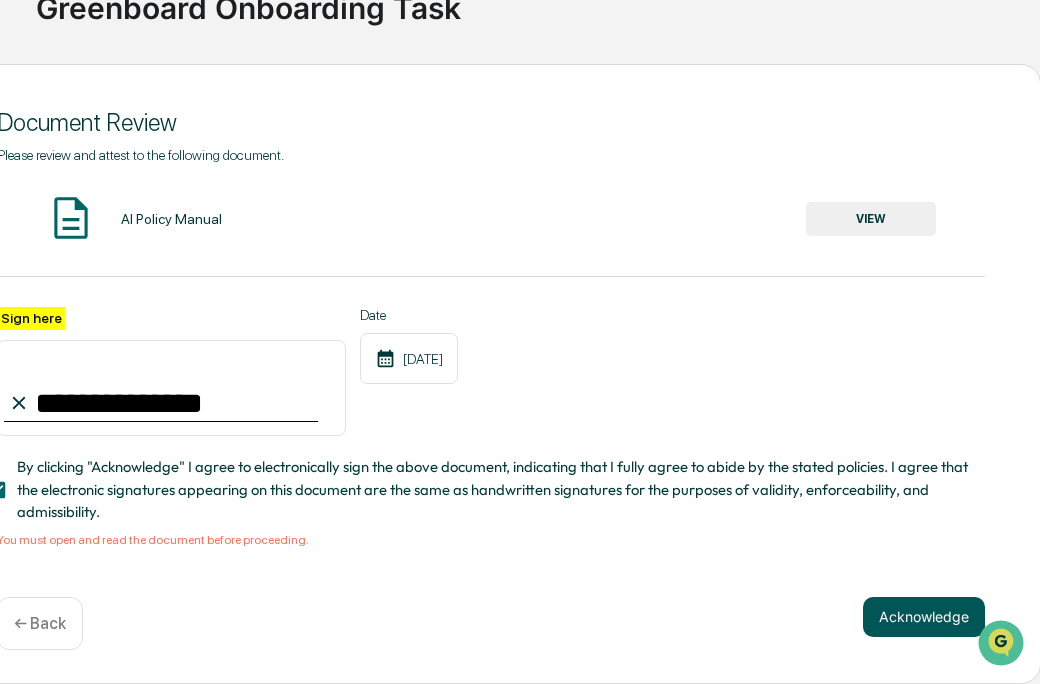 click on "Acknowledge" at bounding box center [924, 617] 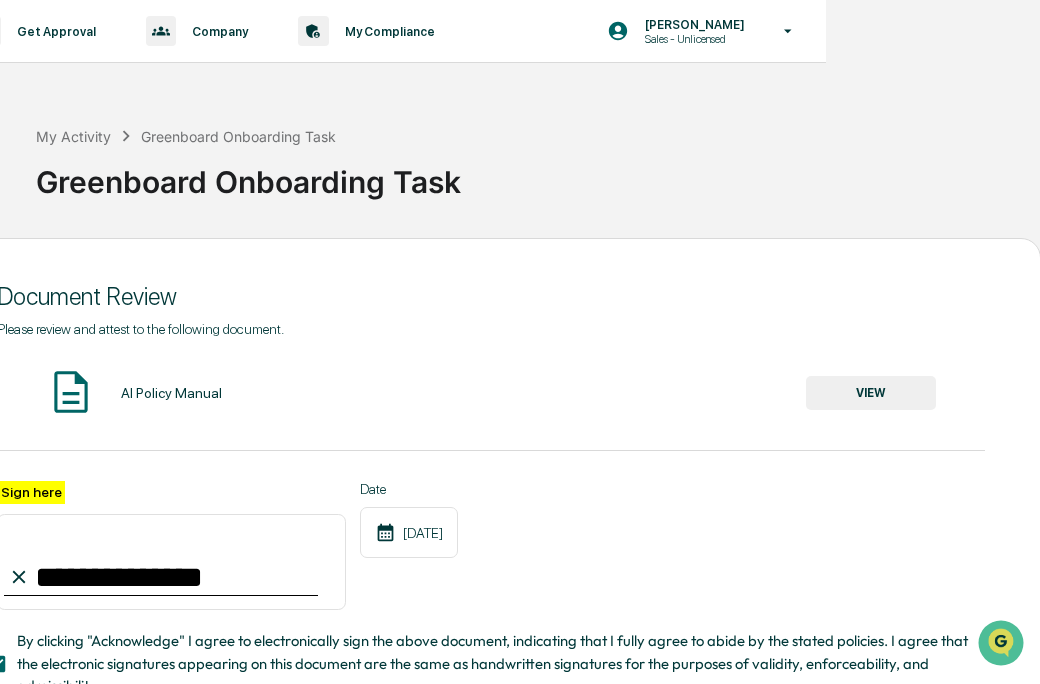 scroll, scrollTop: 0, scrollLeft: 214, axis: horizontal 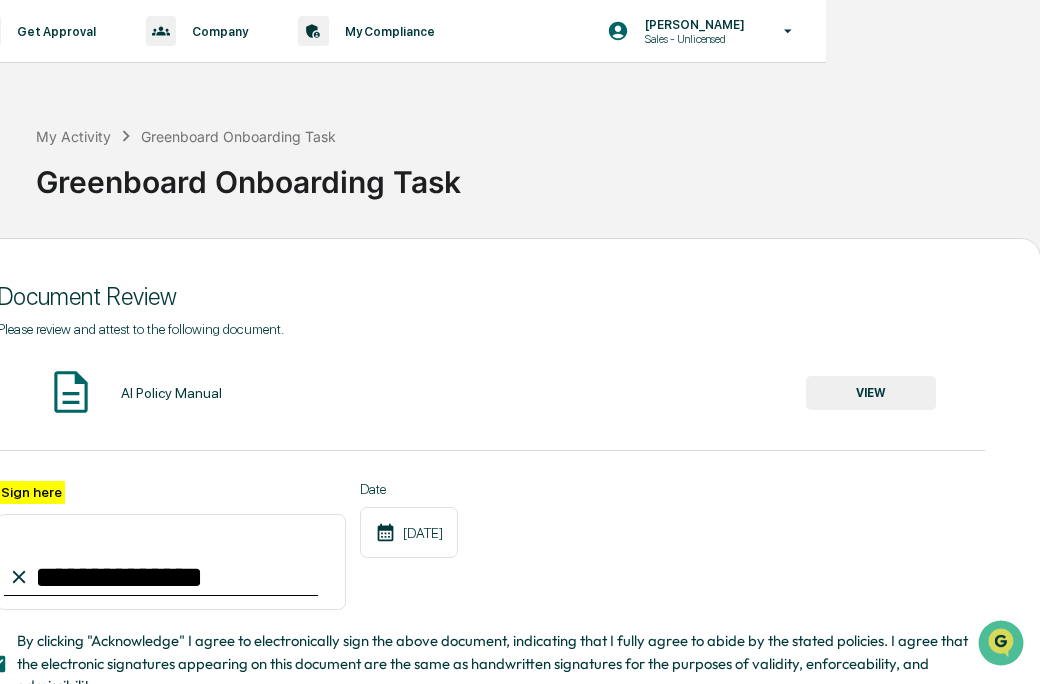 click on "VIEW" at bounding box center (871, 393) 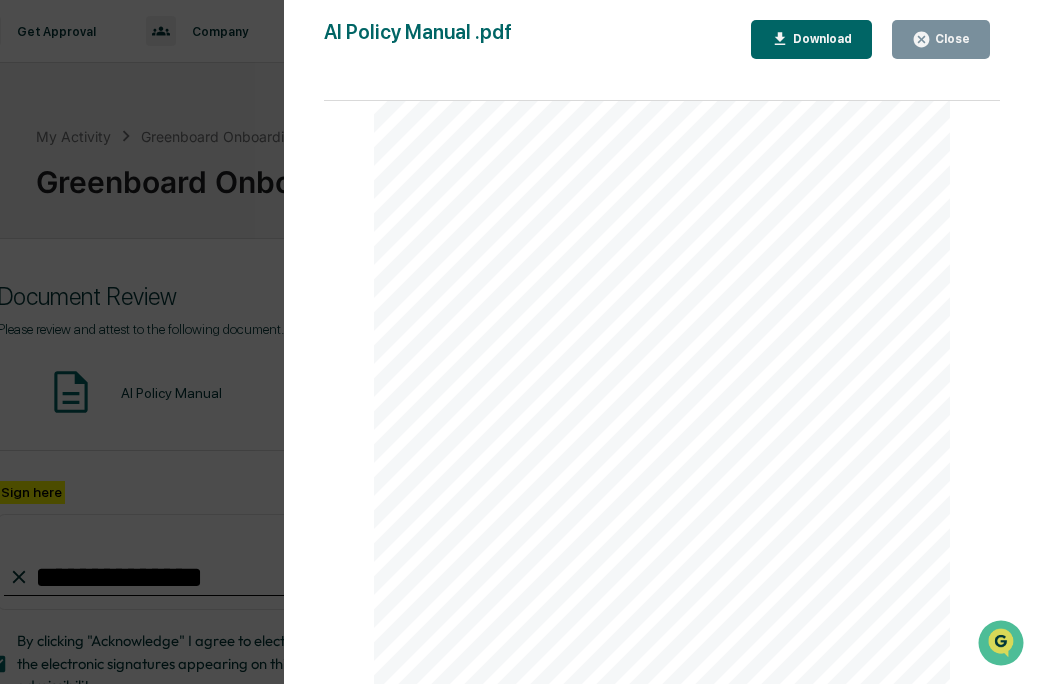 scroll, scrollTop: 3445, scrollLeft: 0, axis: vertical 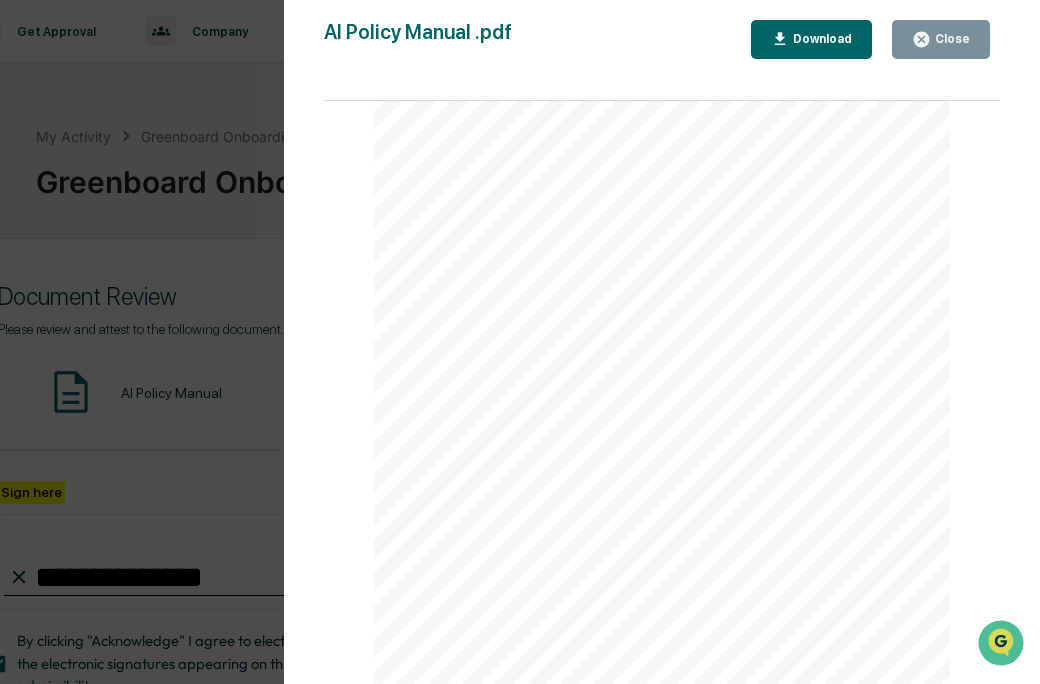 click on "Close" at bounding box center (950, 39) 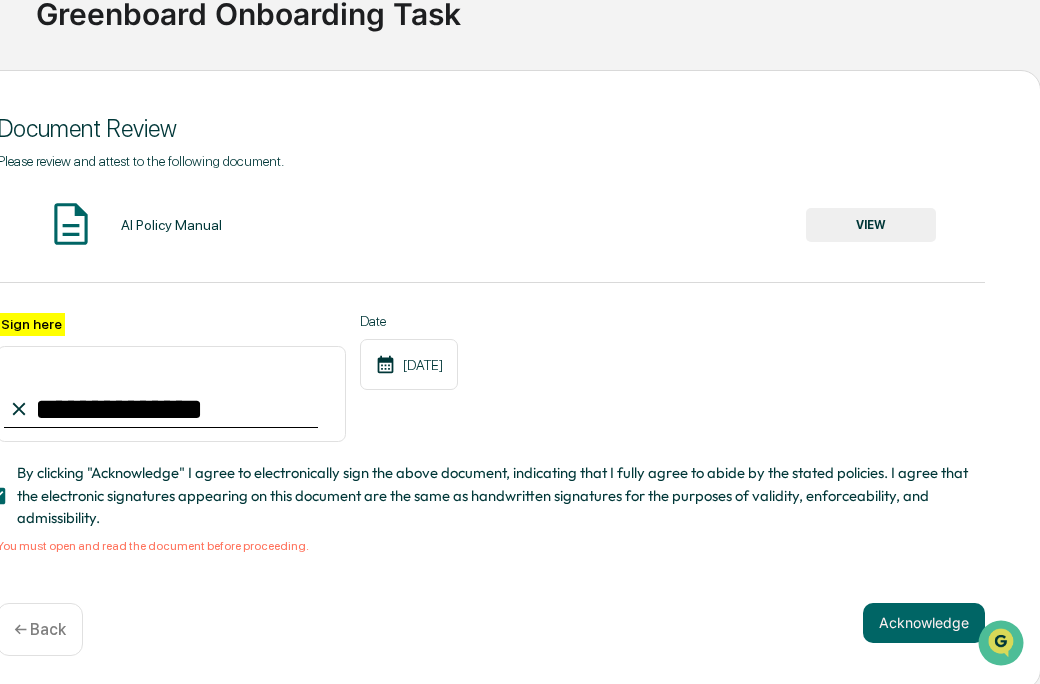 scroll, scrollTop: 180, scrollLeft: 214, axis: both 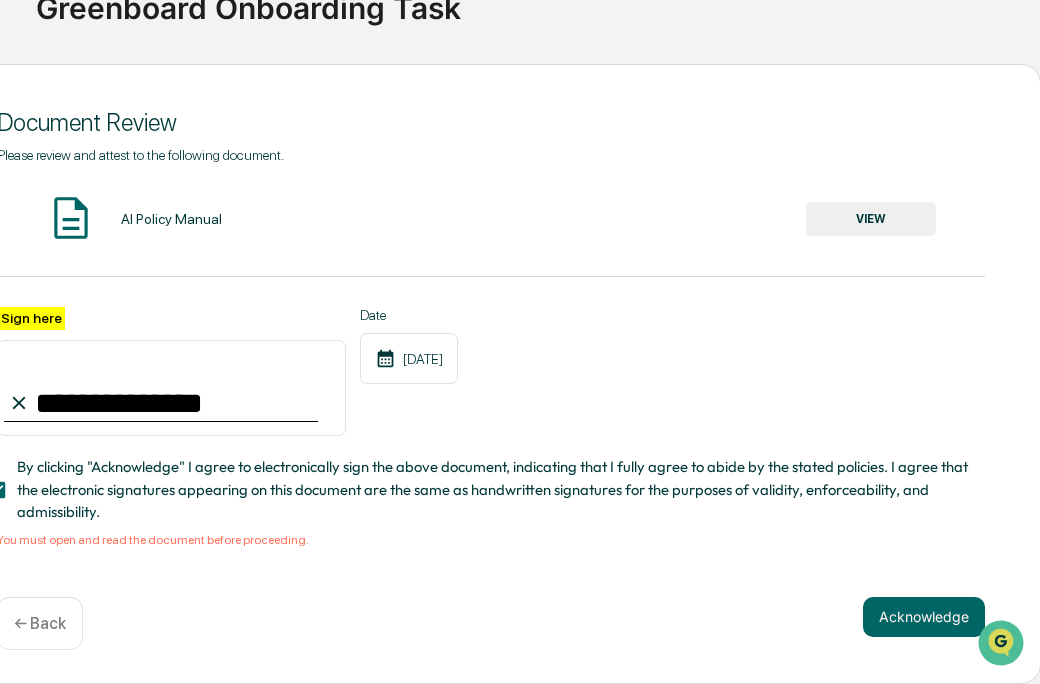 click on "**********" at bounding box center [171, 388] 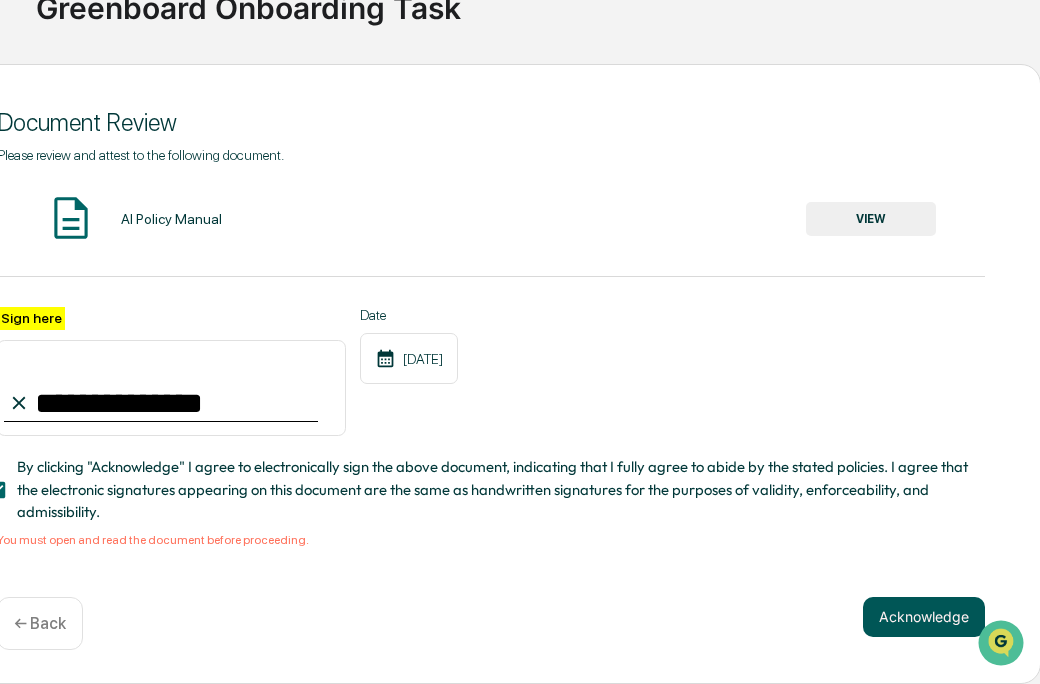 click on "Acknowledge" at bounding box center [924, 617] 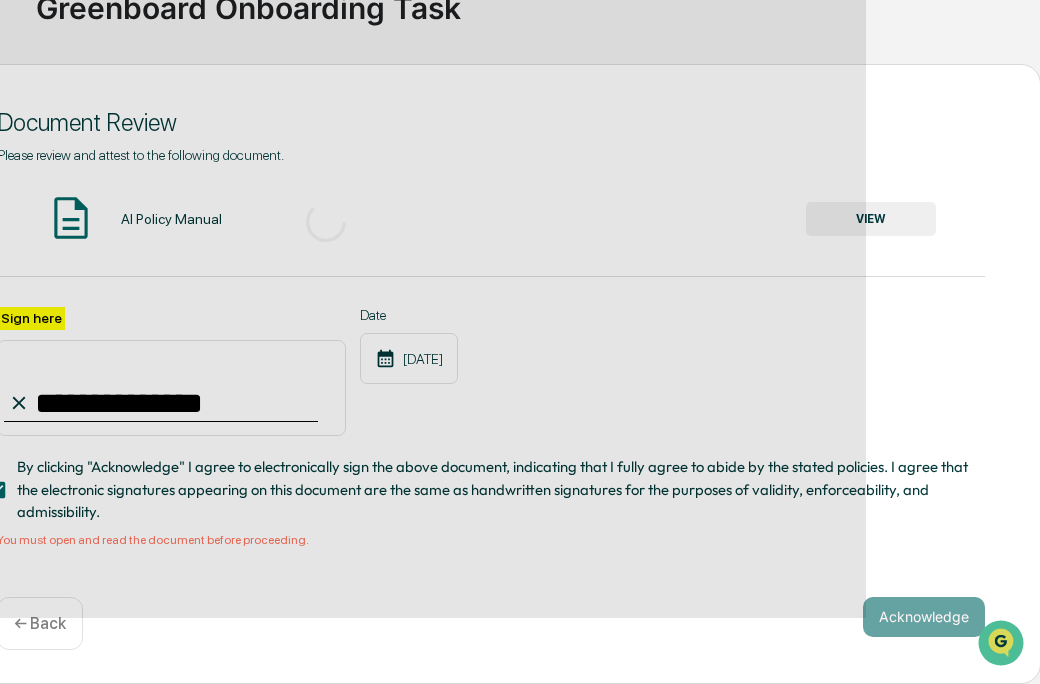 scroll, scrollTop: 120, scrollLeft: 214, axis: both 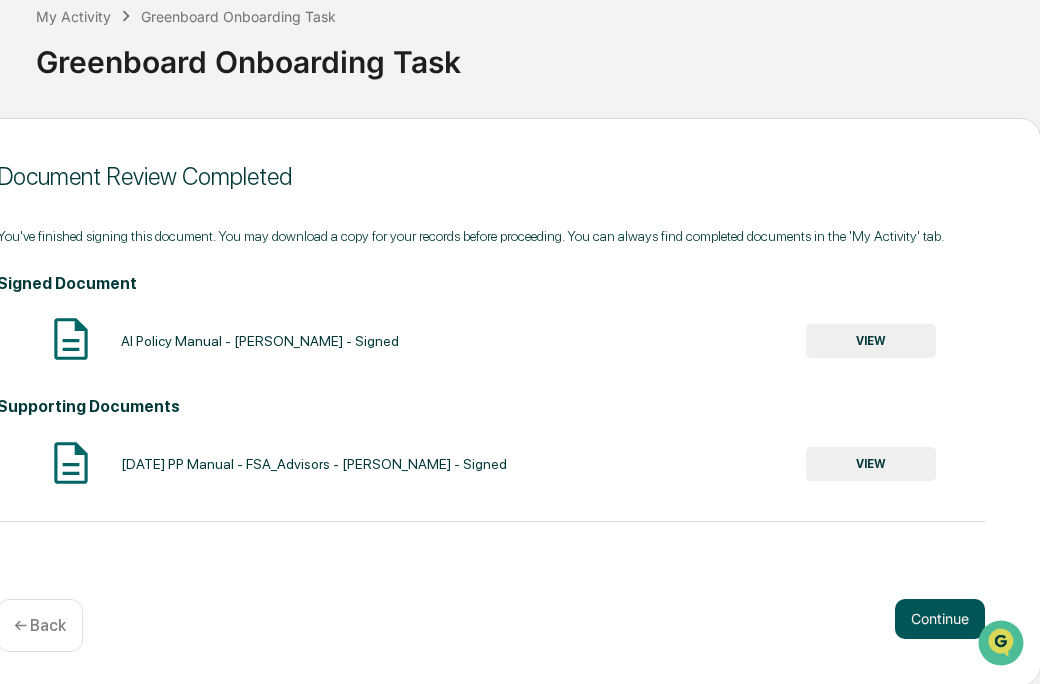 click on "Continue" at bounding box center [940, 619] 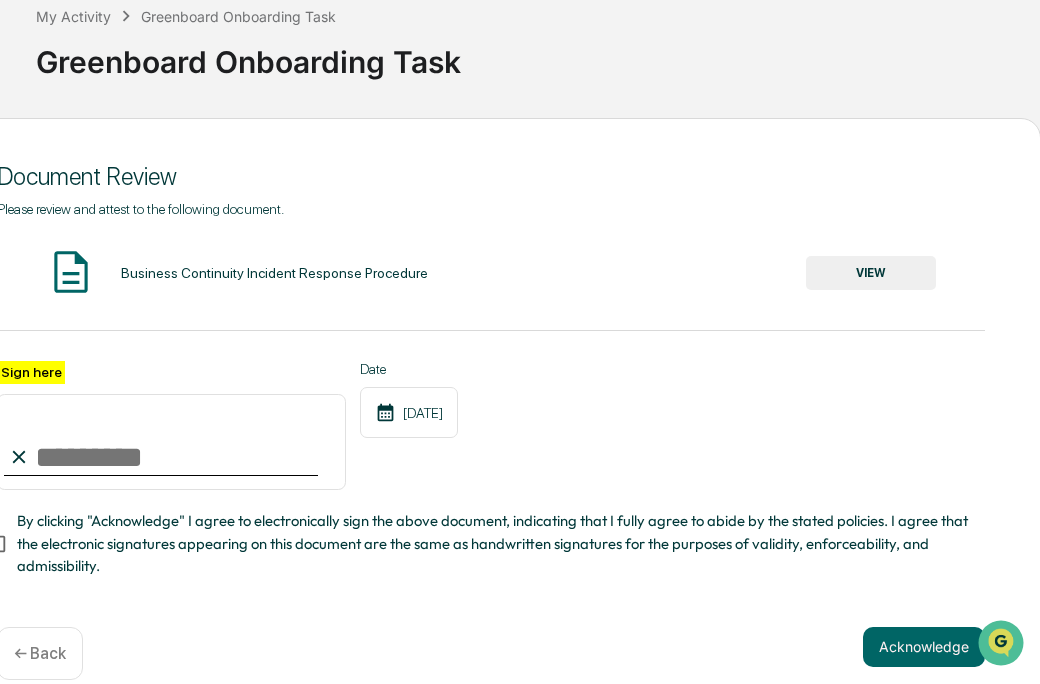 click on "VIEW" at bounding box center [871, 273] 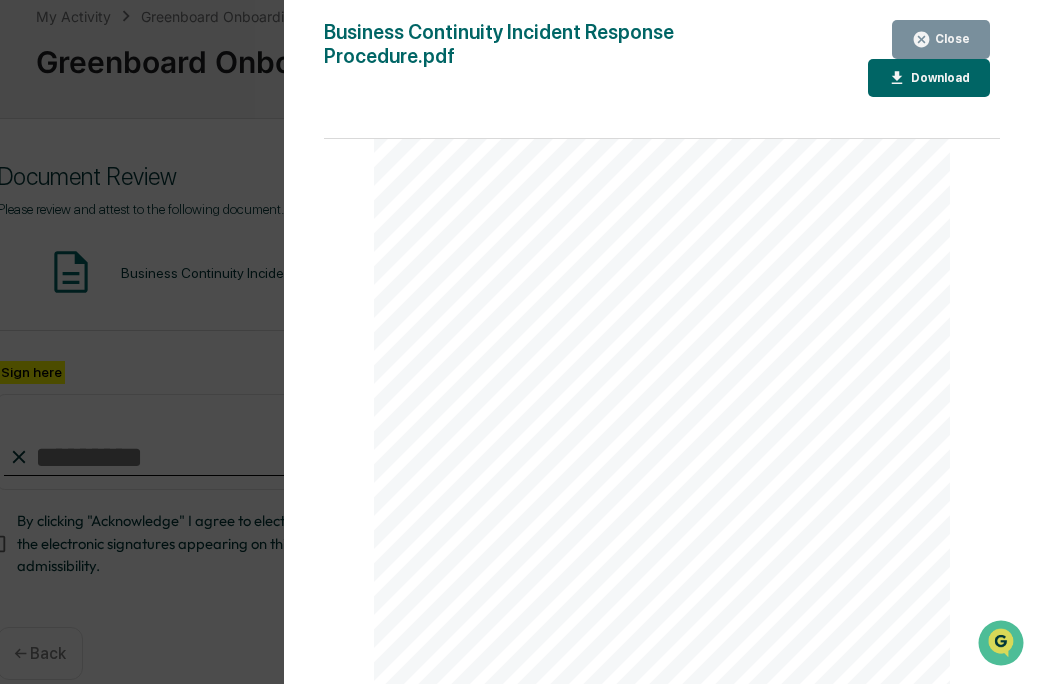 scroll, scrollTop: 20831, scrollLeft: 0, axis: vertical 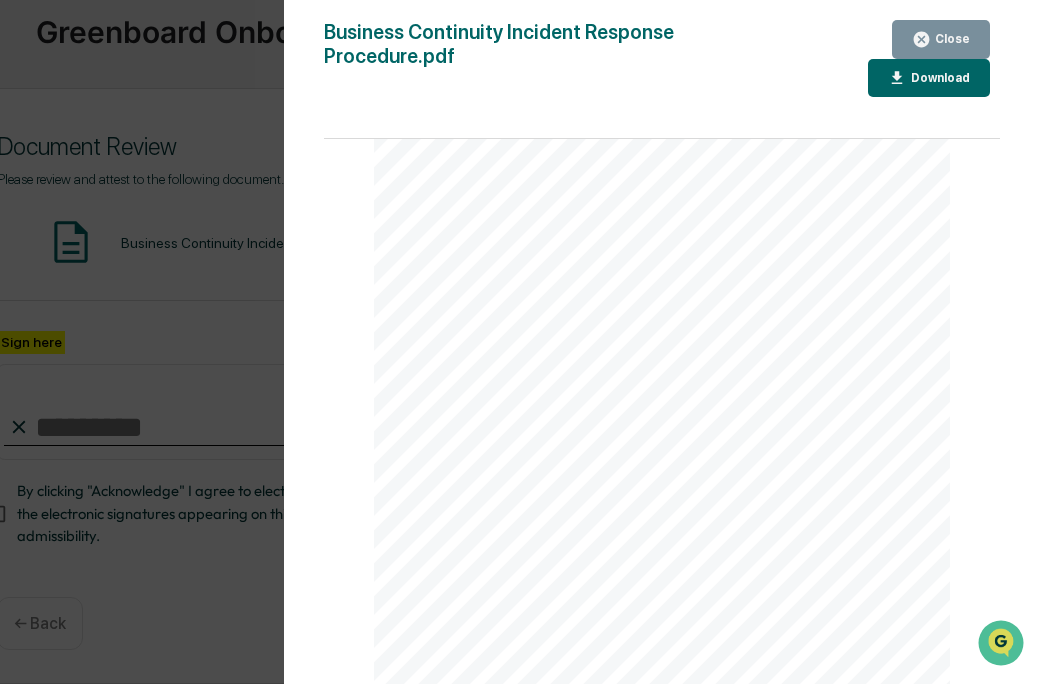 click on "Close" at bounding box center (950, 39) 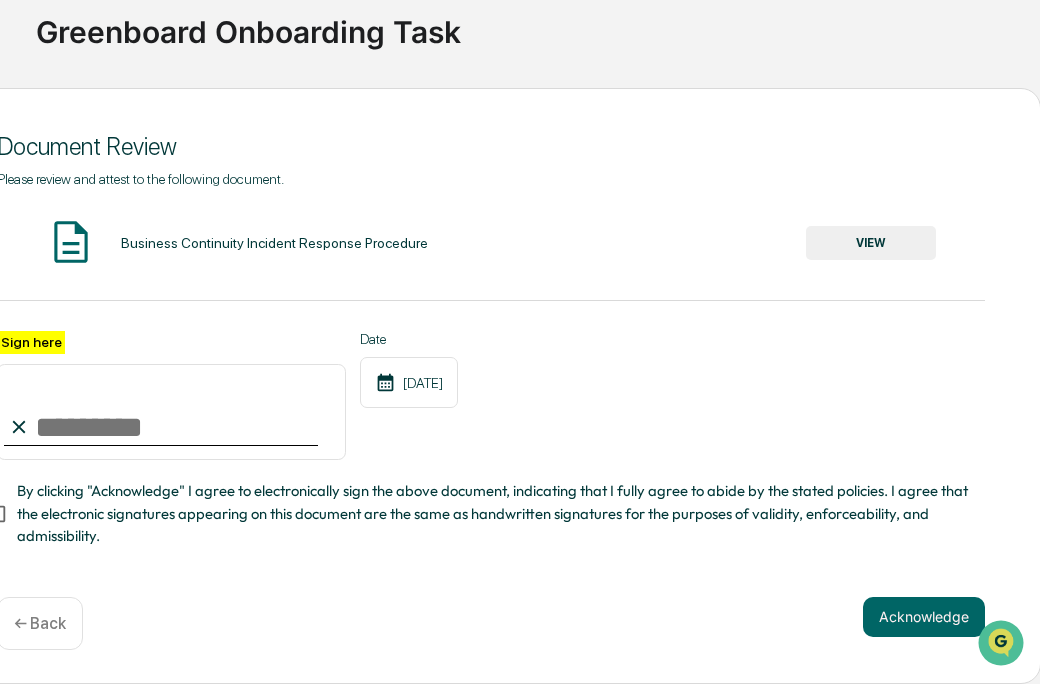 click on "Sign here" at bounding box center [171, 412] 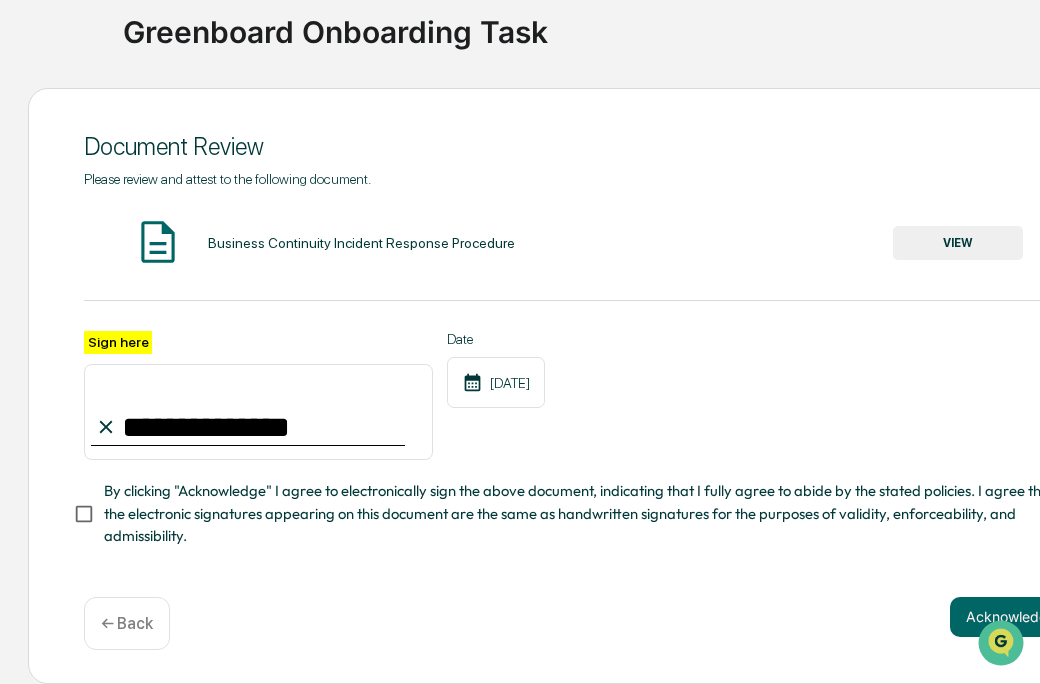 scroll, scrollTop: 156, scrollLeft: 93, axis: both 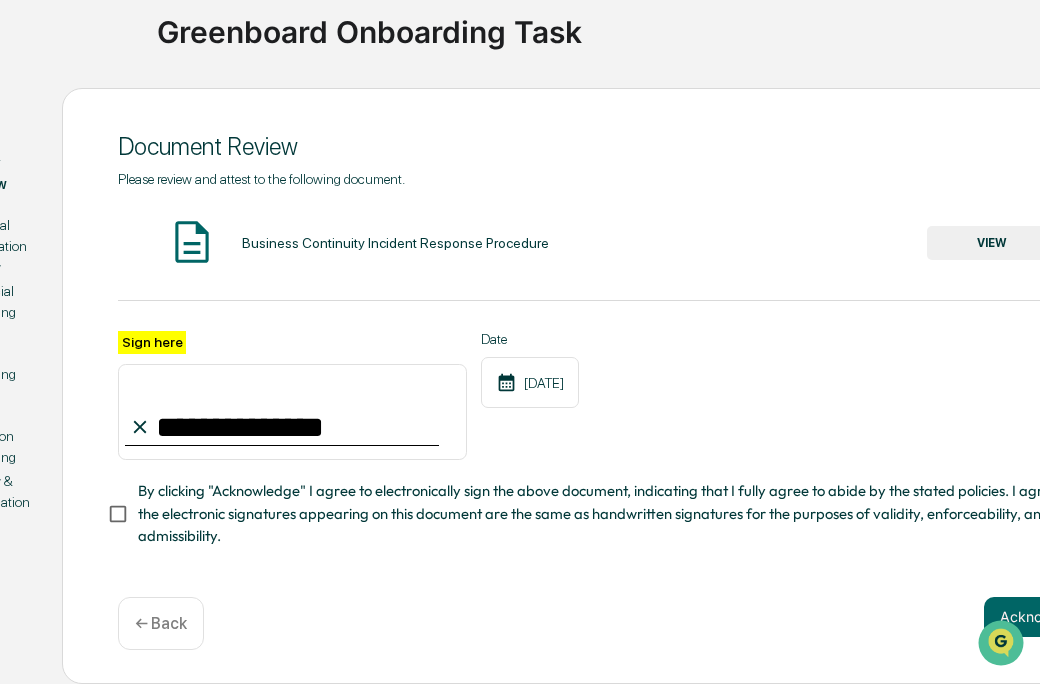 type on "**********" 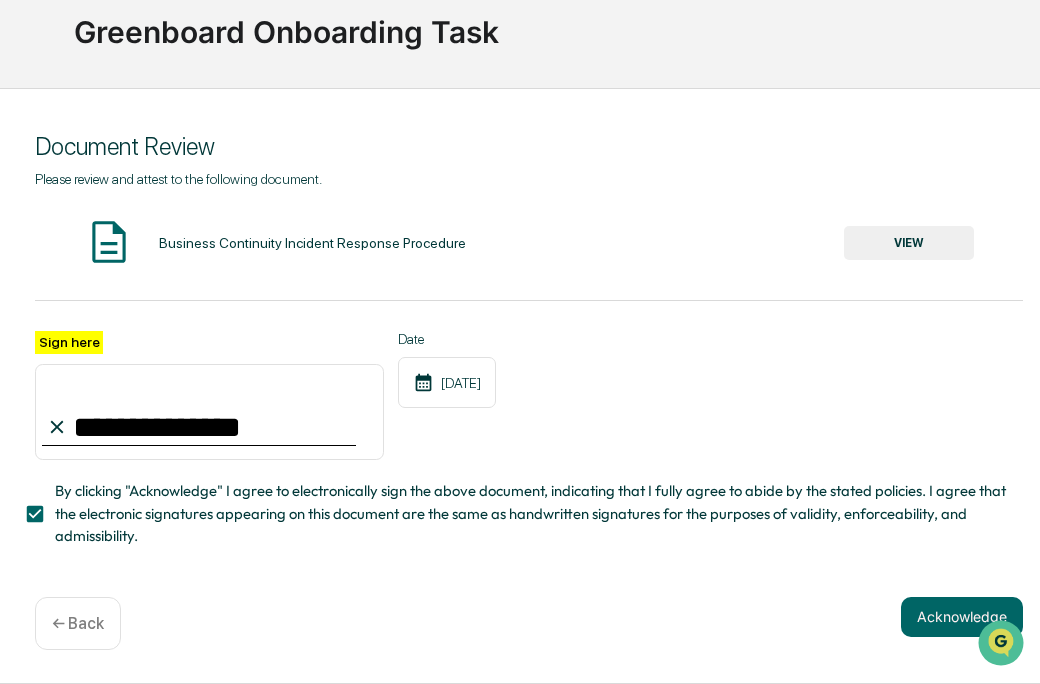 scroll, scrollTop: 156, scrollLeft: 214, axis: both 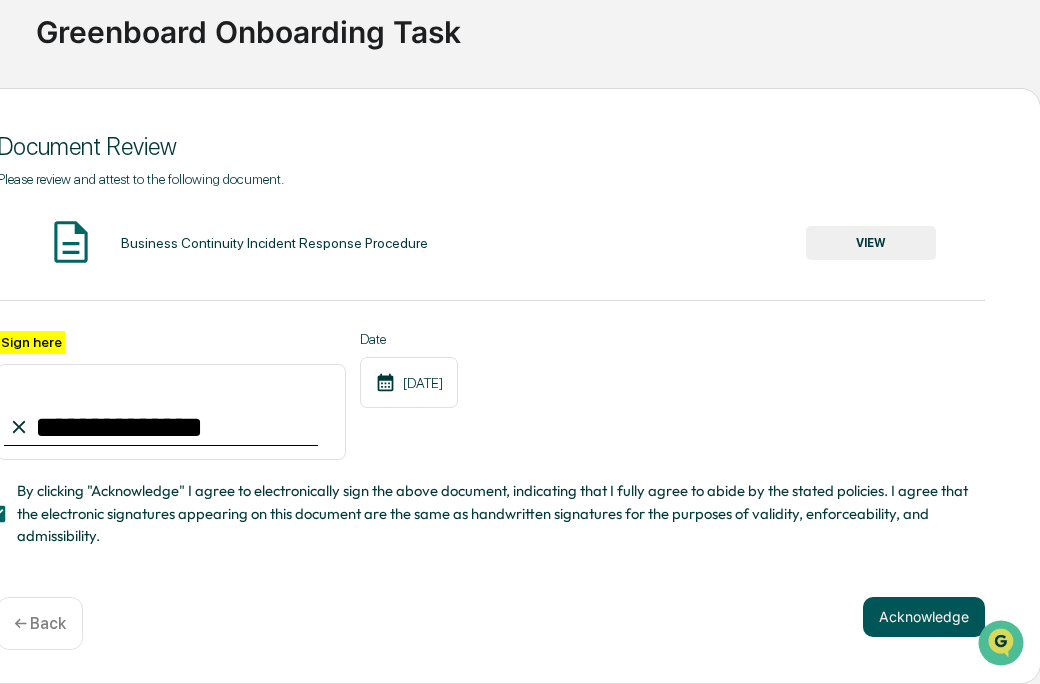 click on "Acknowledge" at bounding box center [924, 617] 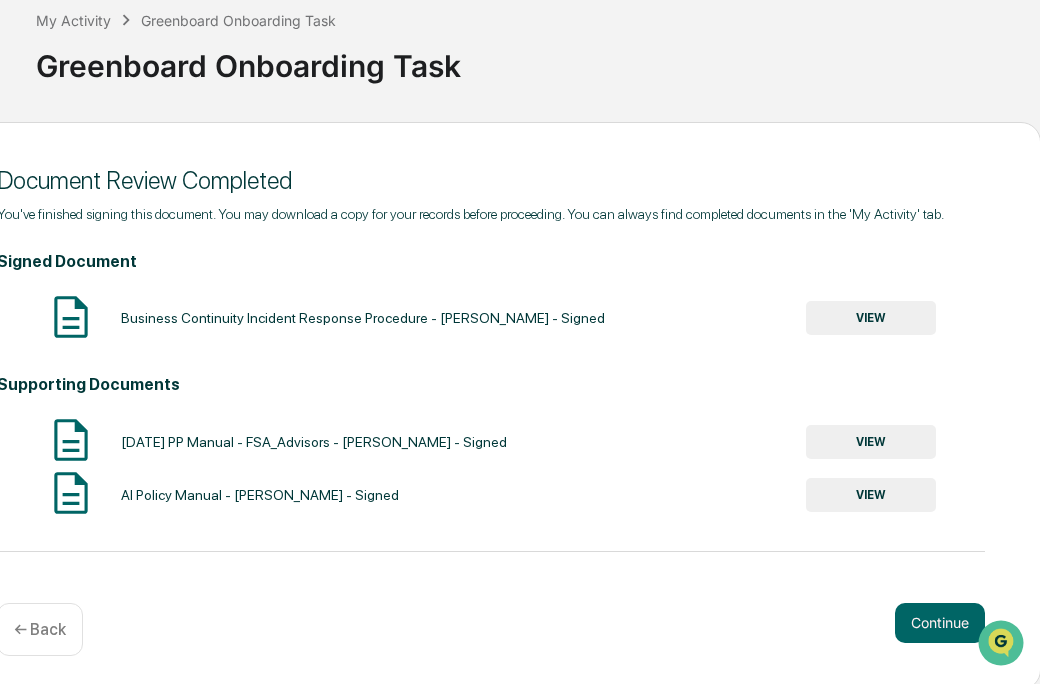 scroll, scrollTop: 120, scrollLeft: 214, axis: both 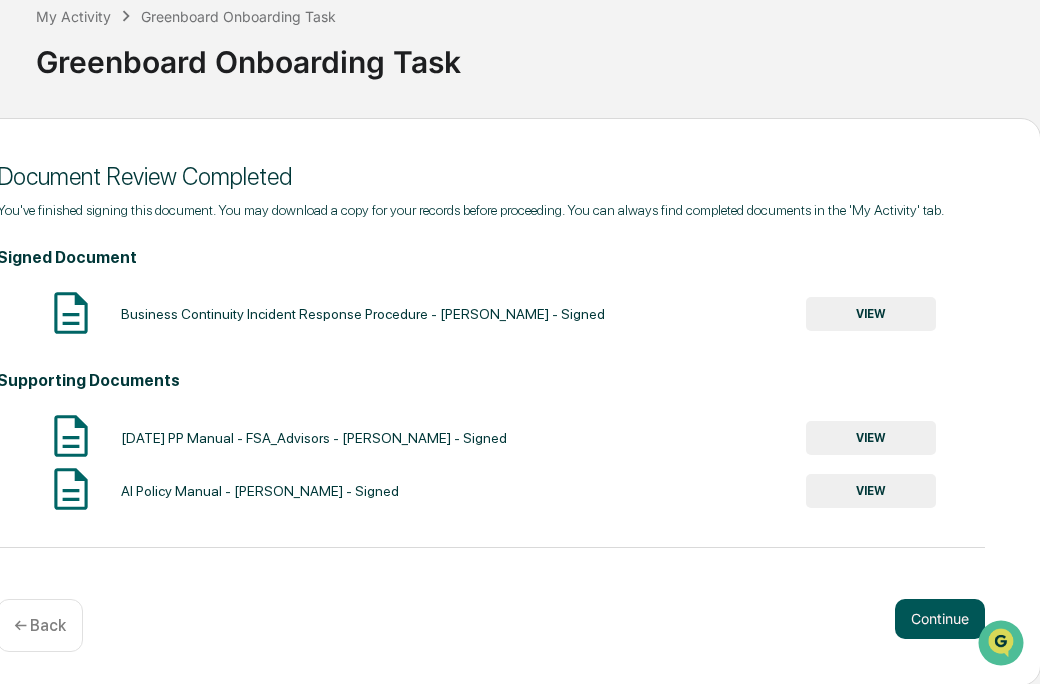 click on "Continue" at bounding box center [940, 619] 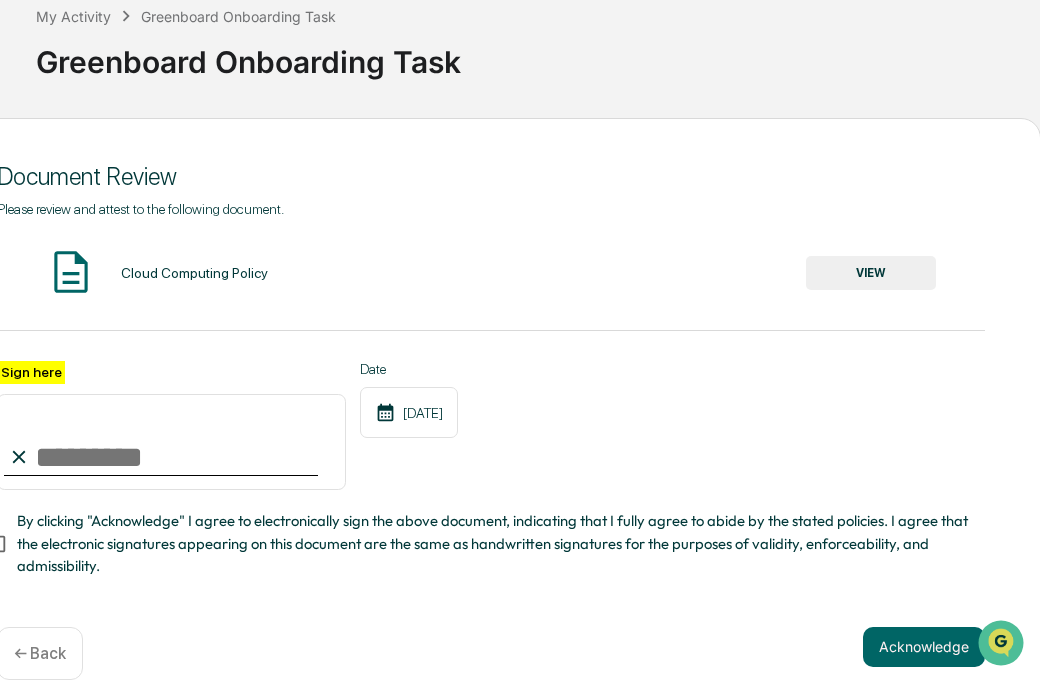click on "Sign here" at bounding box center [171, 442] 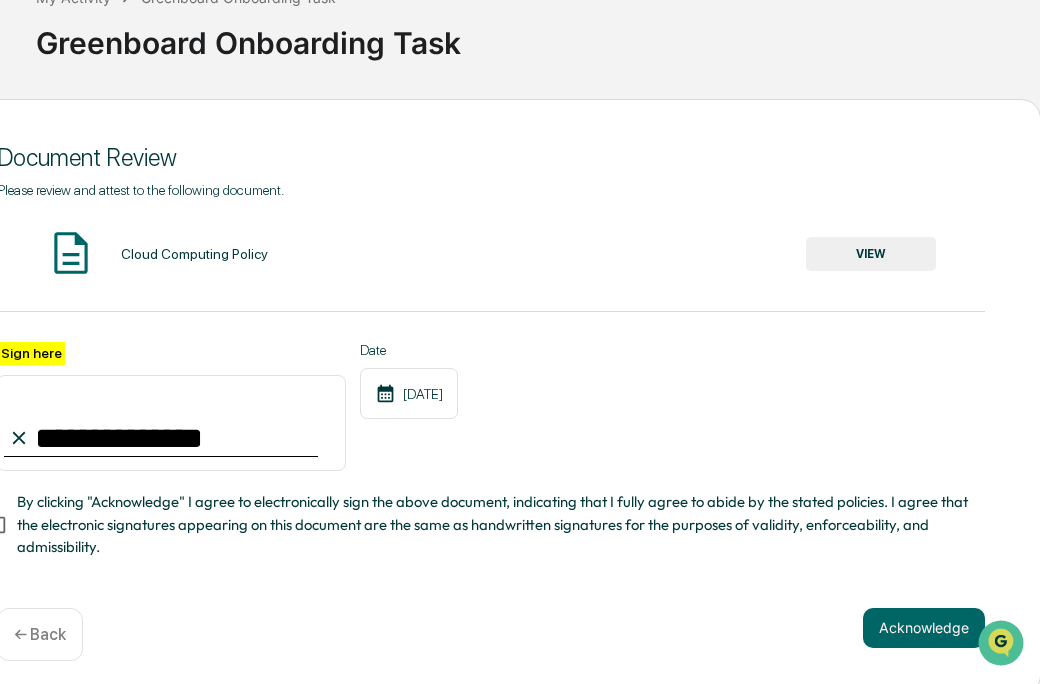 scroll, scrollTop: 156, scrollLeft: 214, axis: both 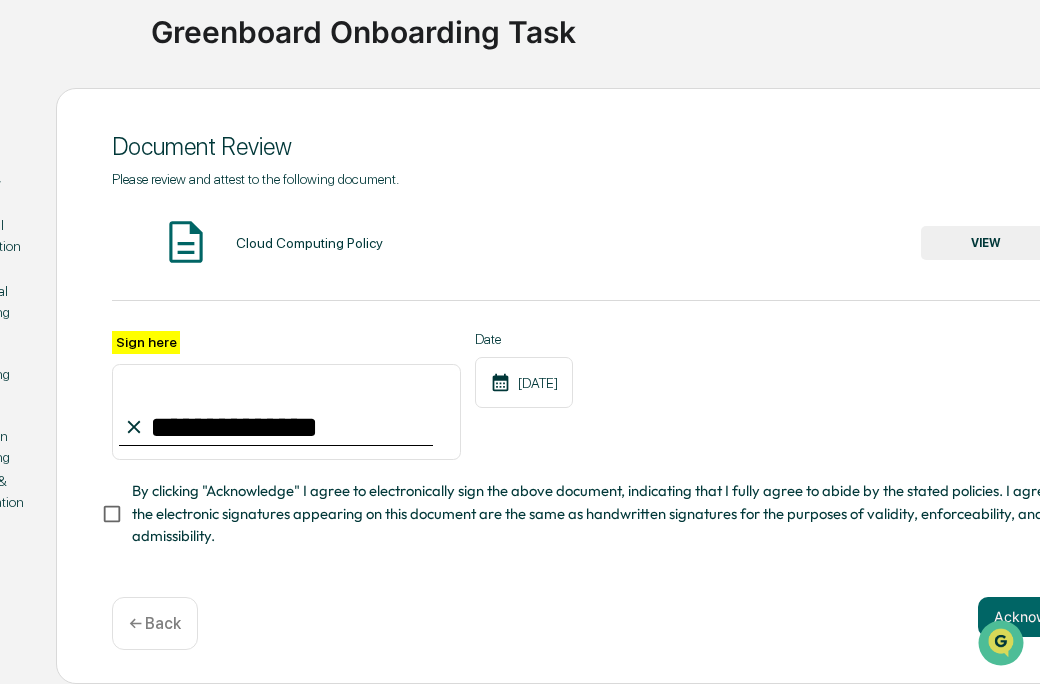 type on "**********" 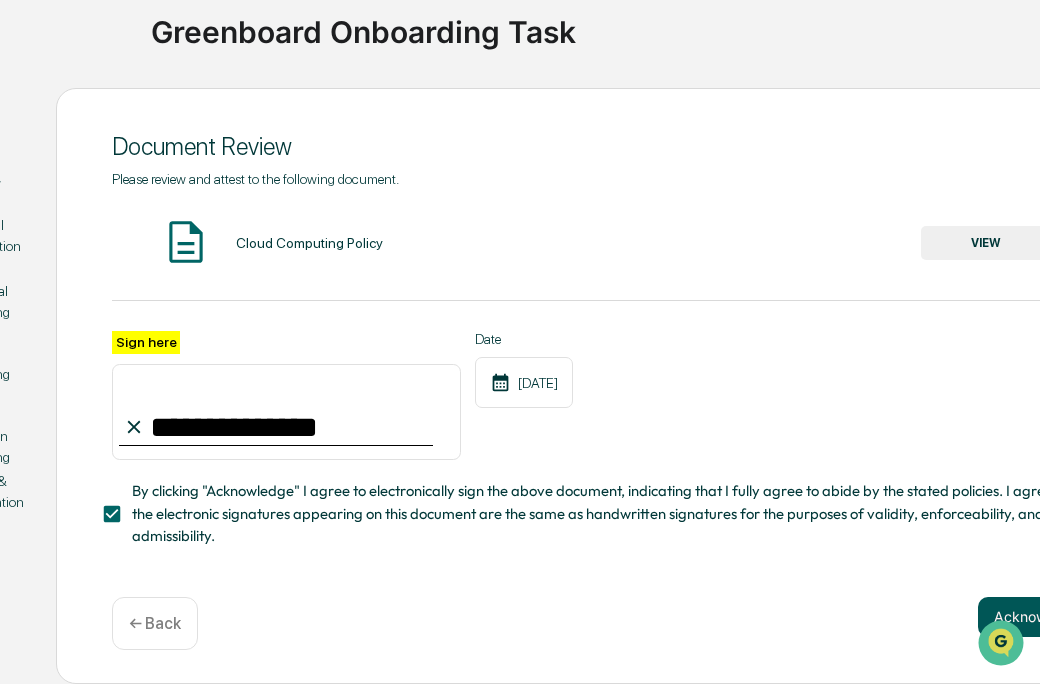 click on "Acknowledge" at bounding box center (1039, 617) 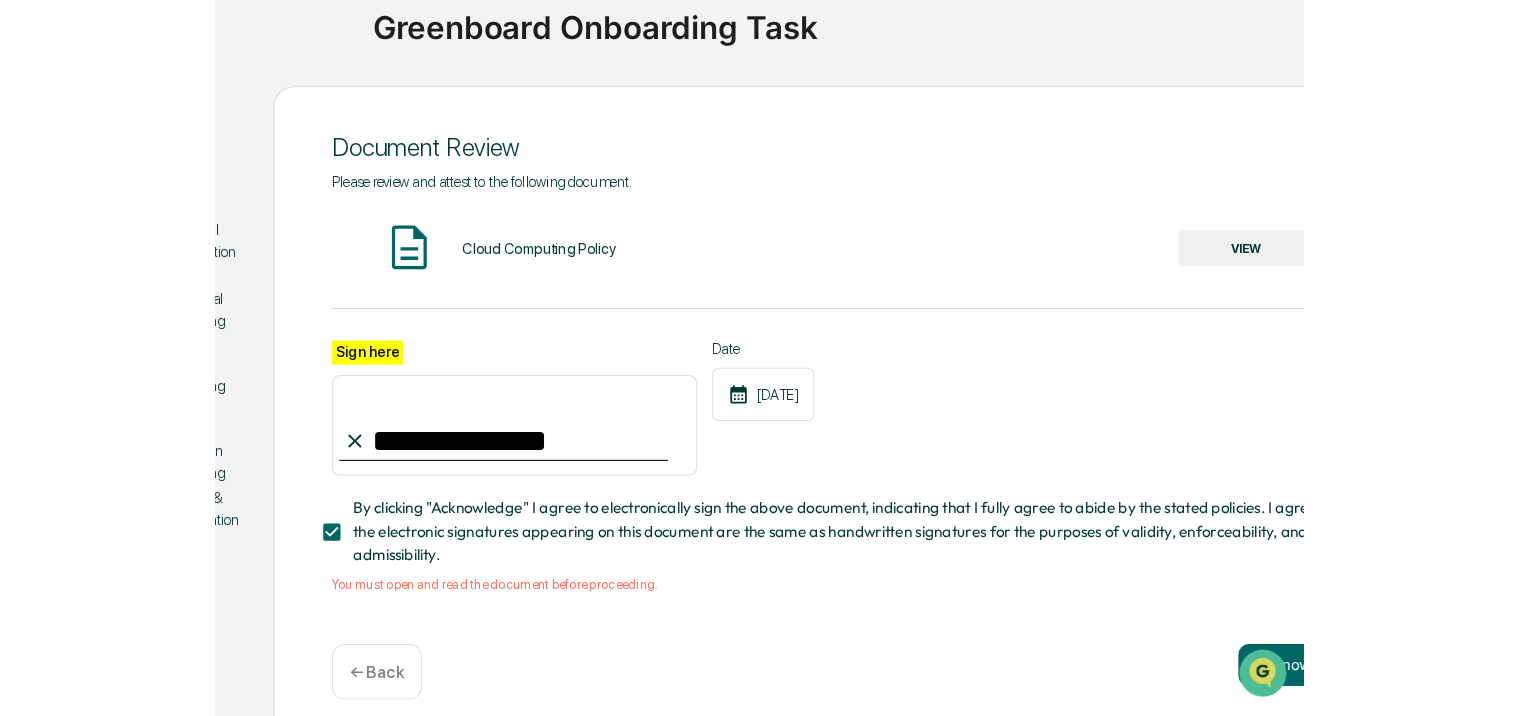 scroll, scrollTop: 148, scrollLeft: 0, axis: vertical 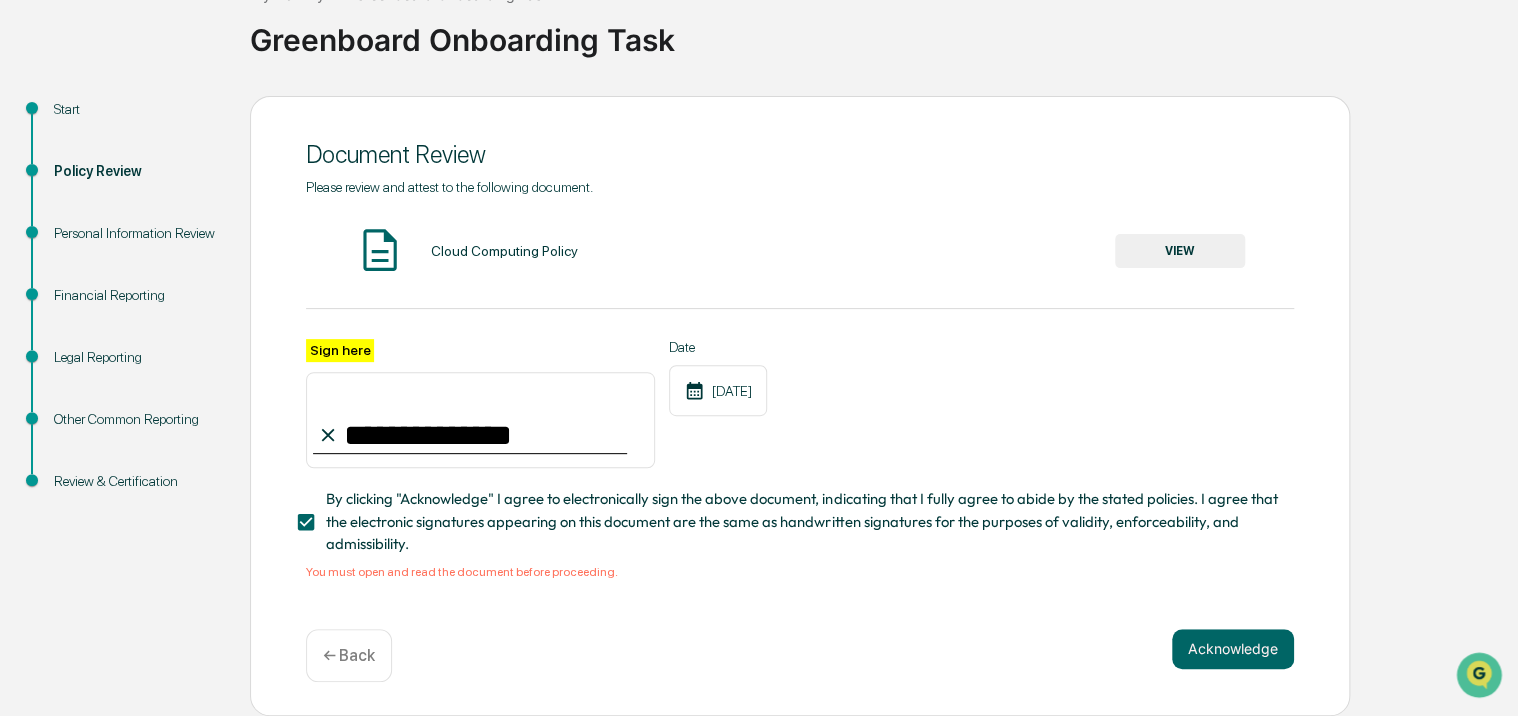 click on "VIEW" at bounding box center (1180, 251) 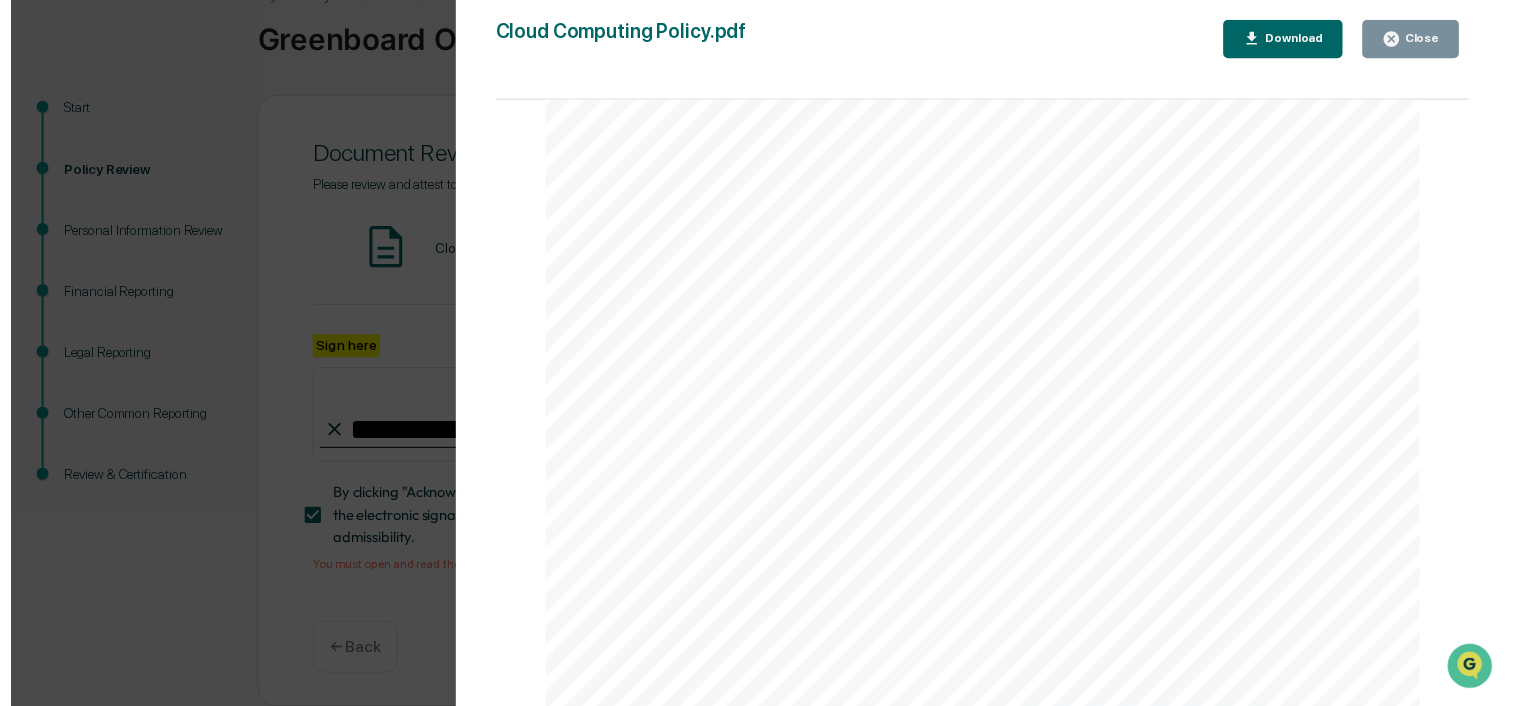 scroll, scrollTop: 5964, scrollLeft: 0, axis: vertical 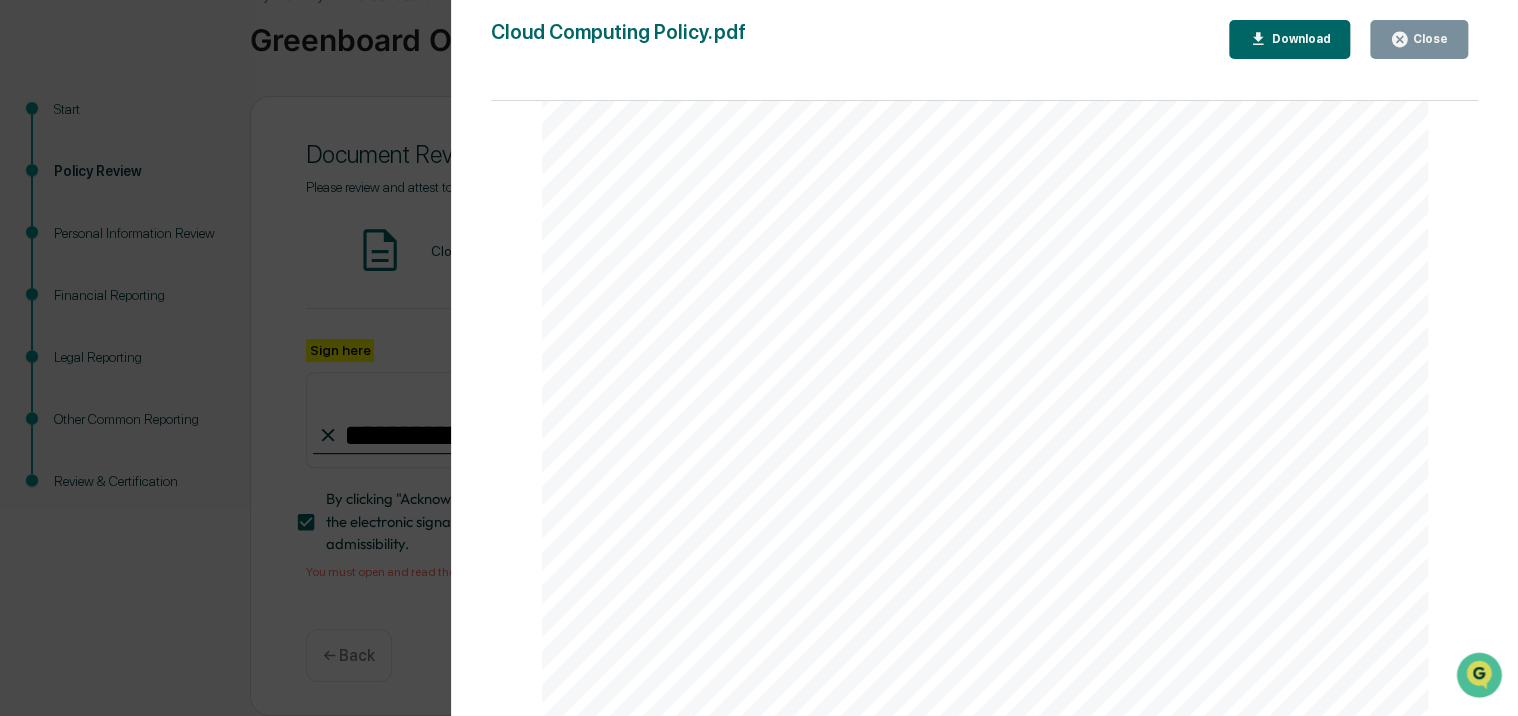 click on "Close" at bounding box center [1428, 39] 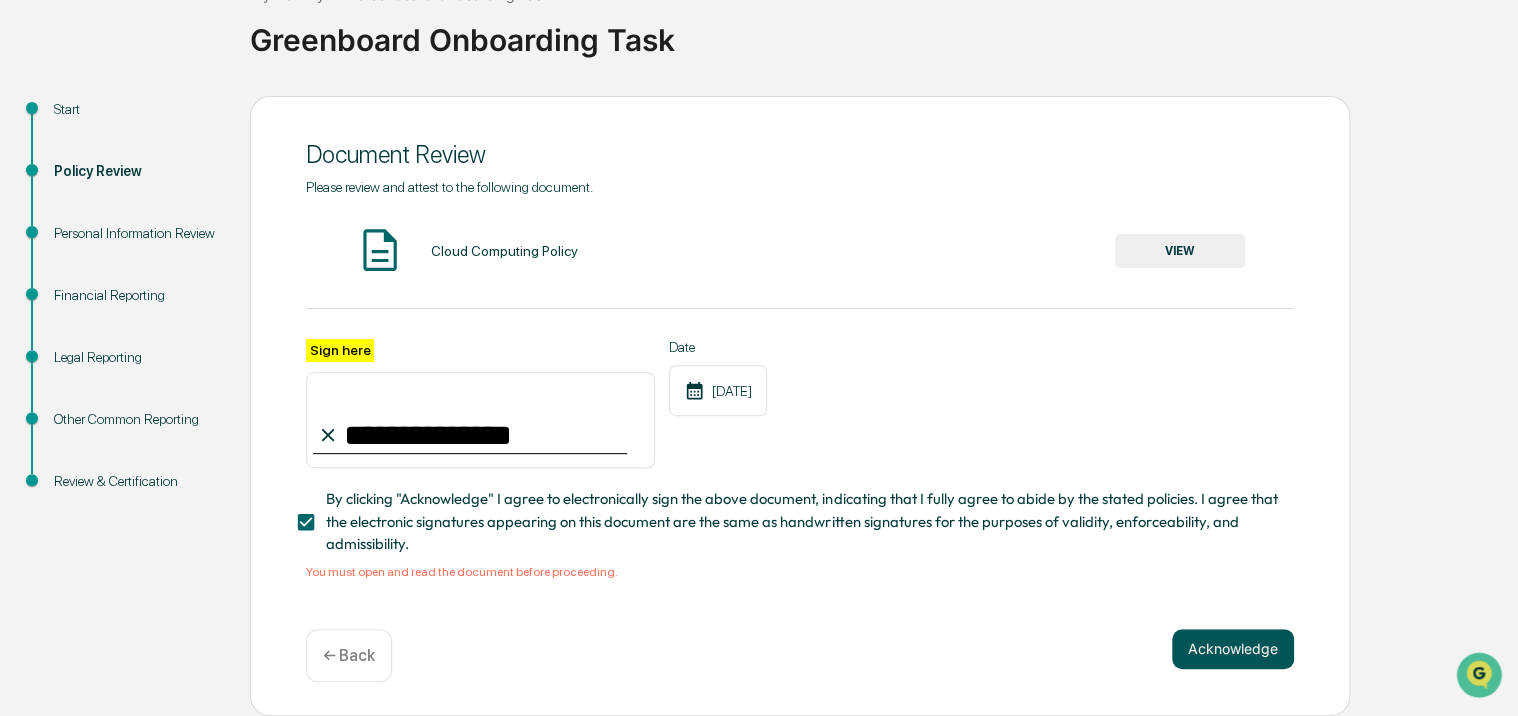 click on "Acknowledge" at bounding box center (1233, 649) 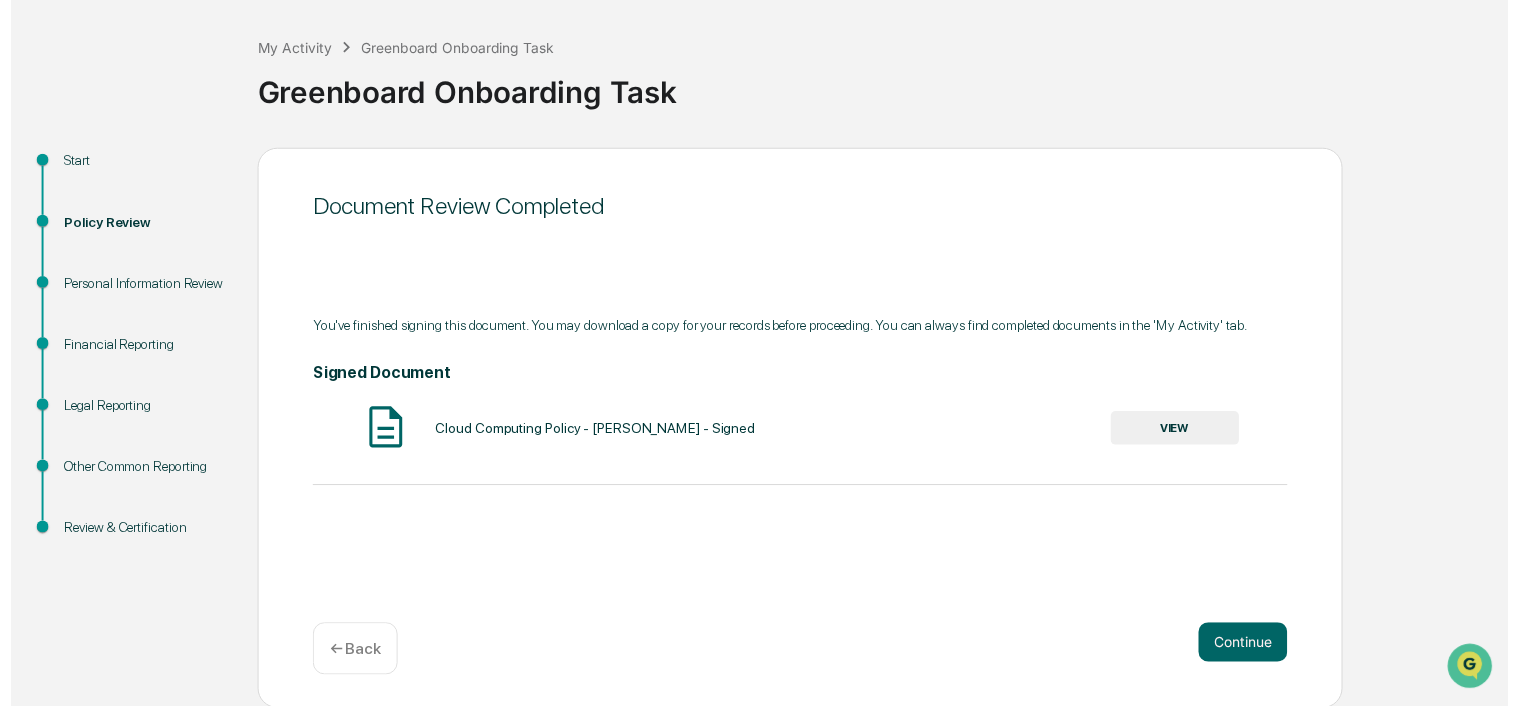 scroll, scrollTop: 142, scrollLeft: 0, axis: vertical 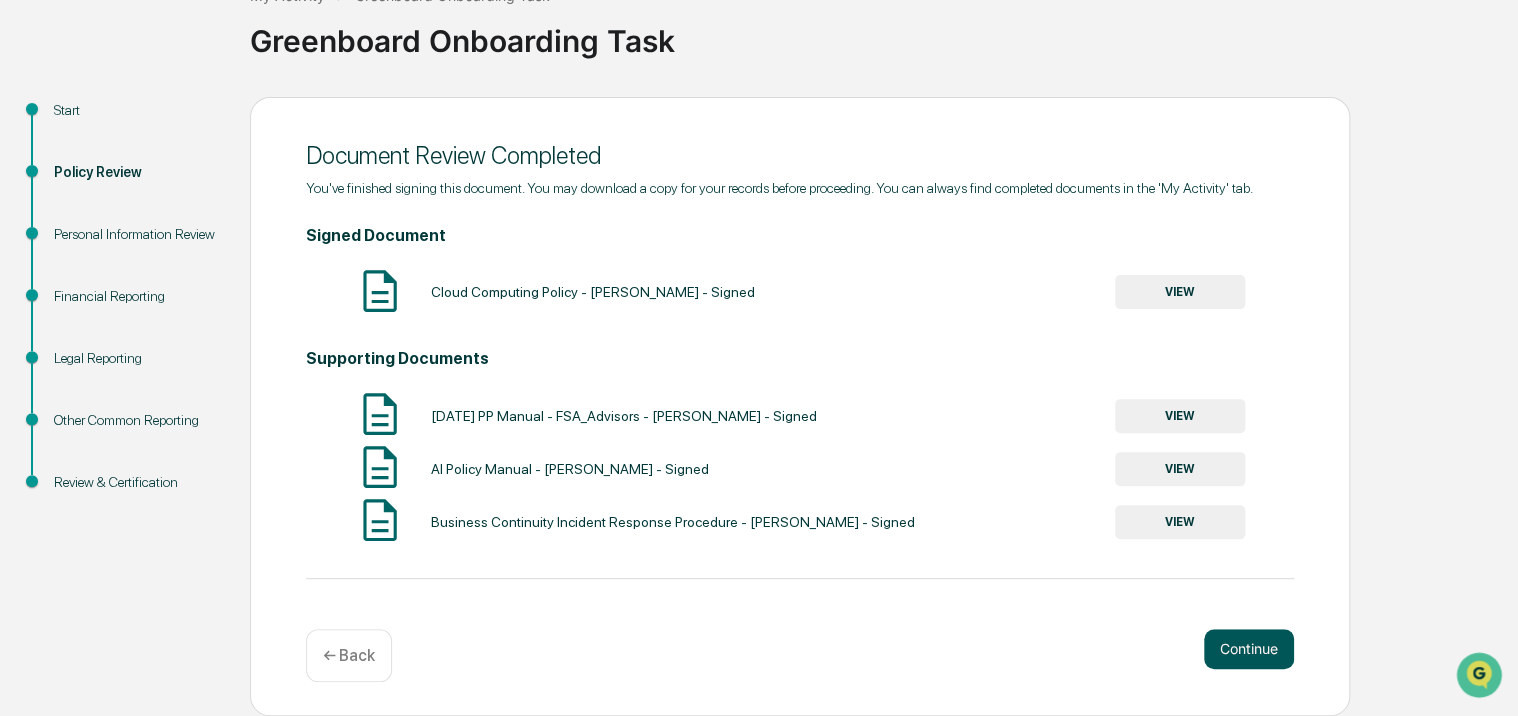 click on "Continue" at bounding box center [1249, 649] 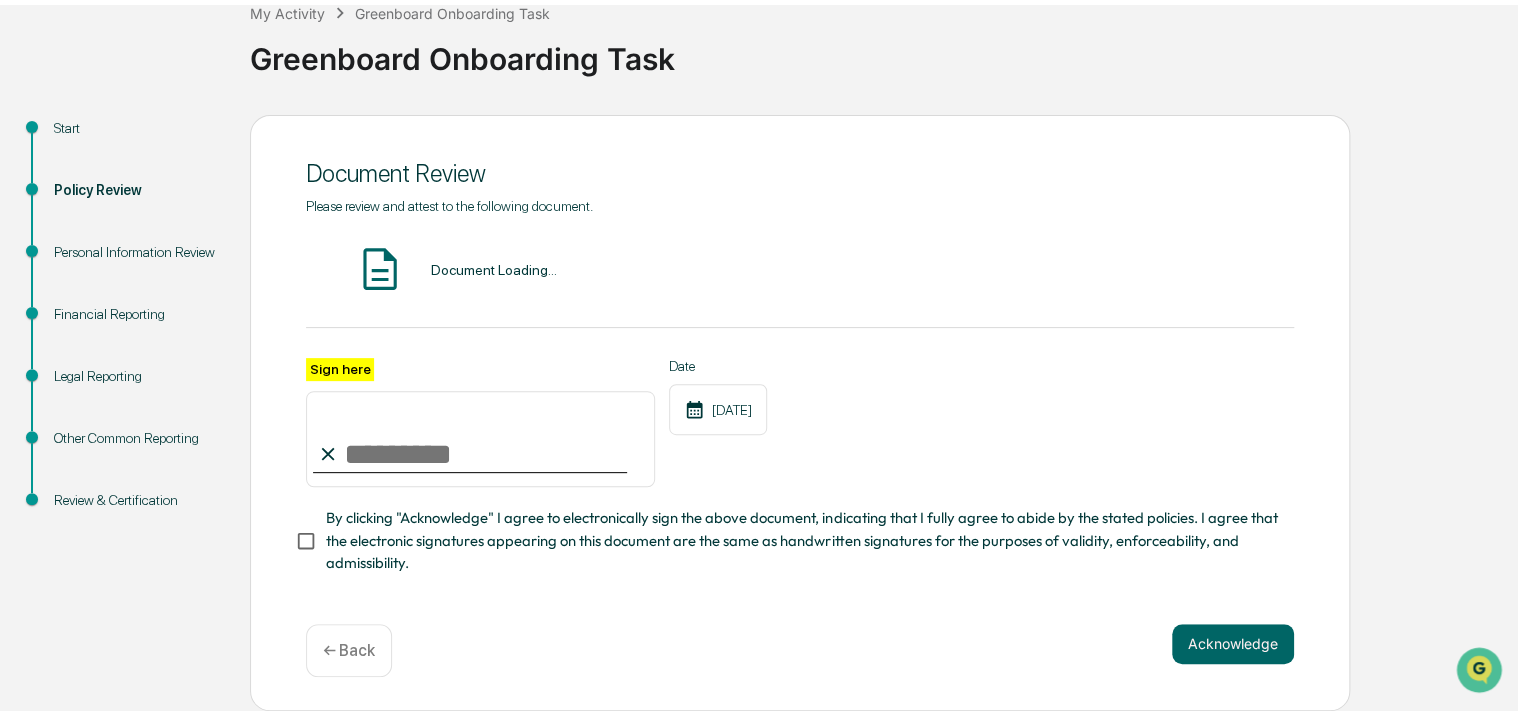 scroll, scrollTop: 124, scrollLeft: 0, axis: vertical 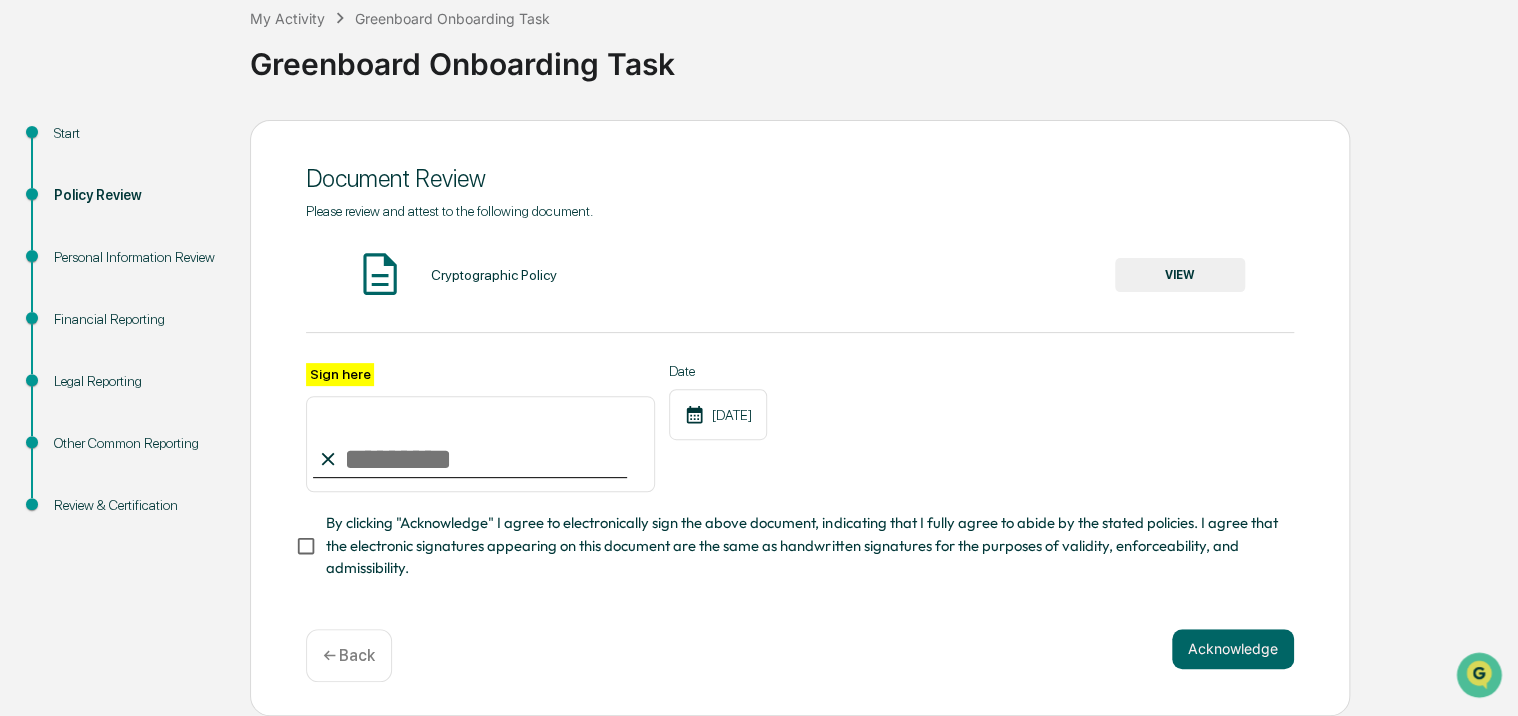 click on "Sign here" at bounding box center [480, 444] 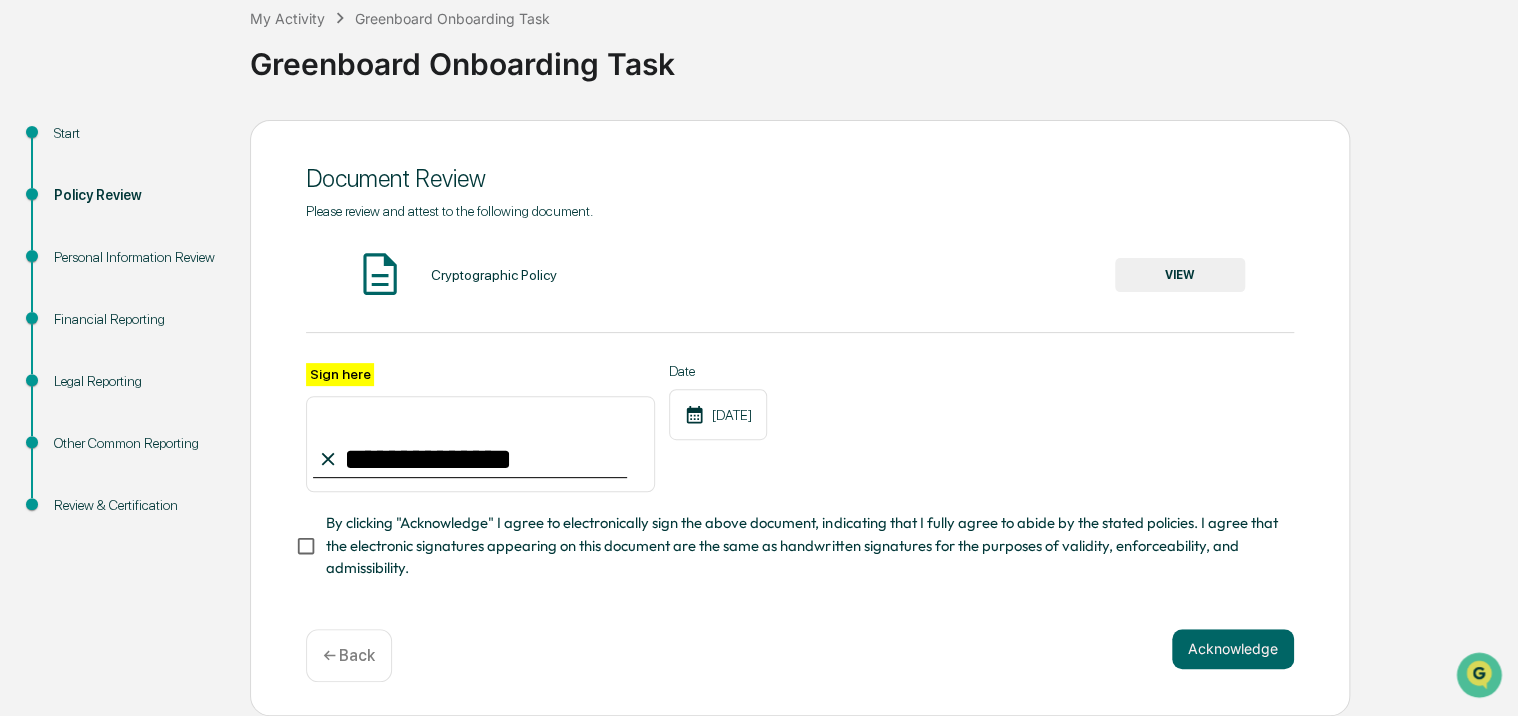 type on "**********" 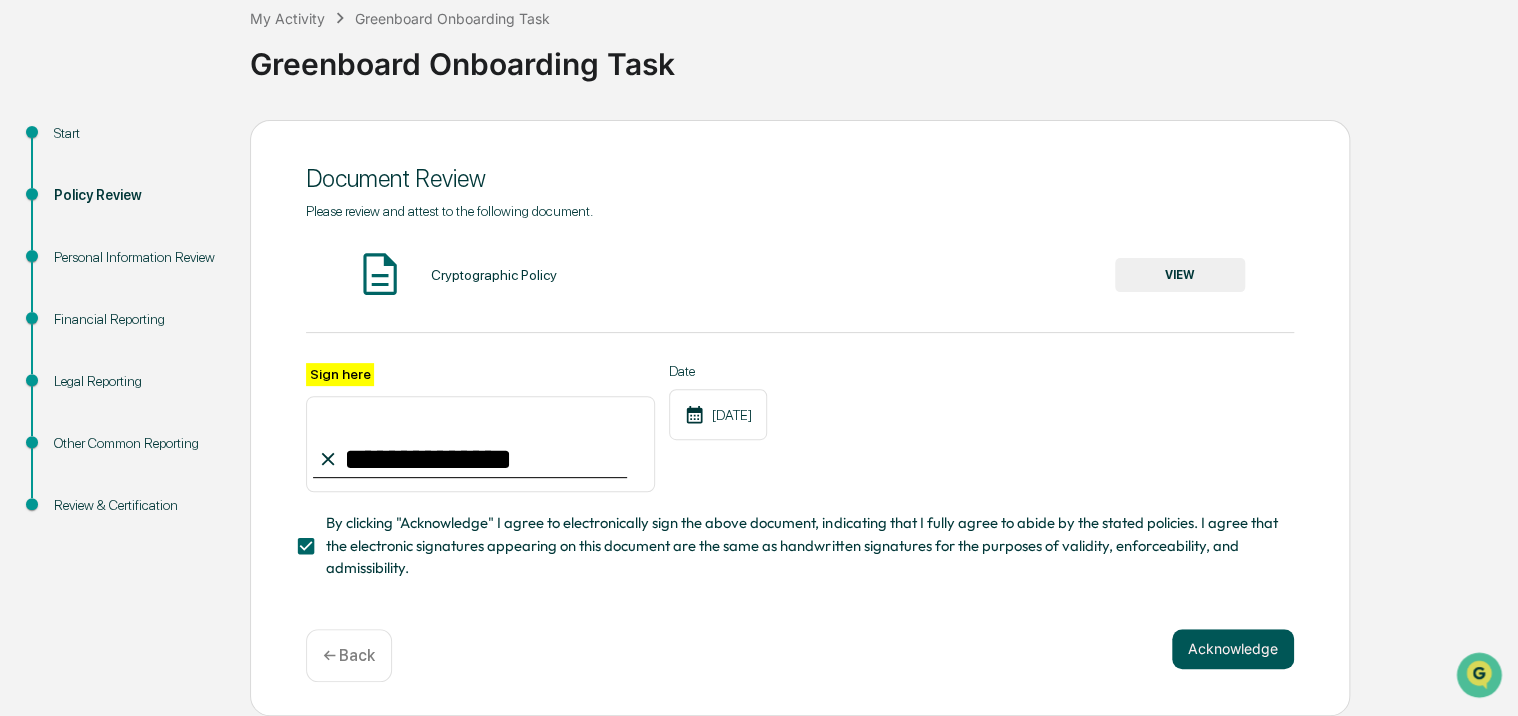 click on "Acknowledge" at bounding box center [1233, 649] 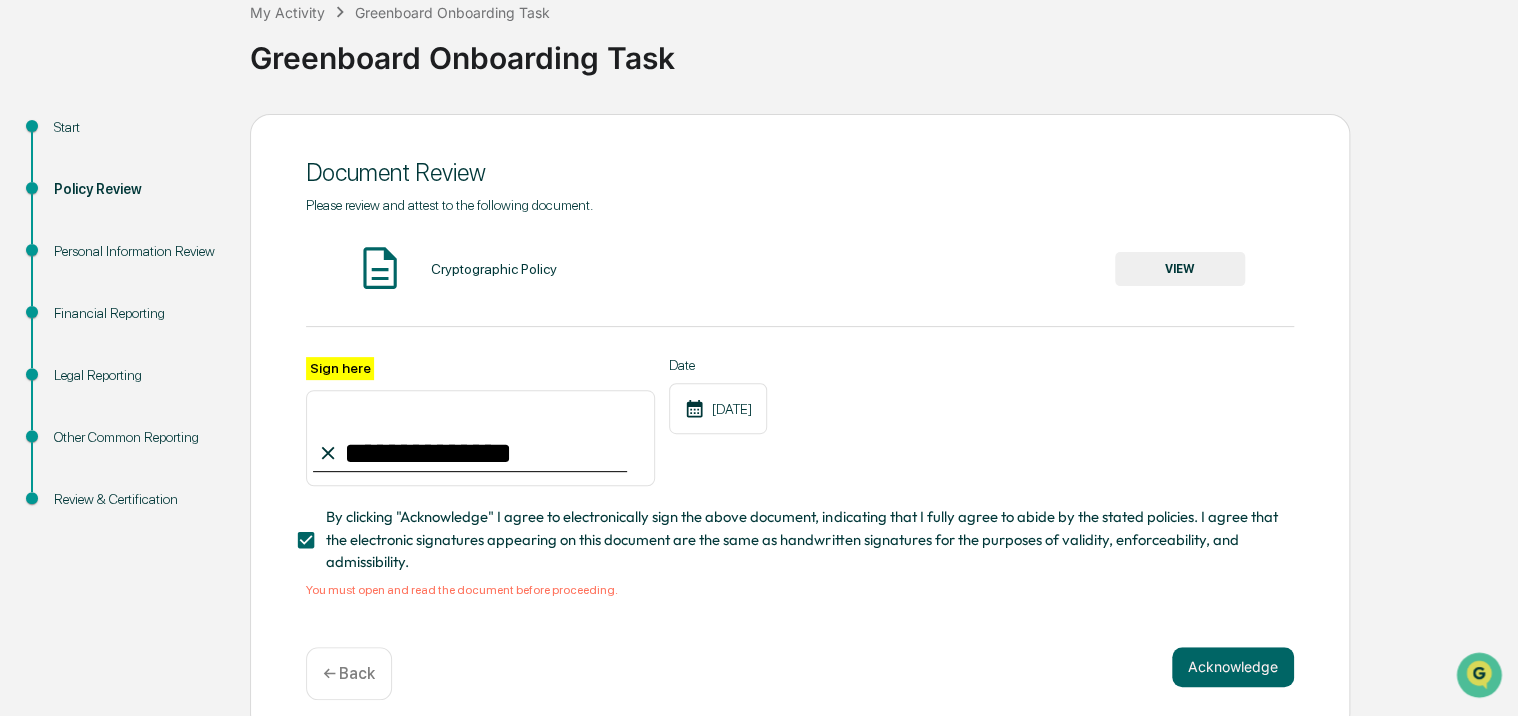 click on "VIEW" at bounding box center (1180, 269) 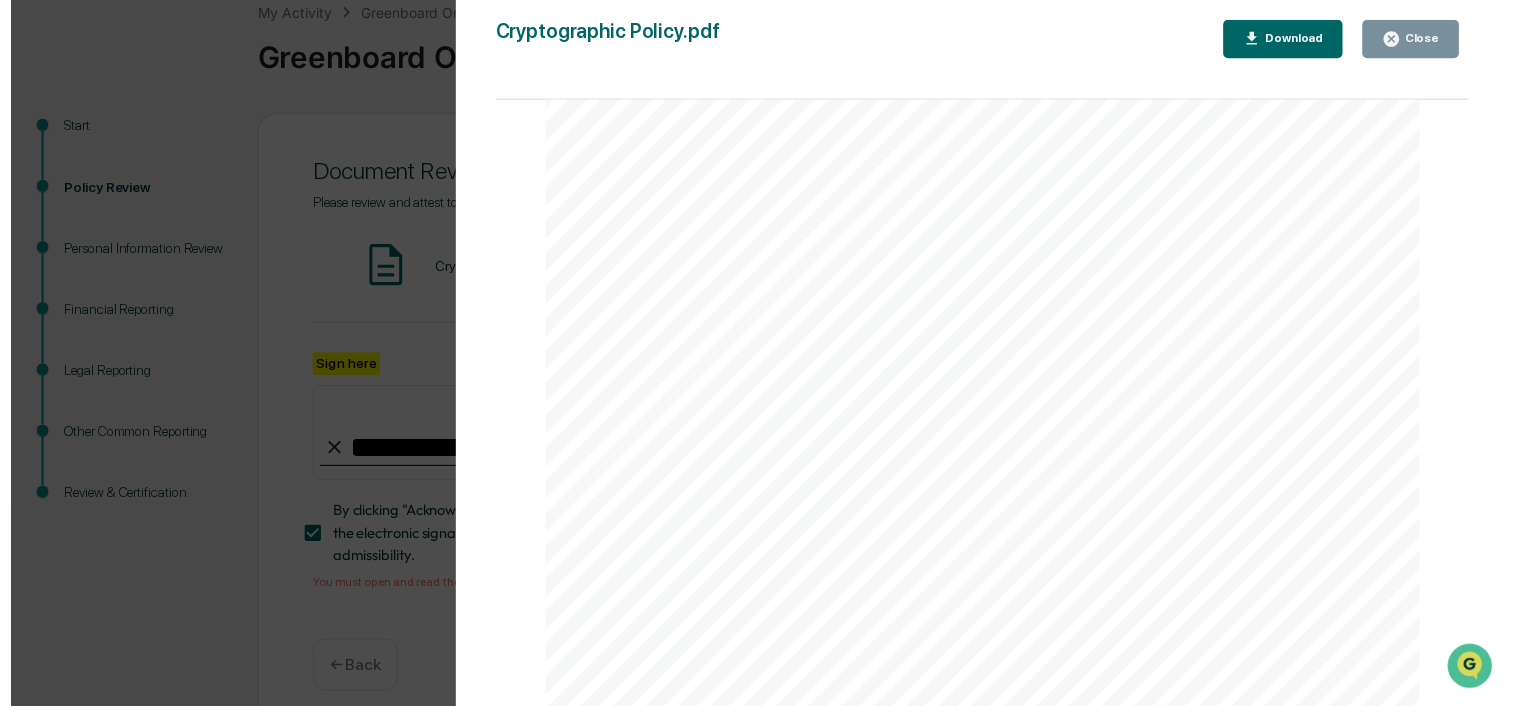 scroll, scrollTop: 8603, scrollLeft: 0, axis: vertical 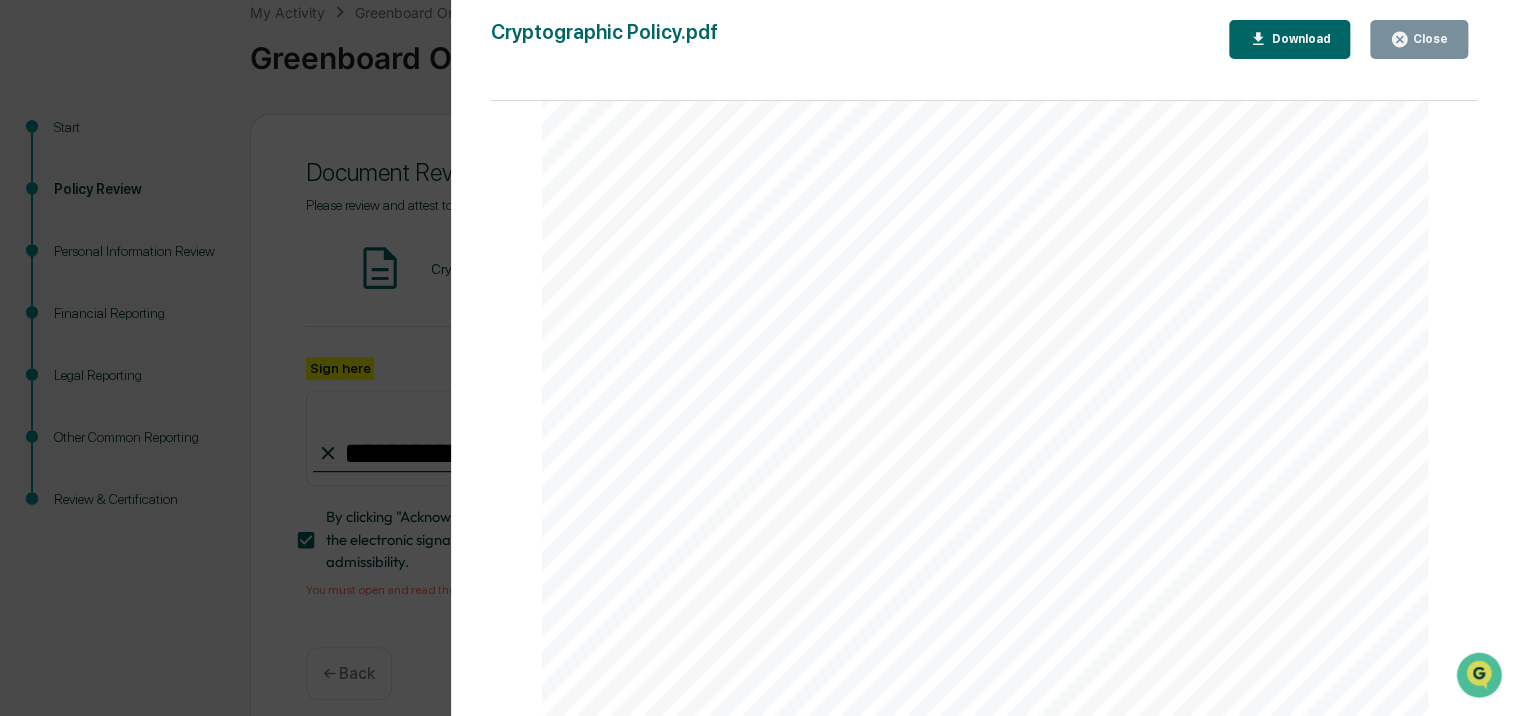 click on "Close" at bounding box center (1428, 39) 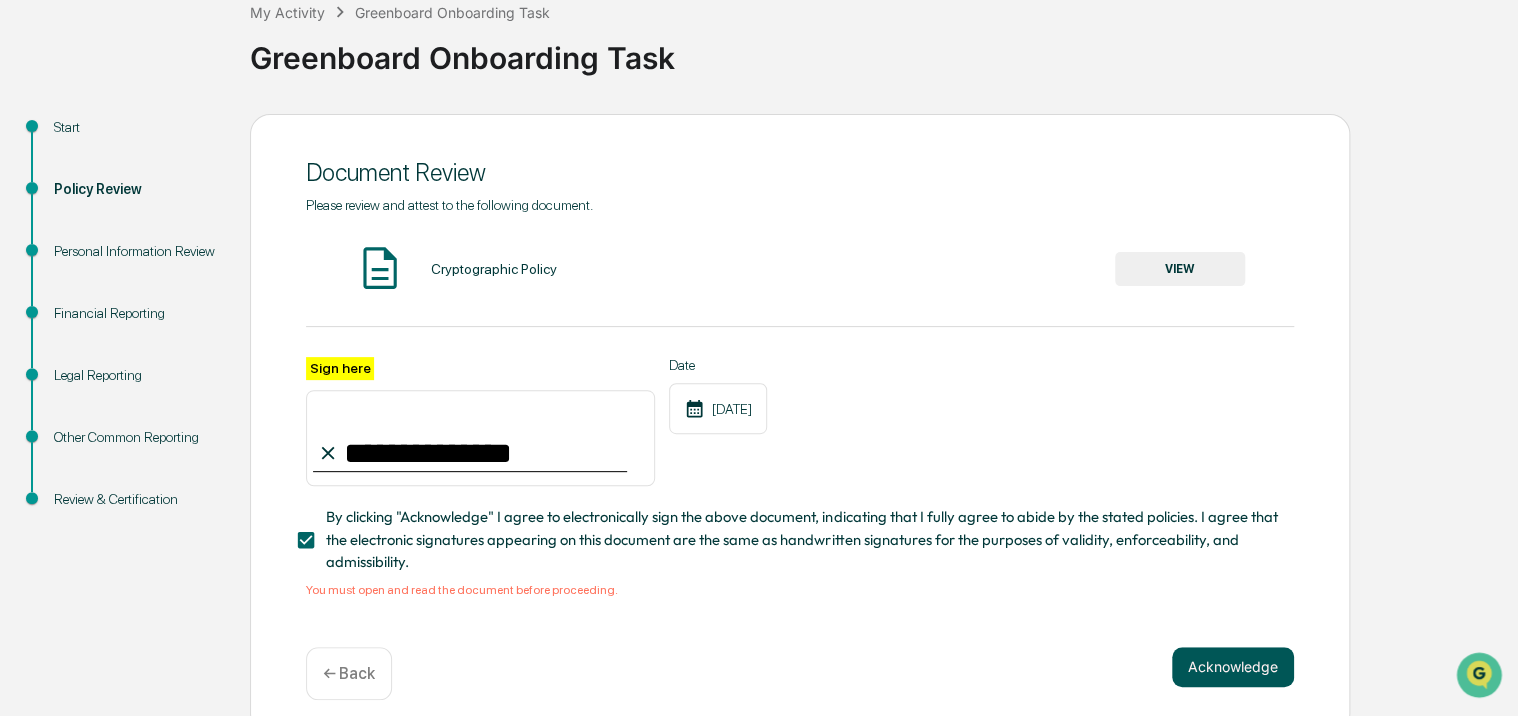 click on "Acknowledge" at bounding box center (1233, 667) 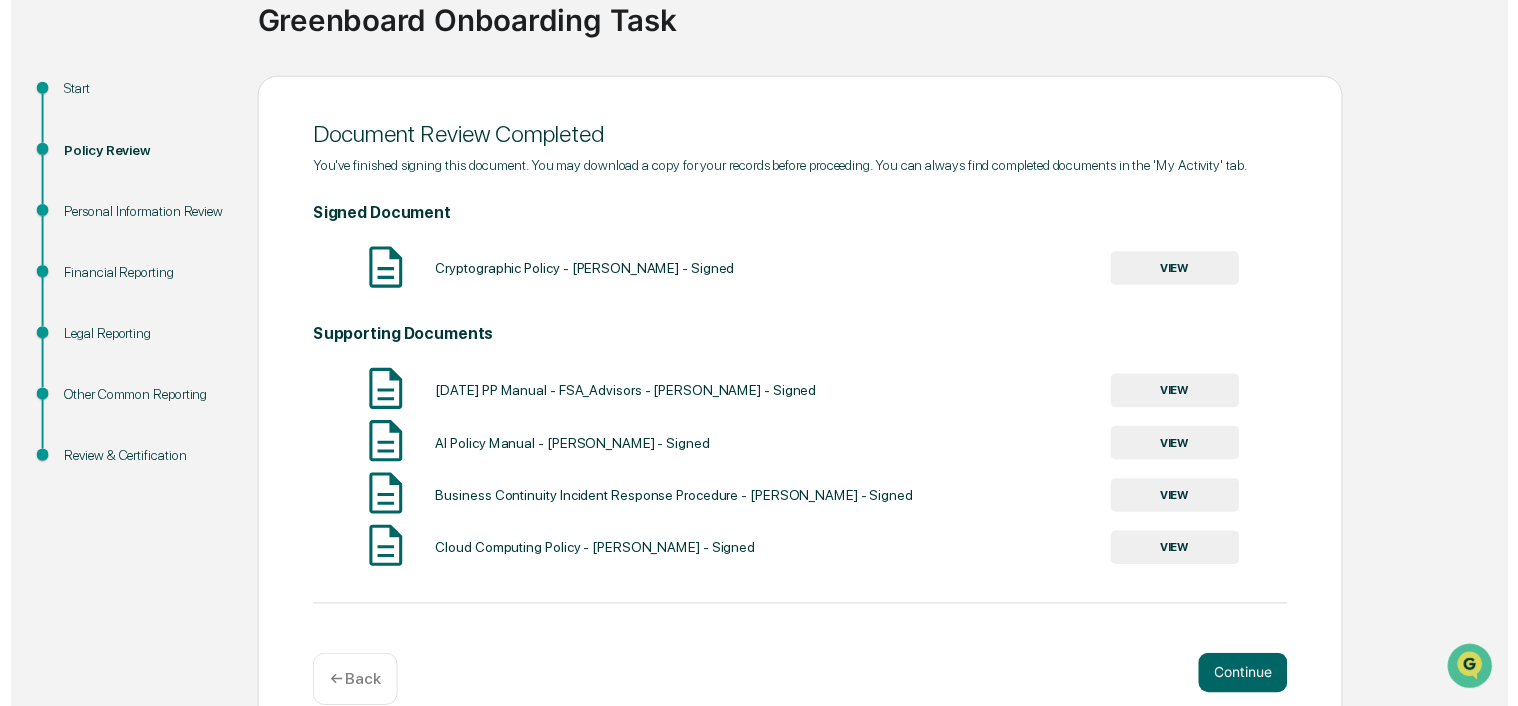 scroll, scrollTop: 195, scrollLeft: 0, axis: vertical 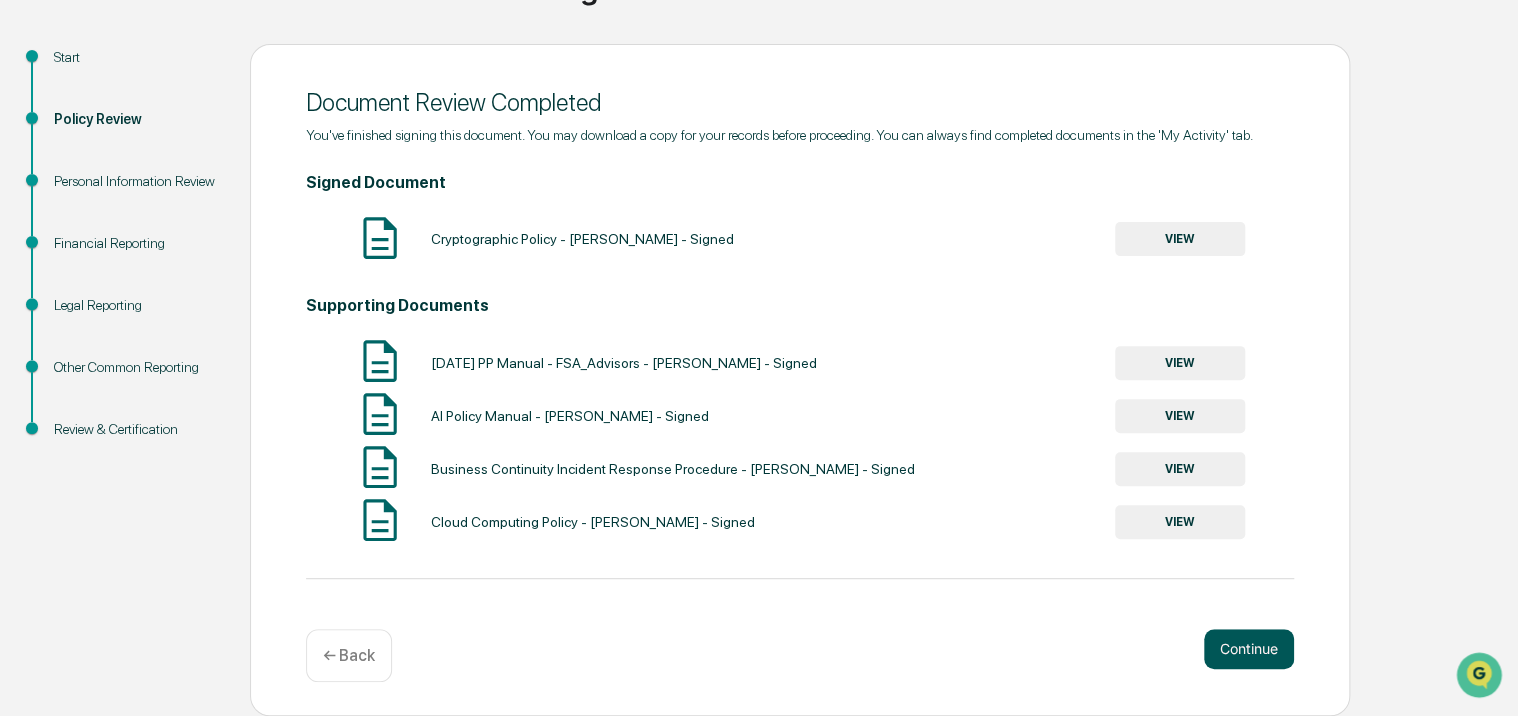 click on "Continue" at bounding box center (1249, 649) 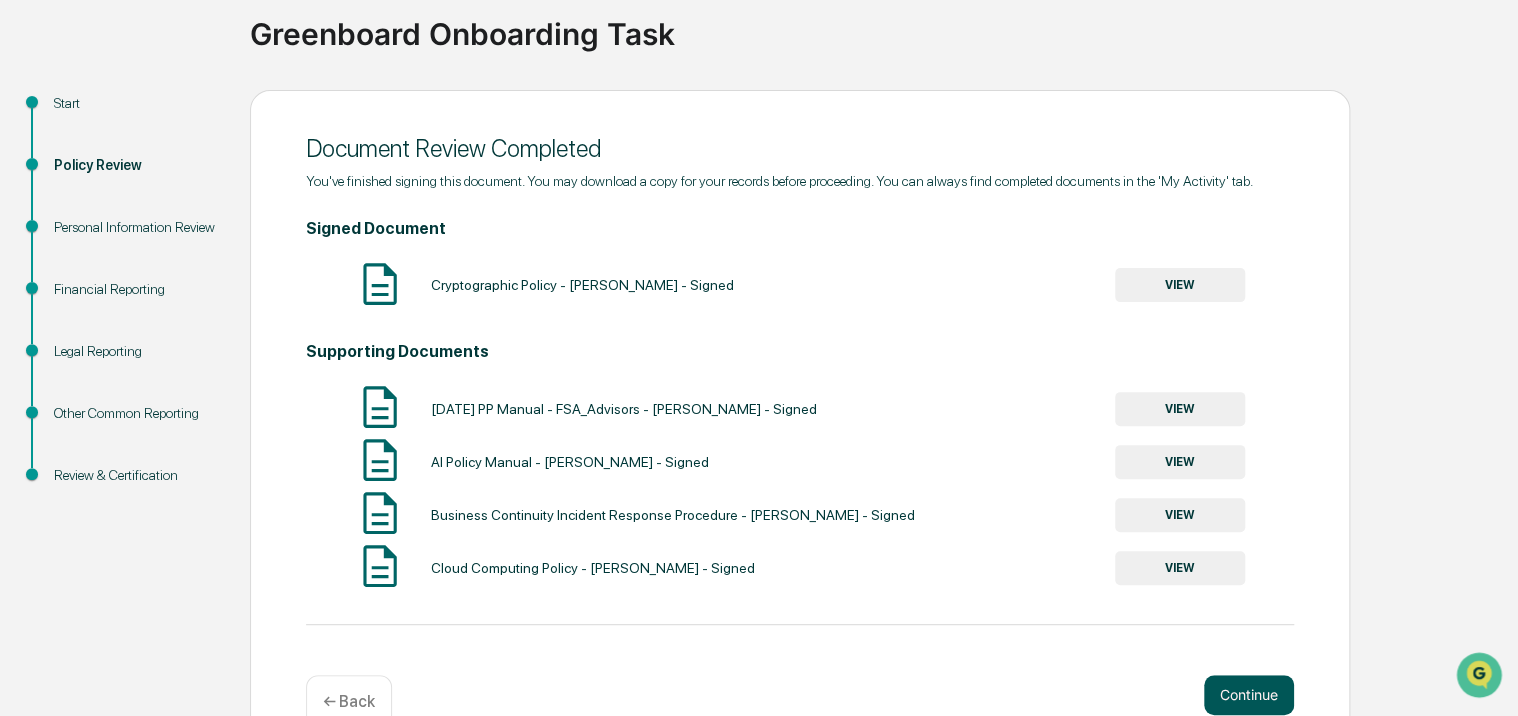 scroll, scrollTop: 124, scrollLeft: 0, axis: vertical 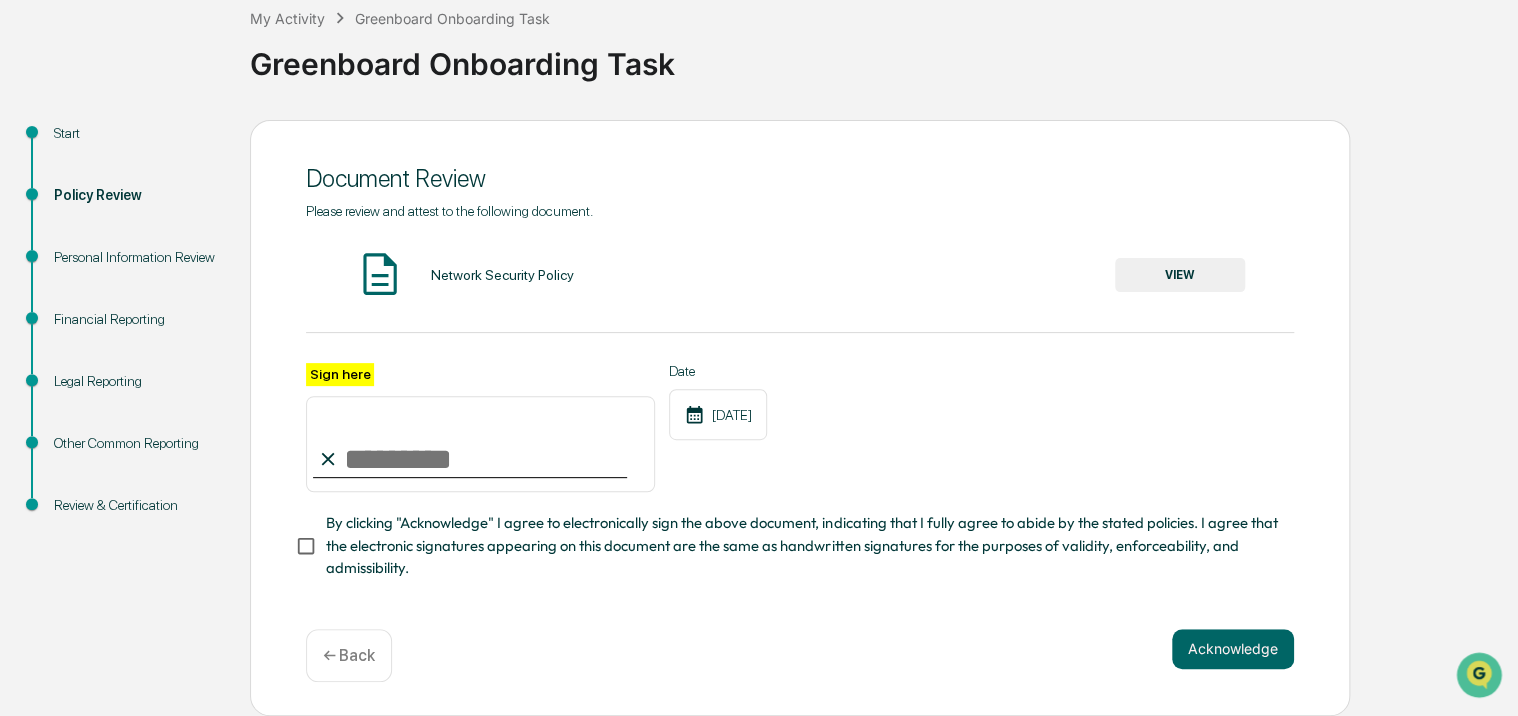 click on "Sign here" at bounding box center [480, 444] 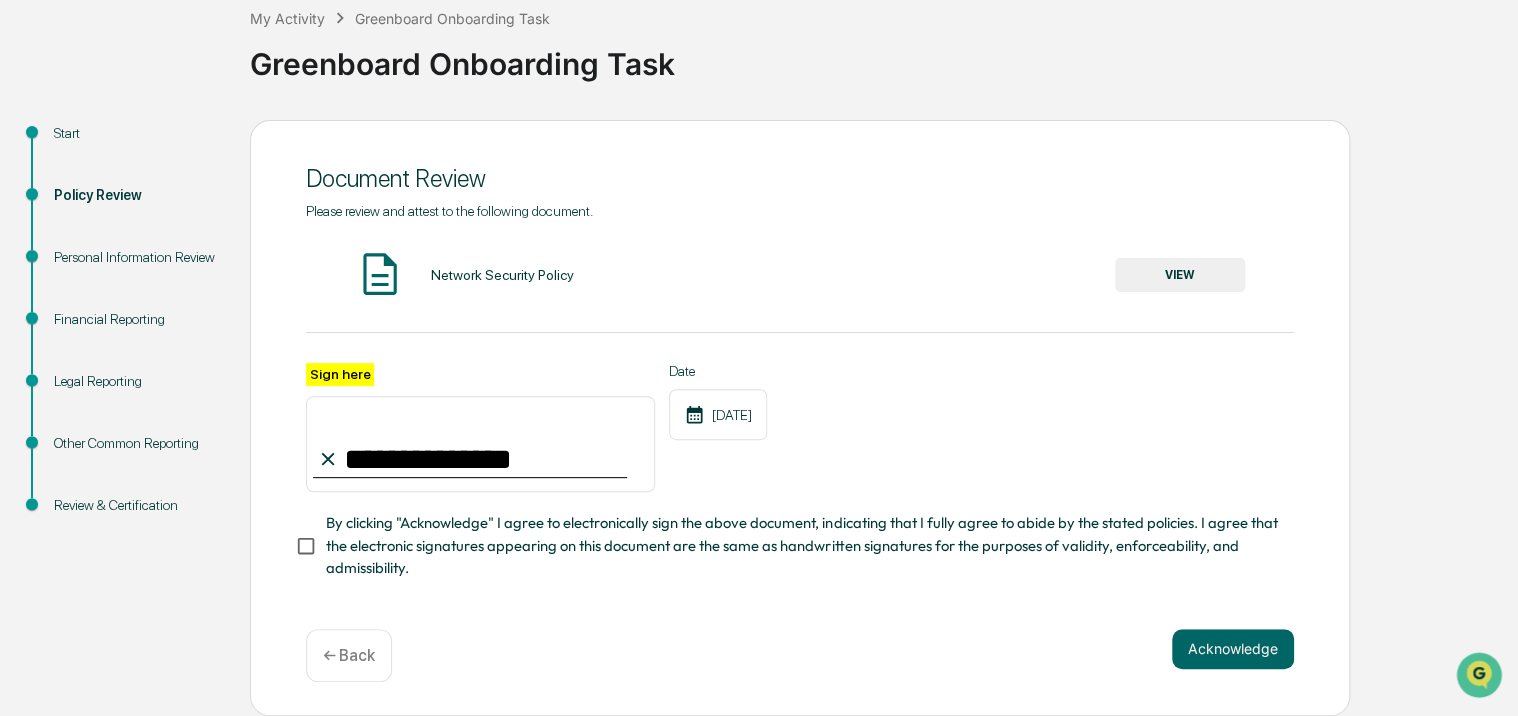 type on "**********" 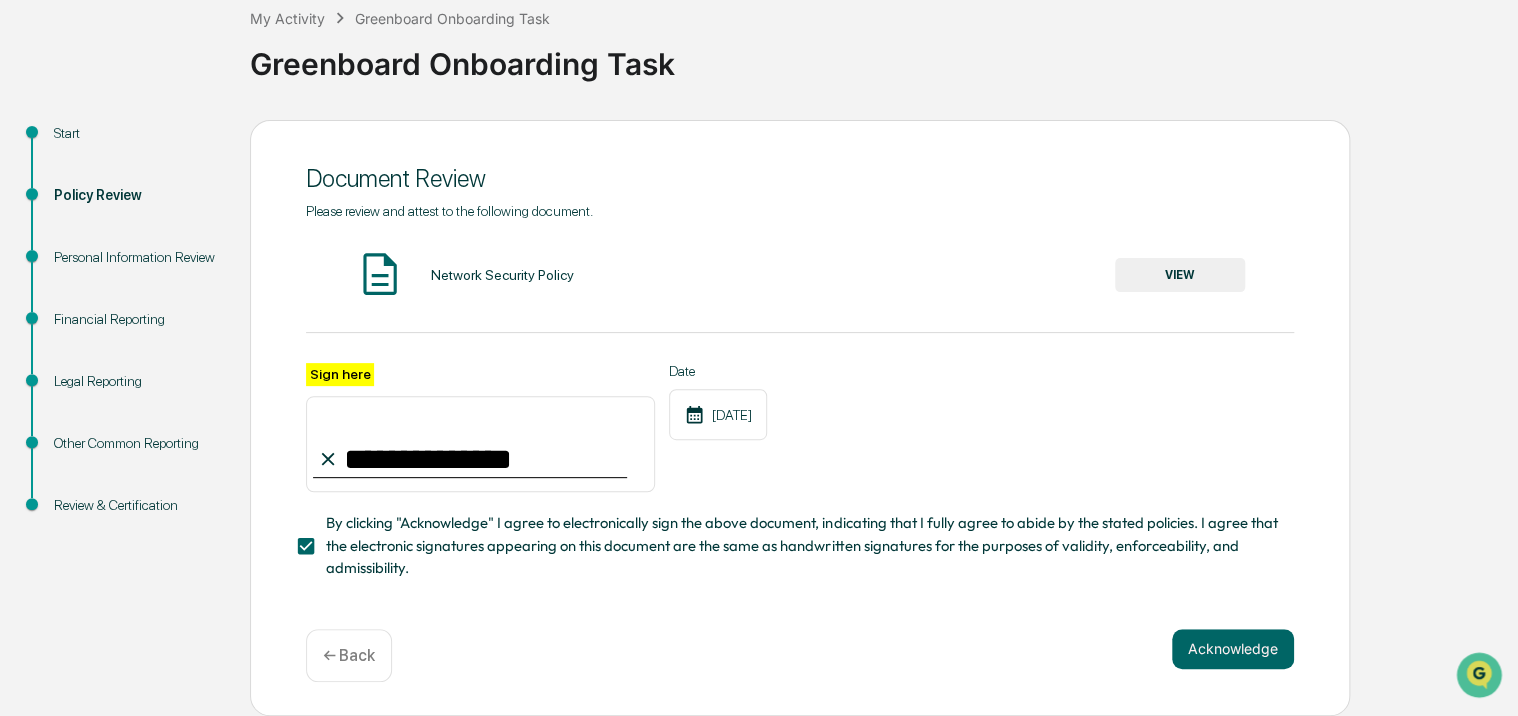 click on "VIEW" at bounding box center [1180, 275] 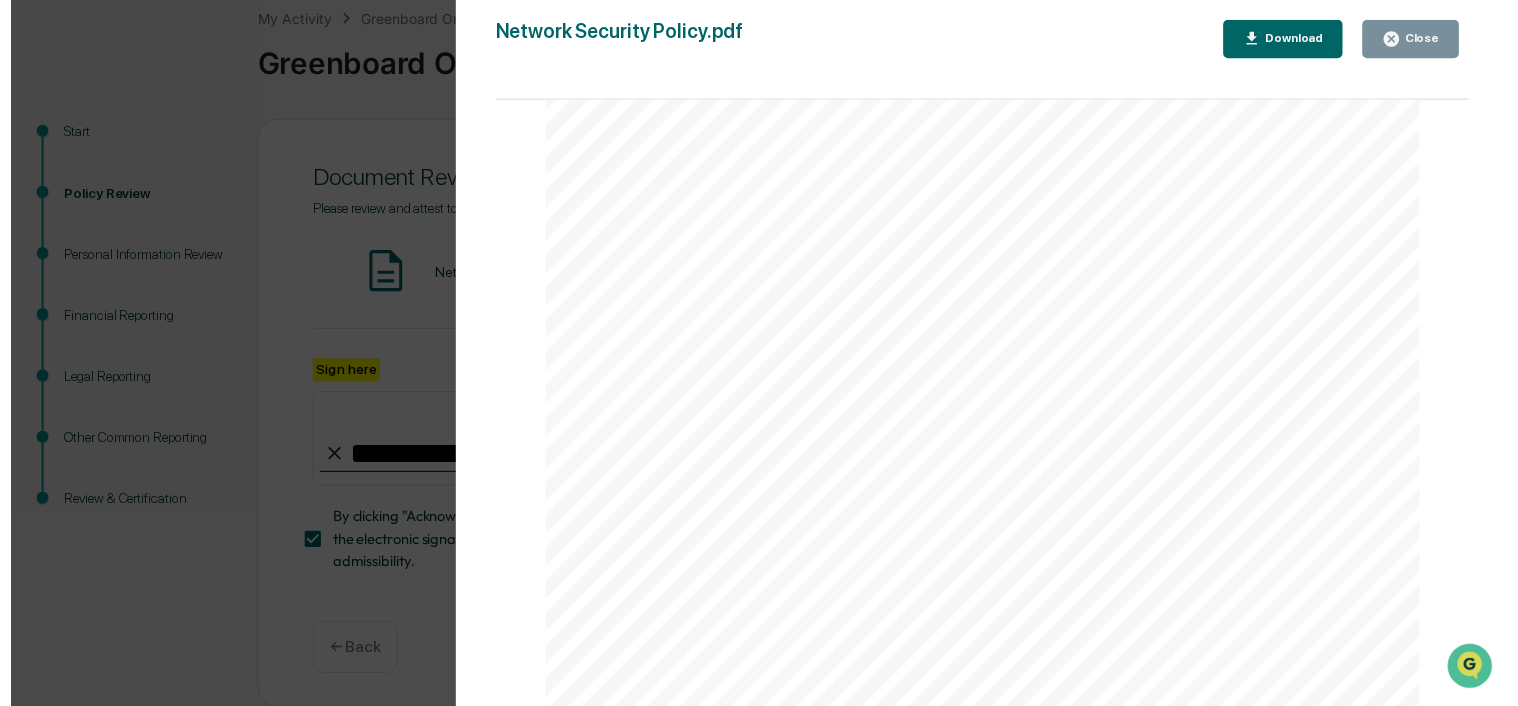 scroll, scrollTop: 13882, scrollLeft: 0, axis: vertical 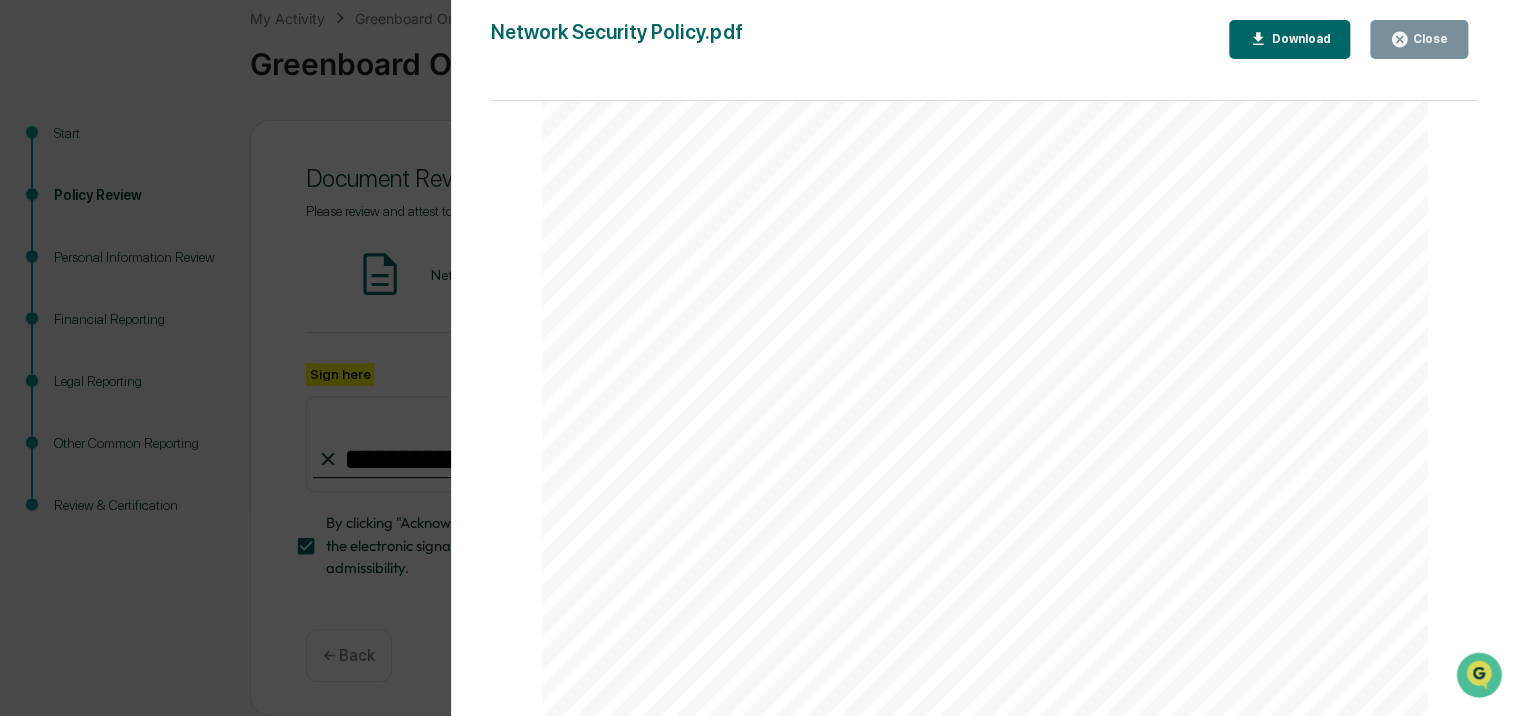 click on "Close" at bounding box center (1428, 39) 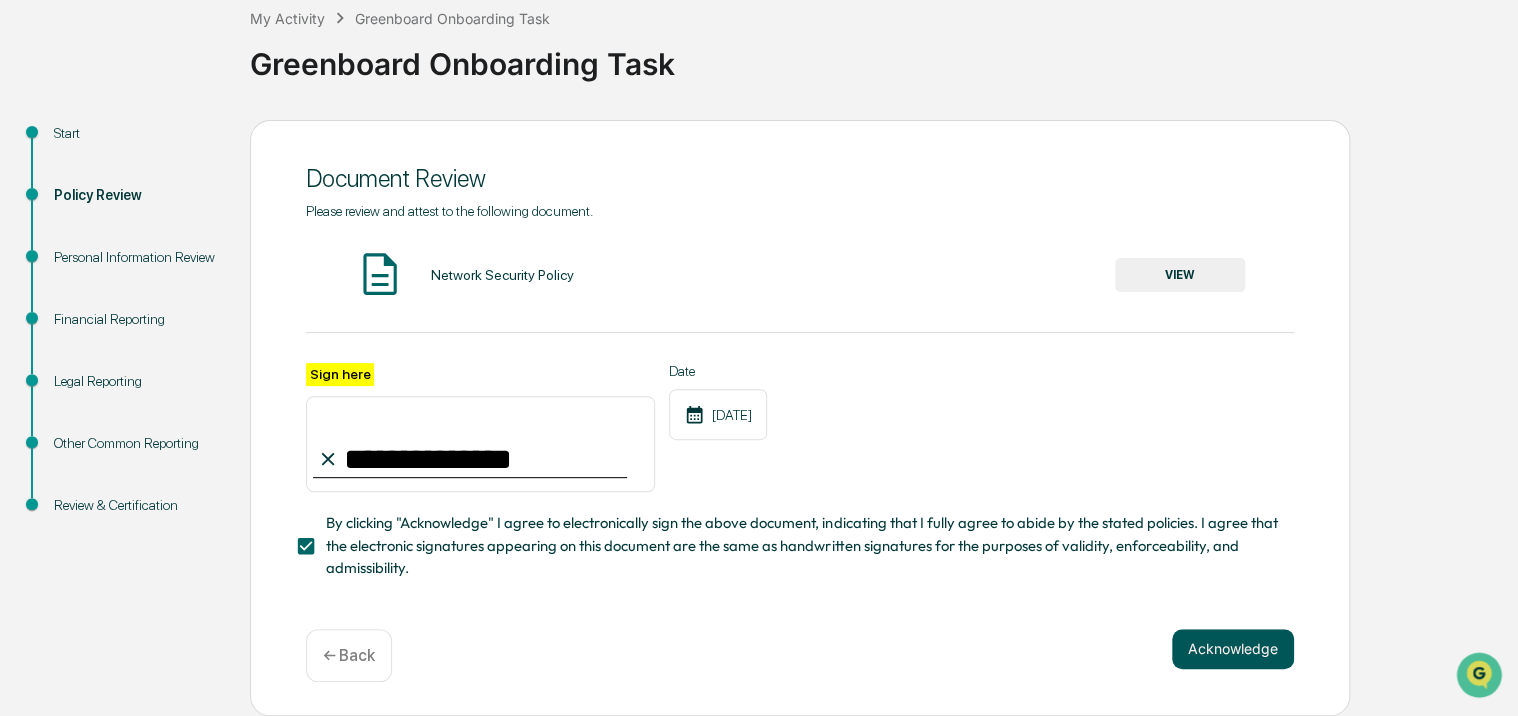 click on "Acknowledge" at bounding box center [1233, 649] 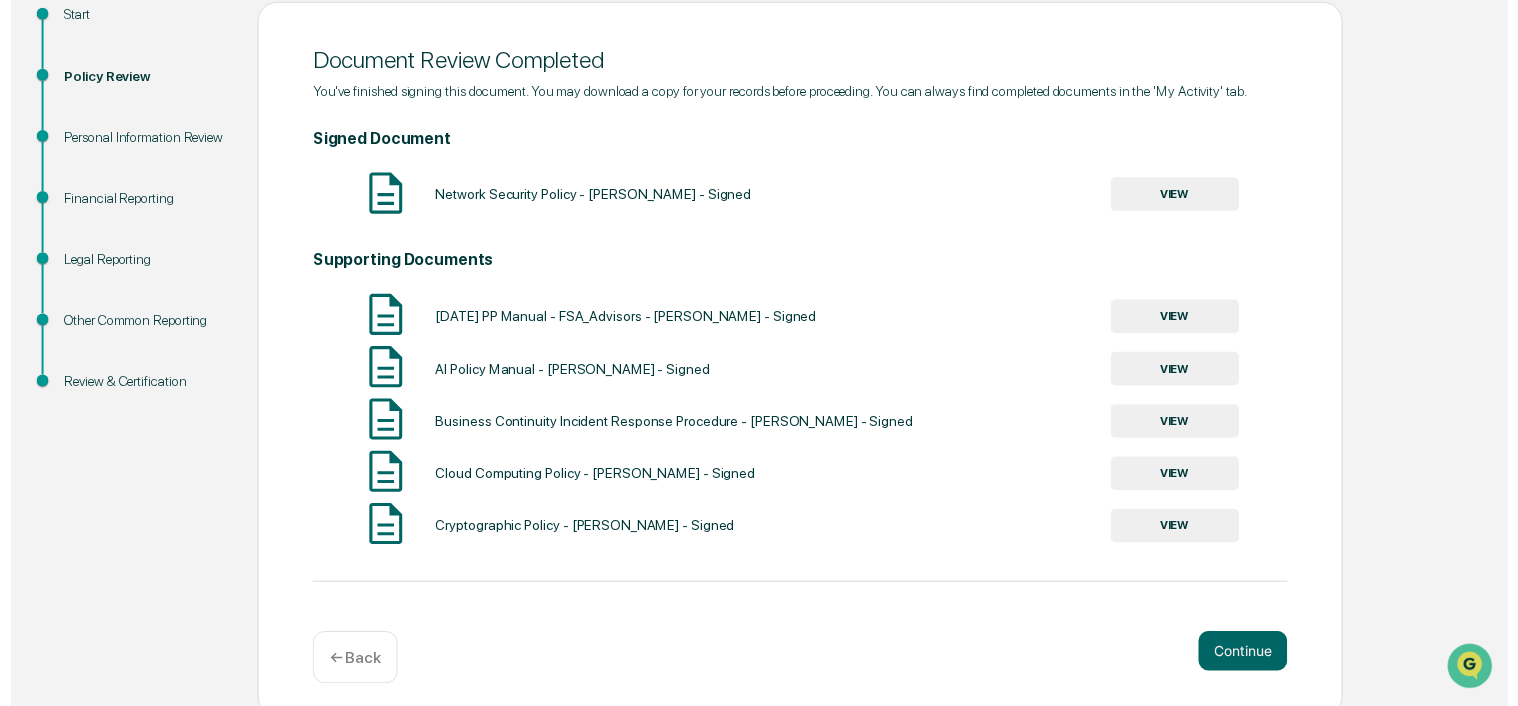 scroll, scrollTop: 248, scrollLeft: 0, axis: vertical 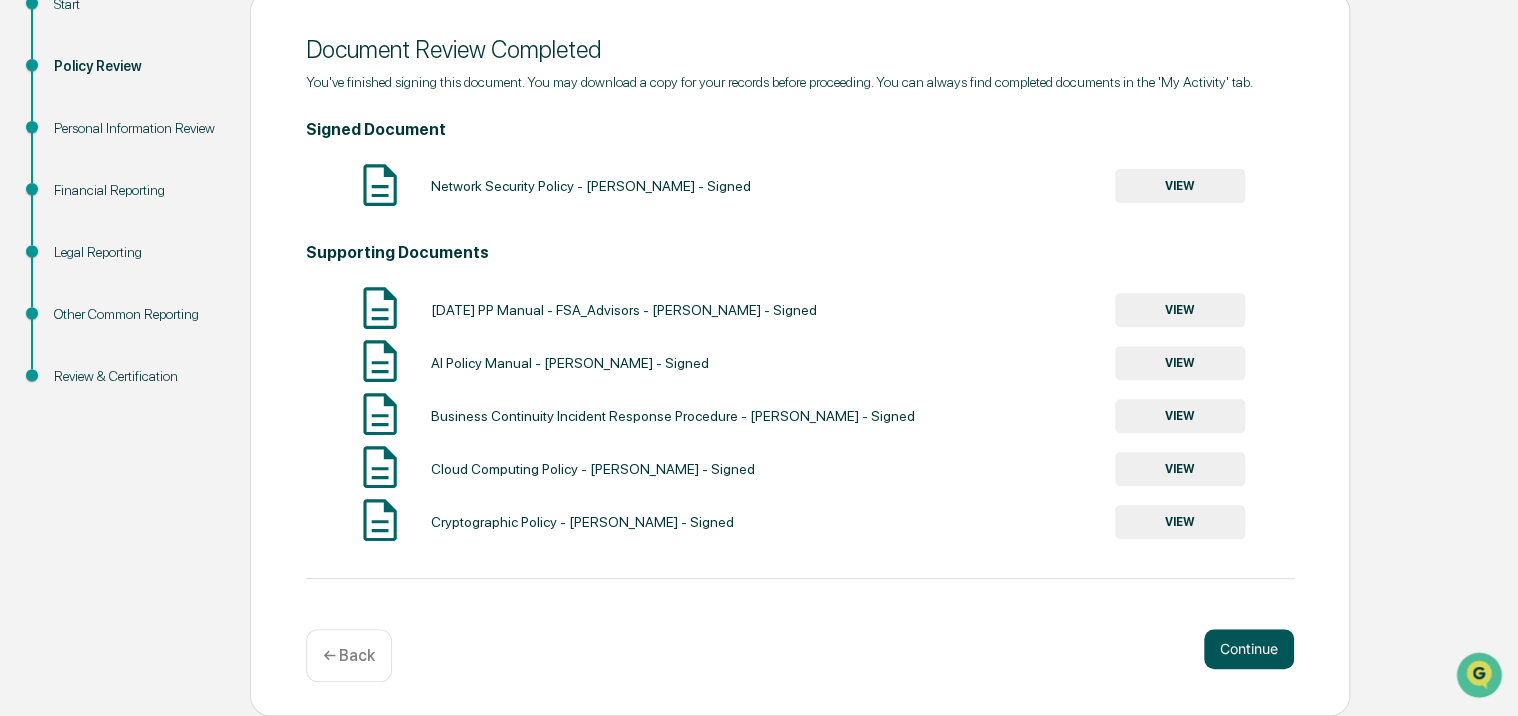 click on "Continue" at bounding box center (1249, 649) 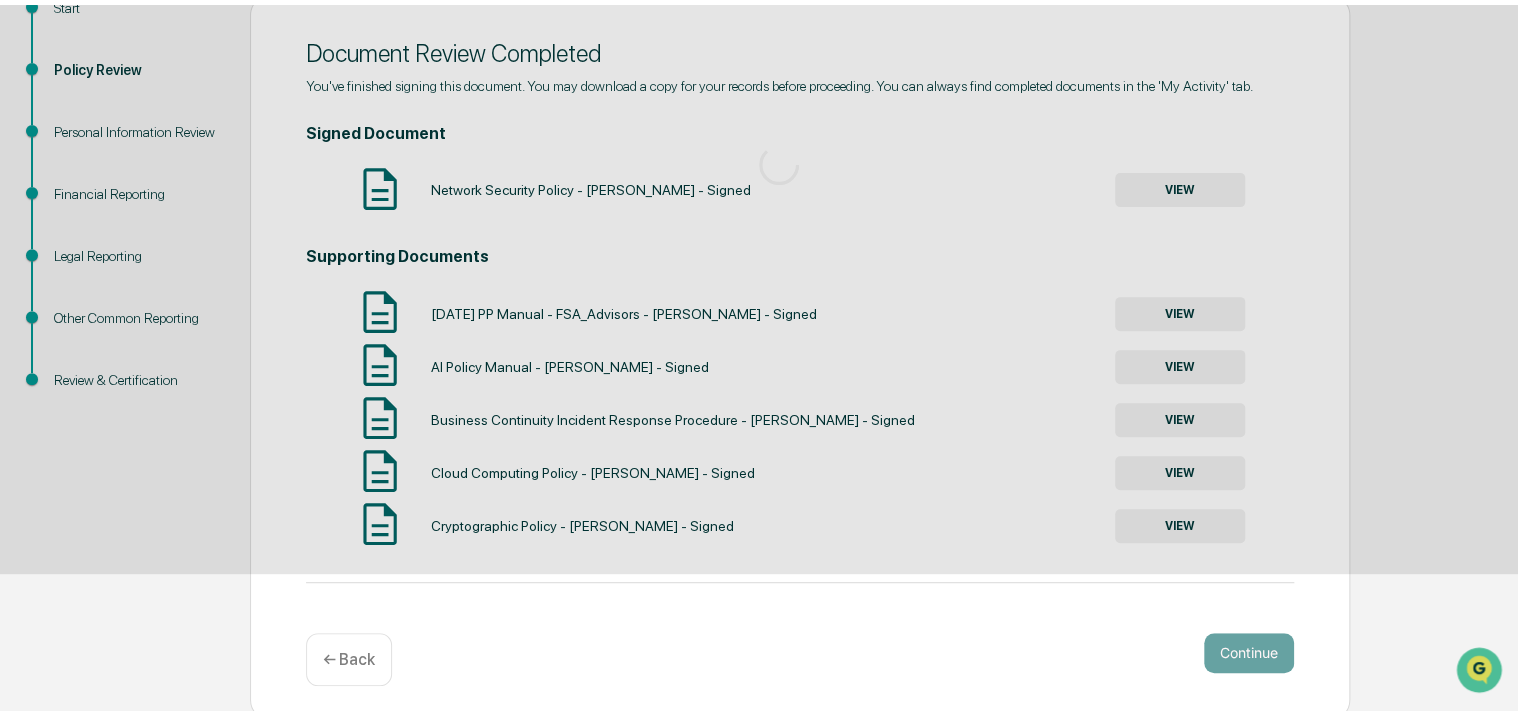 scroll, scrollTop: 124, scrollLeft: 0, axis: vertical 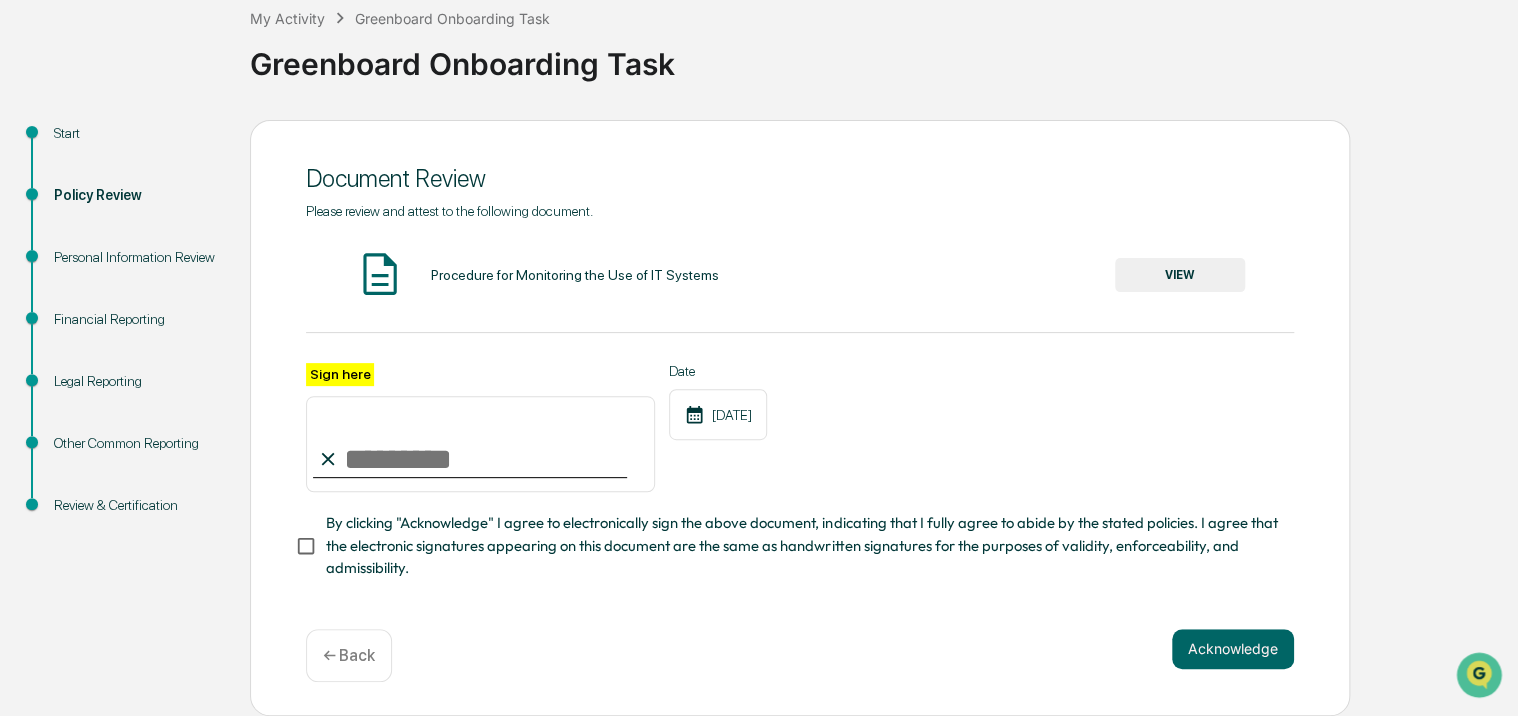 click on "Sign here" at bounding box center [480, 444] 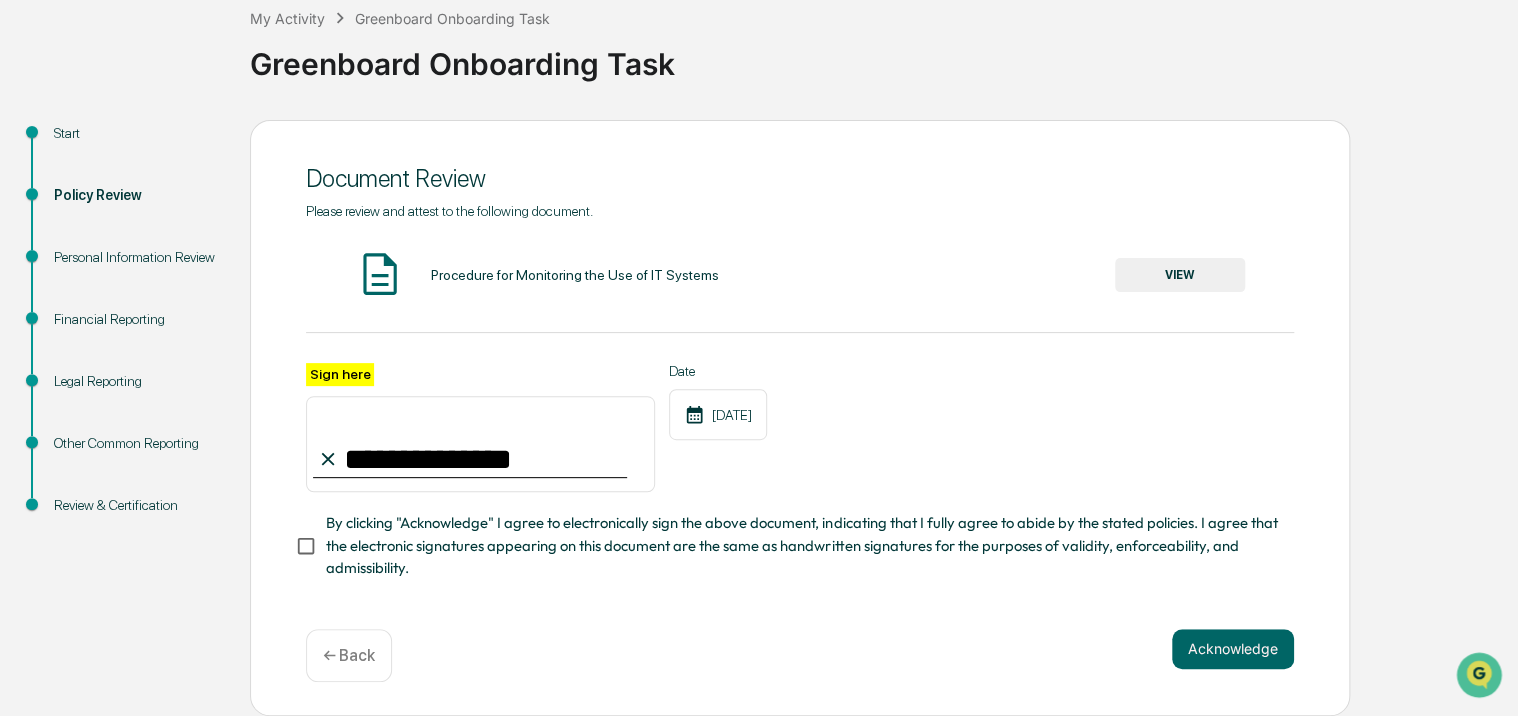 type on "**********" 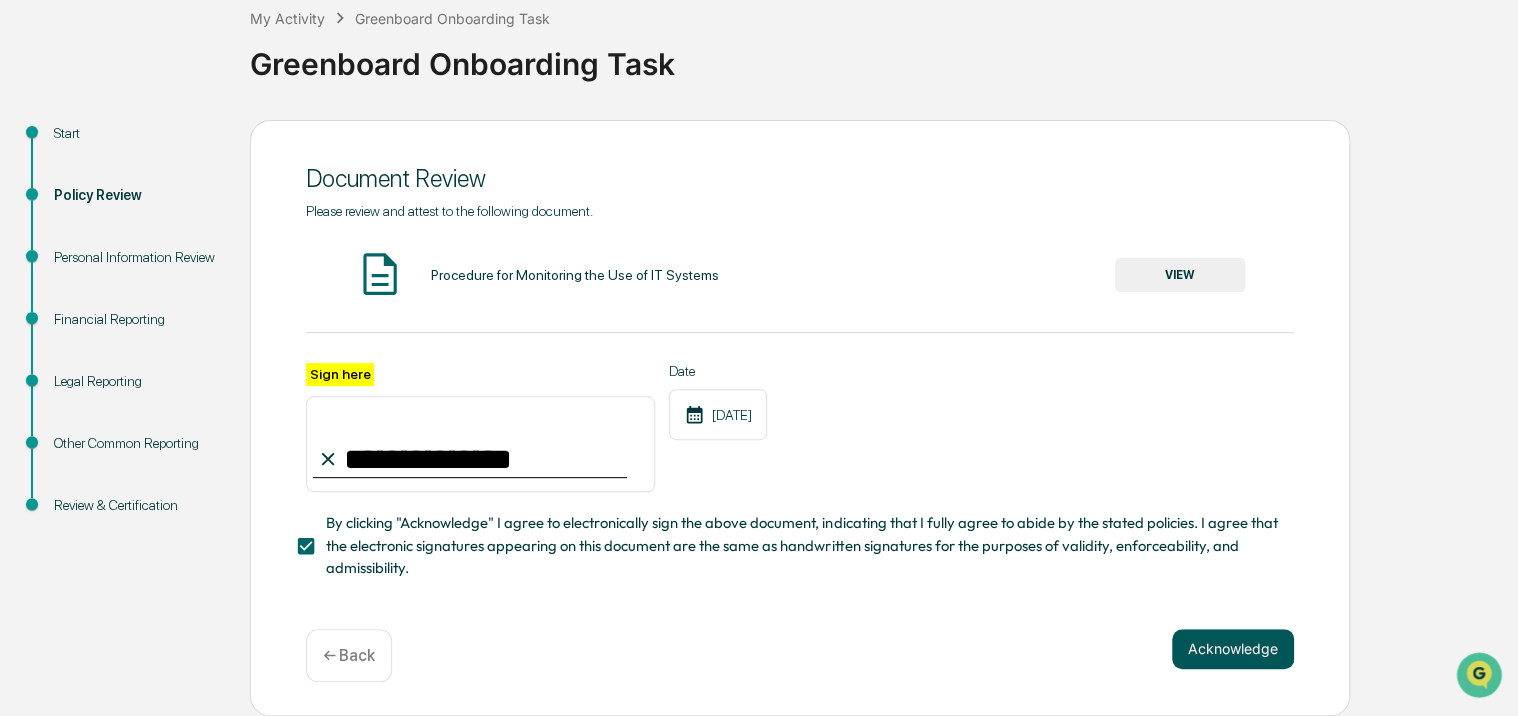 click on "Acknowledge" at bounding box center [1233, 649] 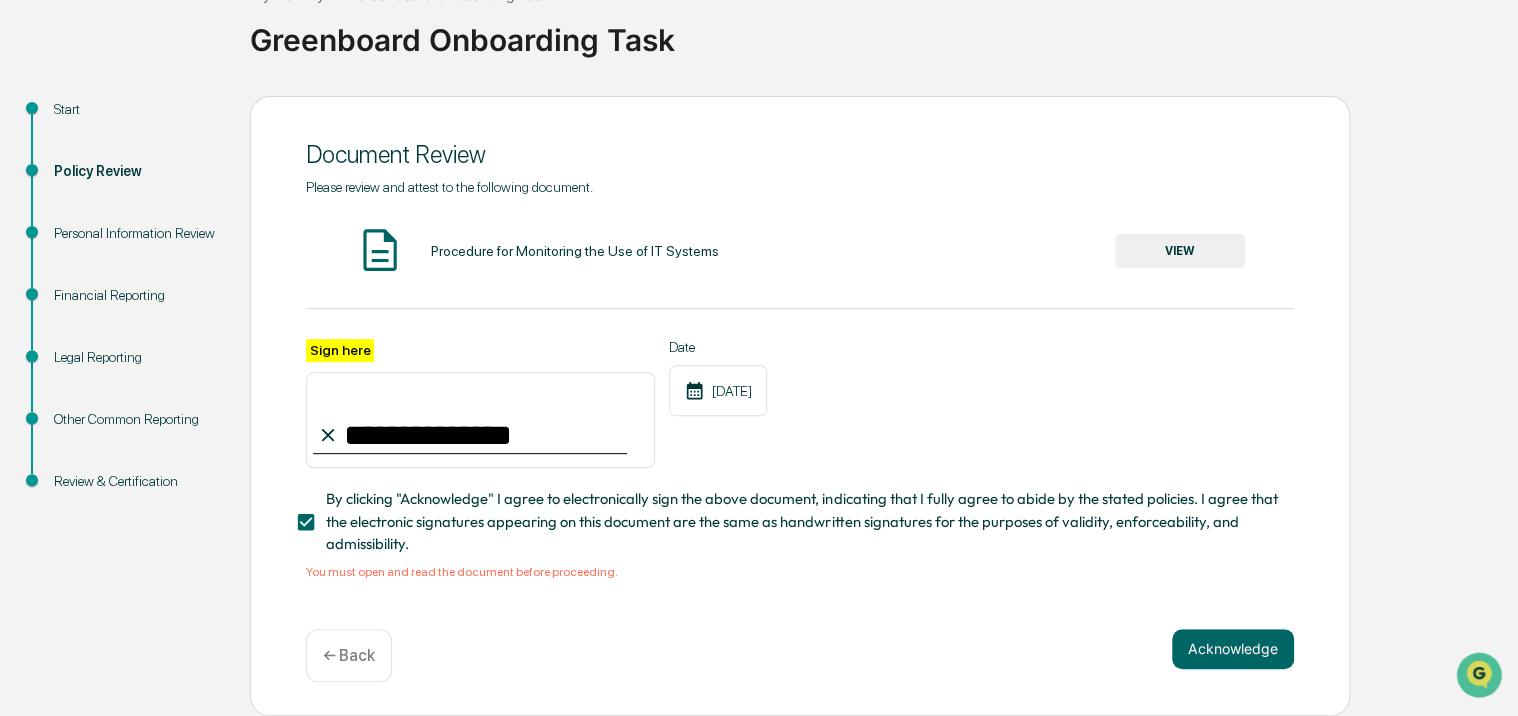 scroll, scrollTop: 148, scrollLeft: 0, axis: vertical 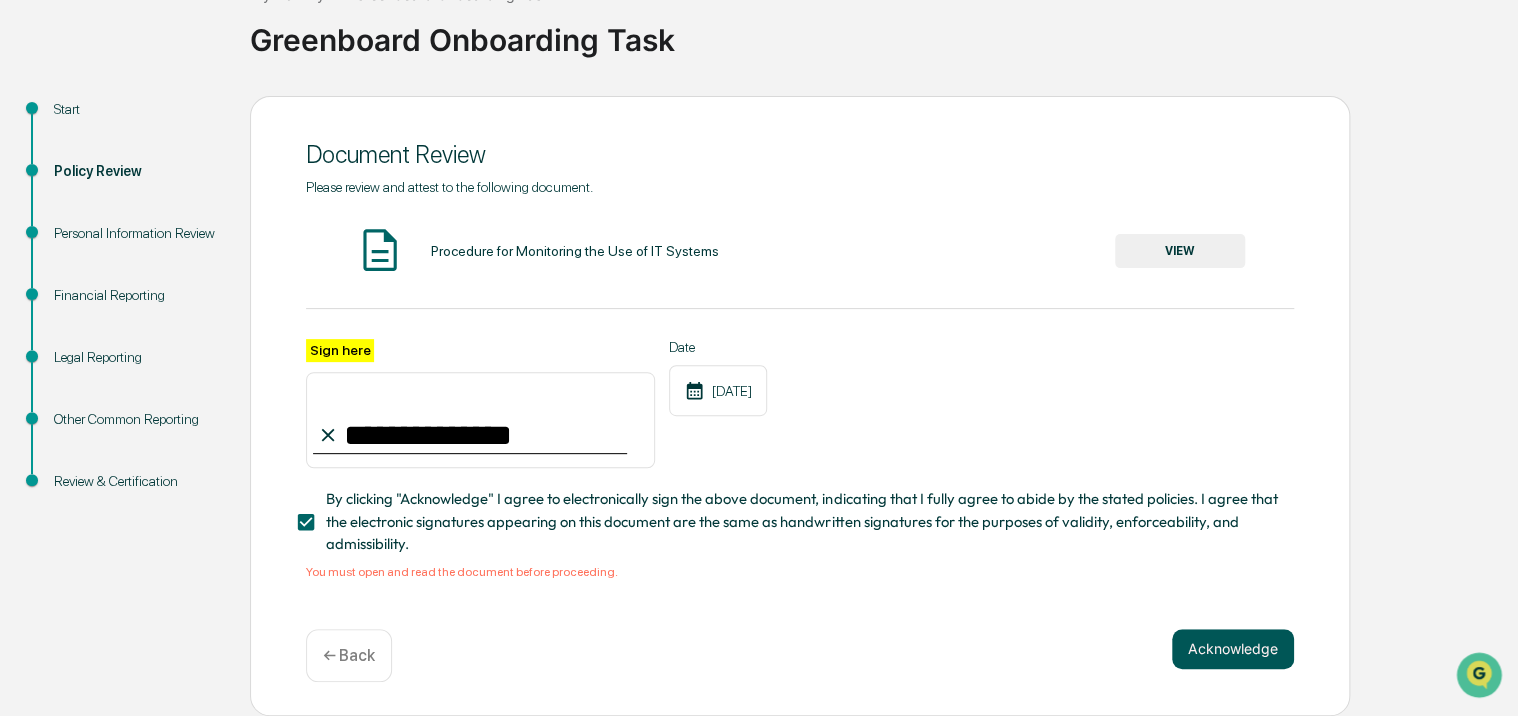 click on "Acknowledge" at bounding box center (1233, 649) 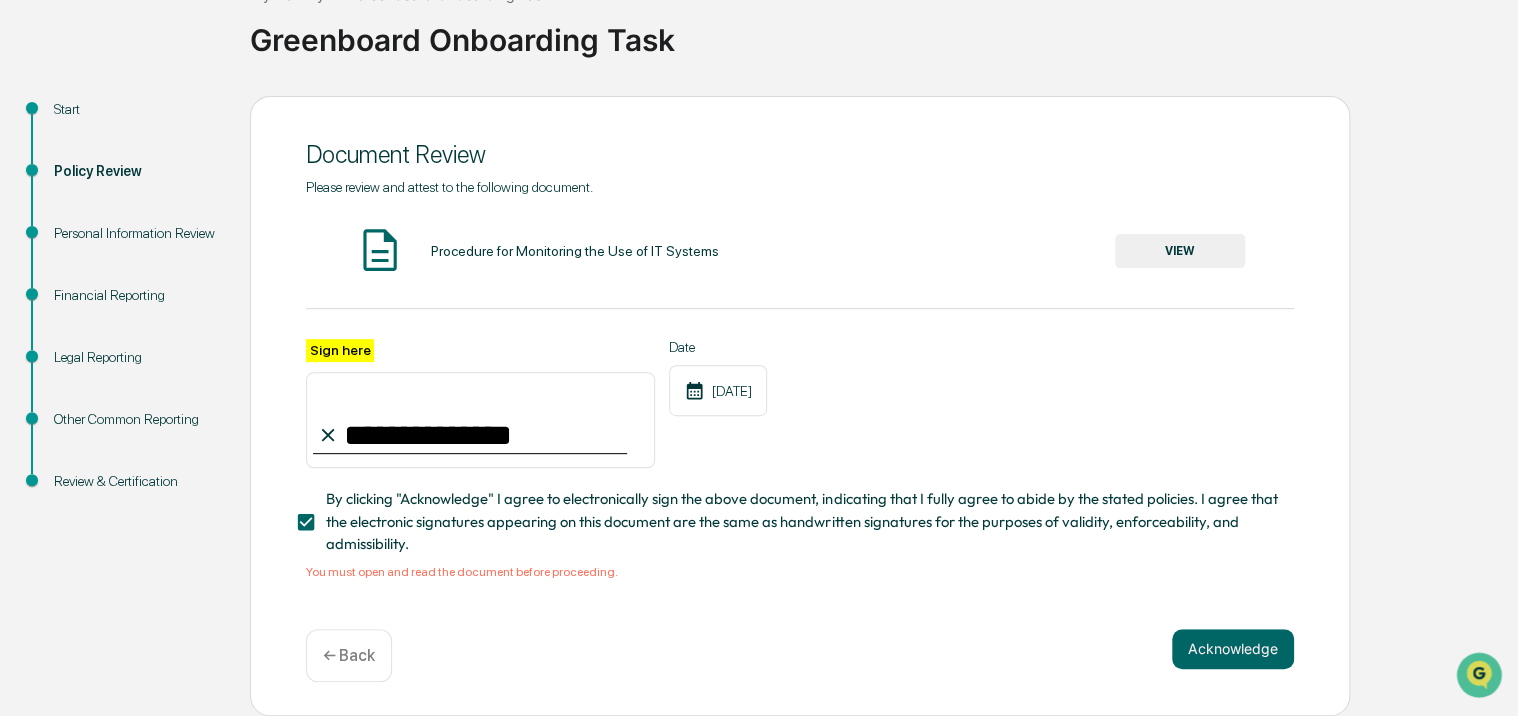 click on "VIEW" at bounding box center [1180, 251] 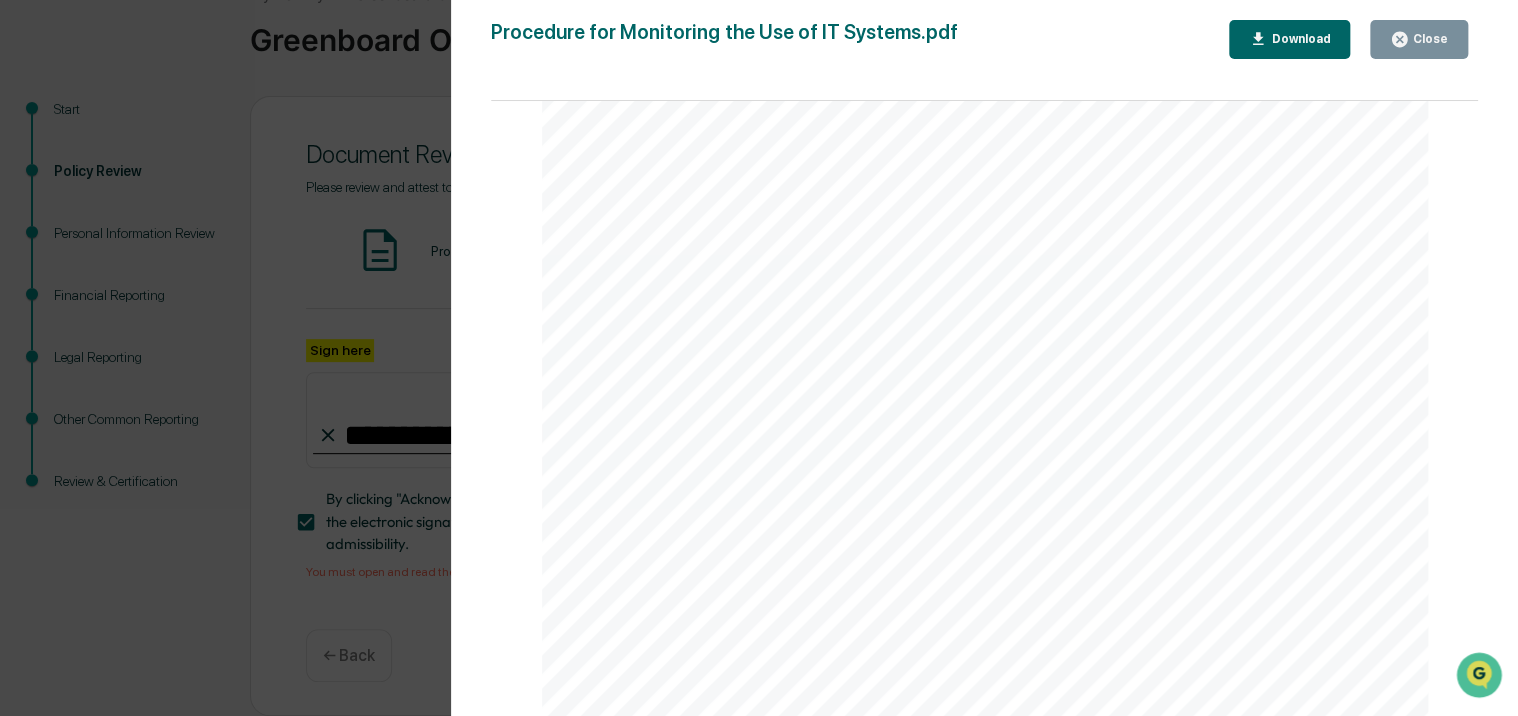 scroll, scrollTop: 2400, scrollLeft: 0, axis: vertical 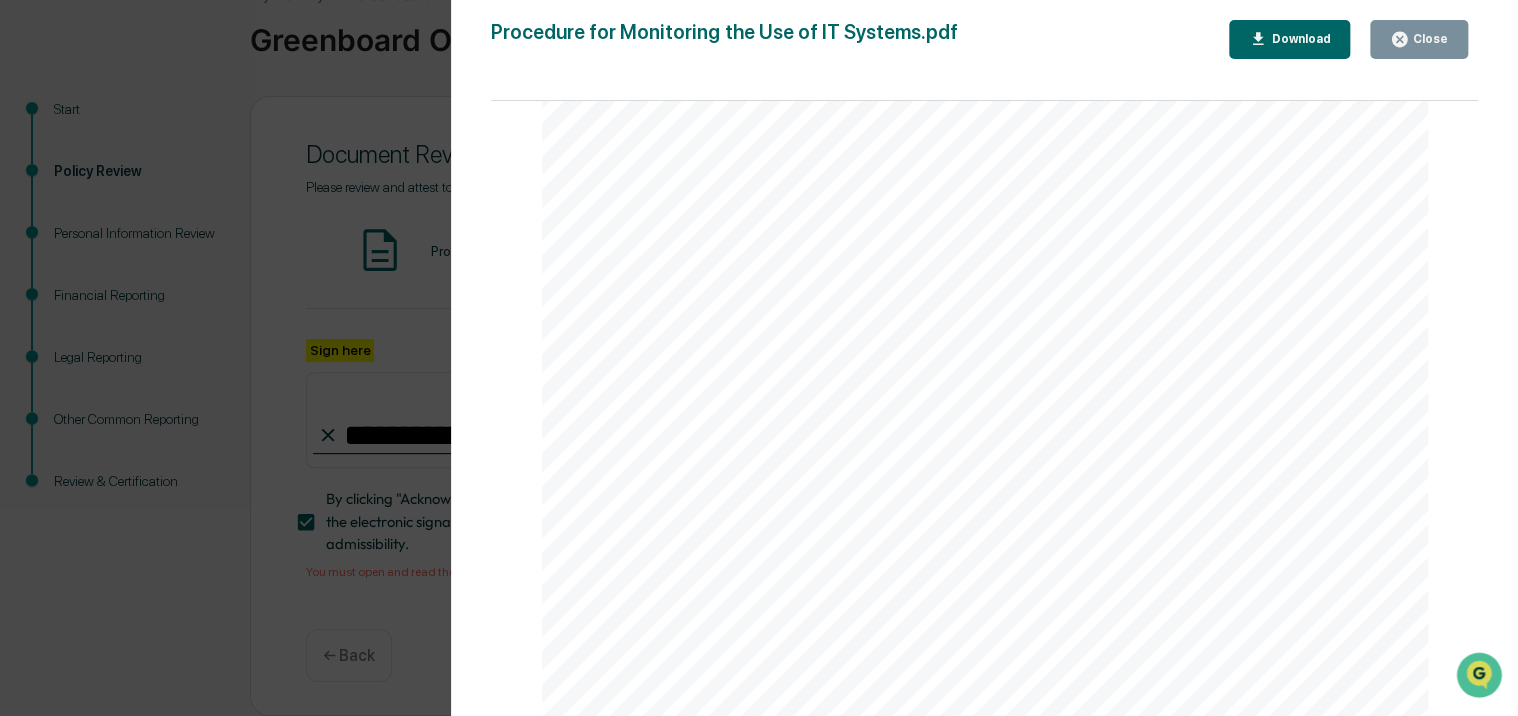 click on "Close" at bounding box center (1428, 39) 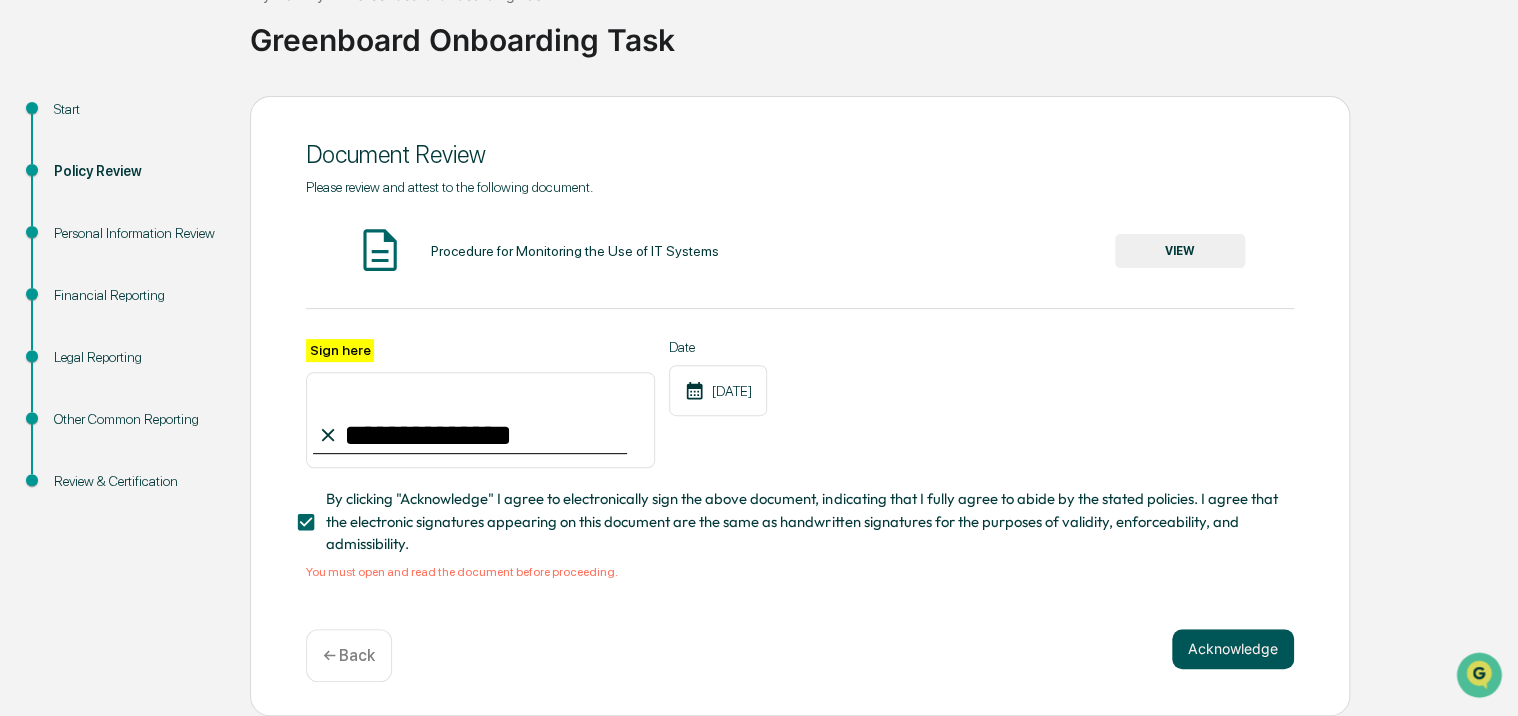 click on "Acknowledge" at bounding box center (1233, 649) 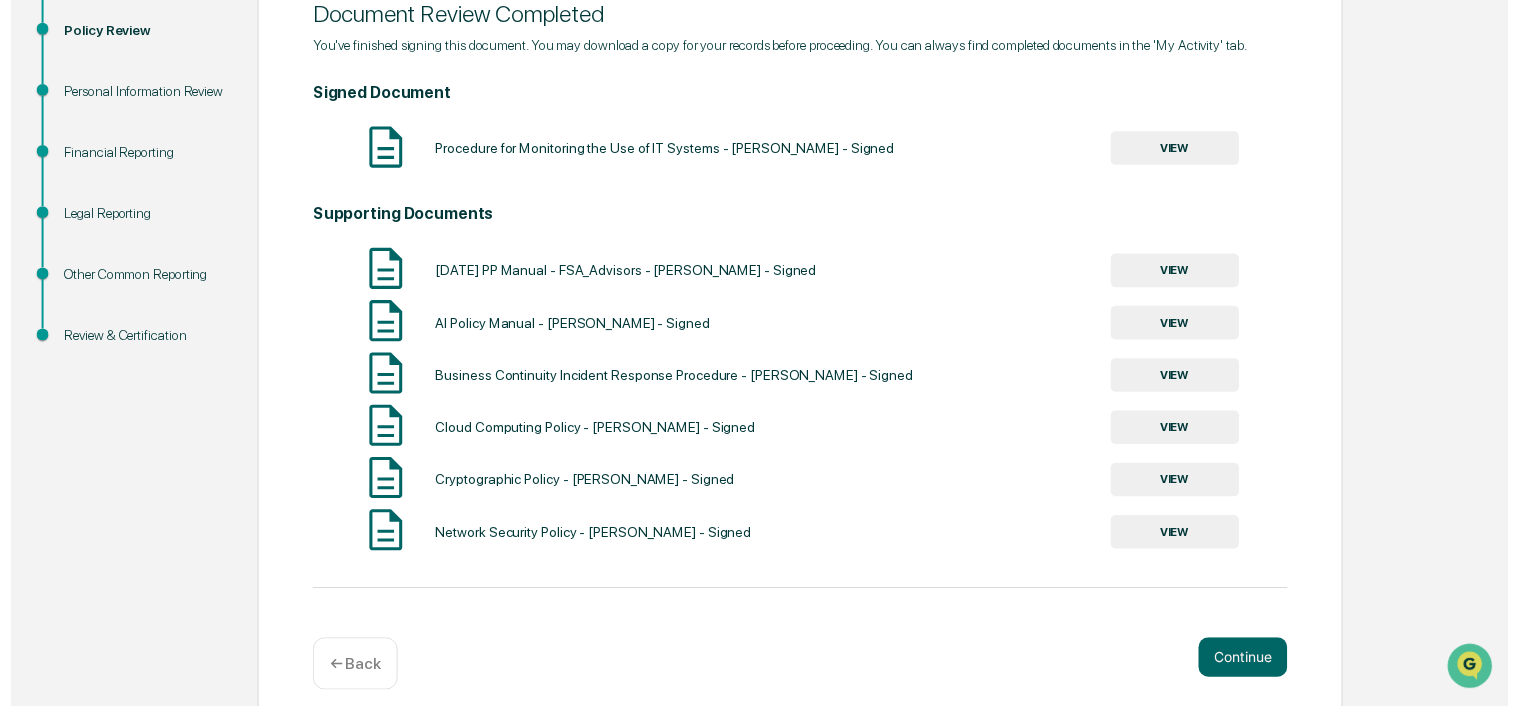 scroll, scrollTop: 301, scrollLeft: 0, axis: vertical 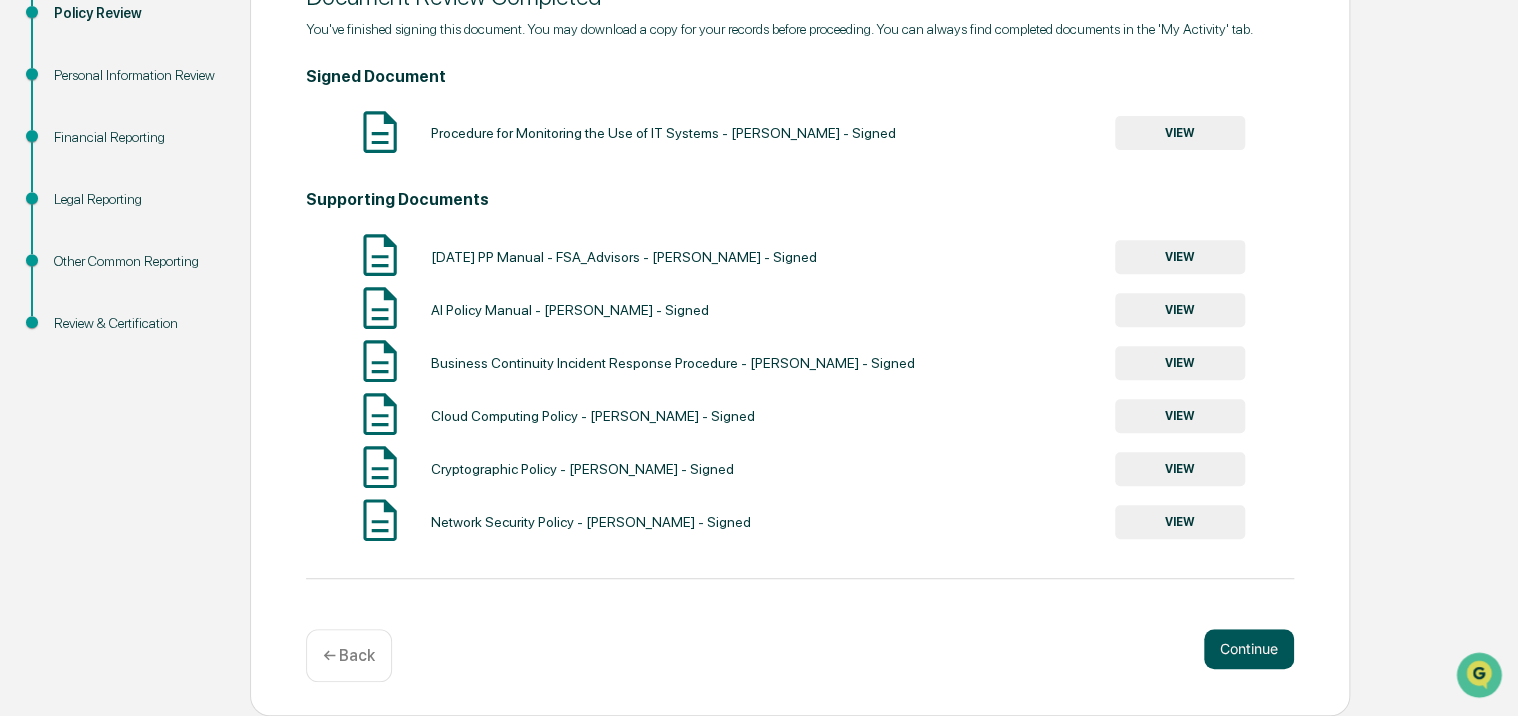 click on "Continue" at bounding box center (1249, 649) 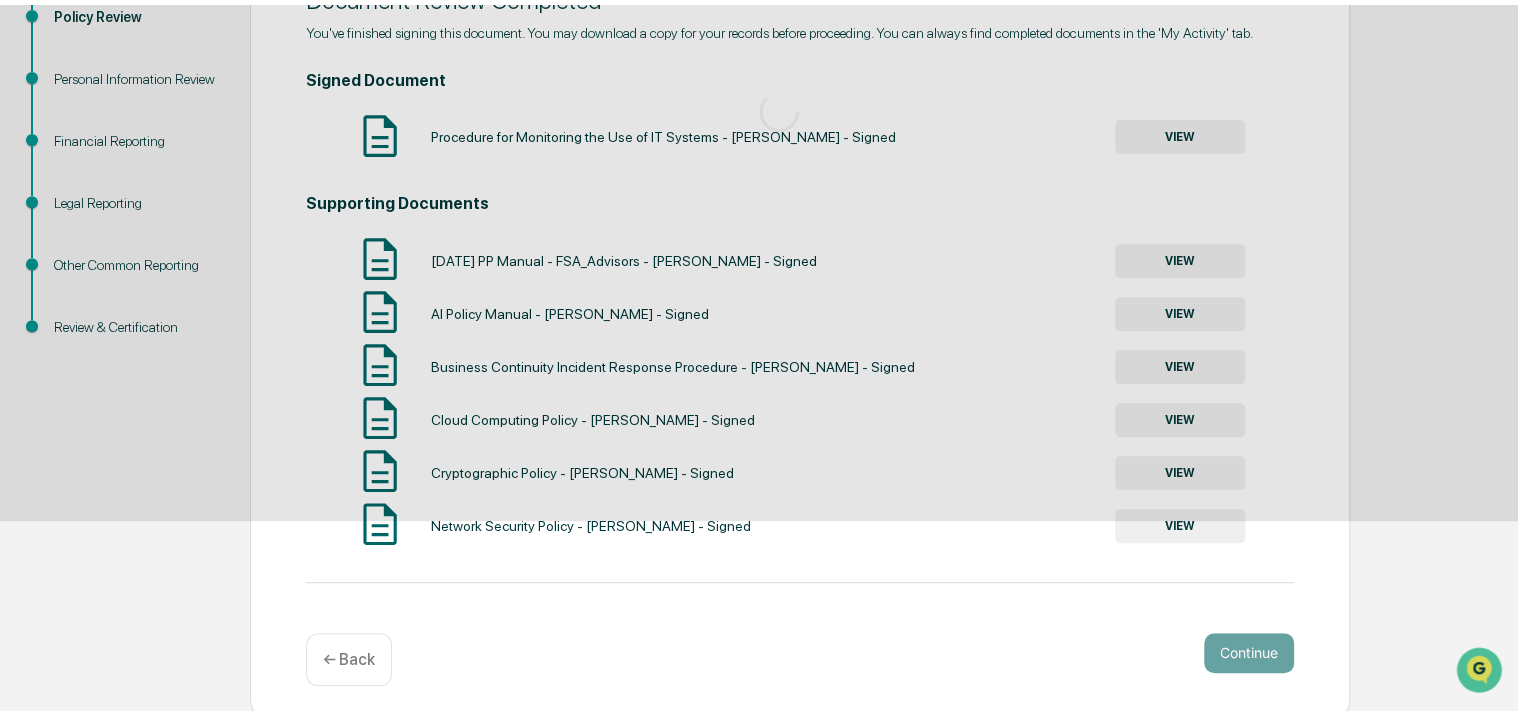 scroll, scrollTop: 88, scrollLeft: 0, axis: vertical 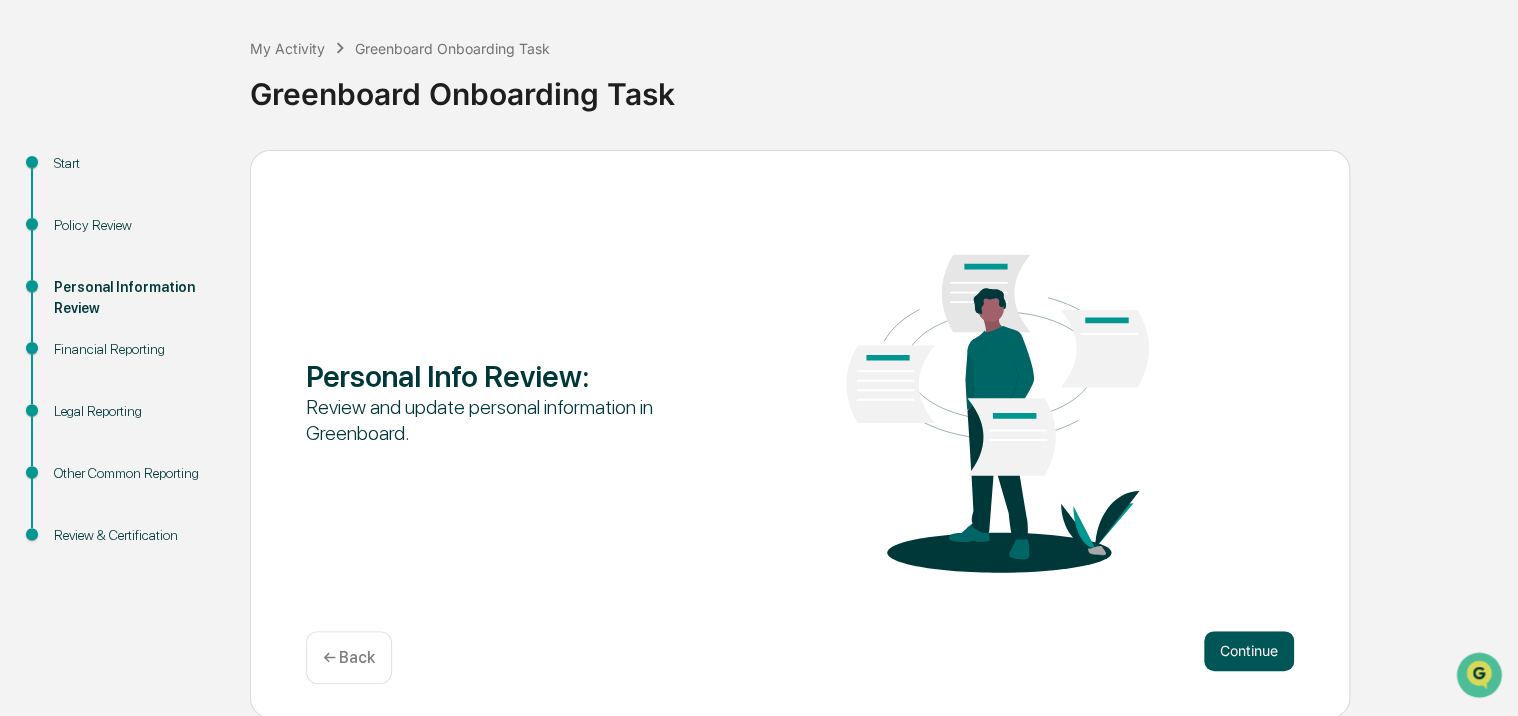 click on "Continue" at bounding box center [1249, 651] 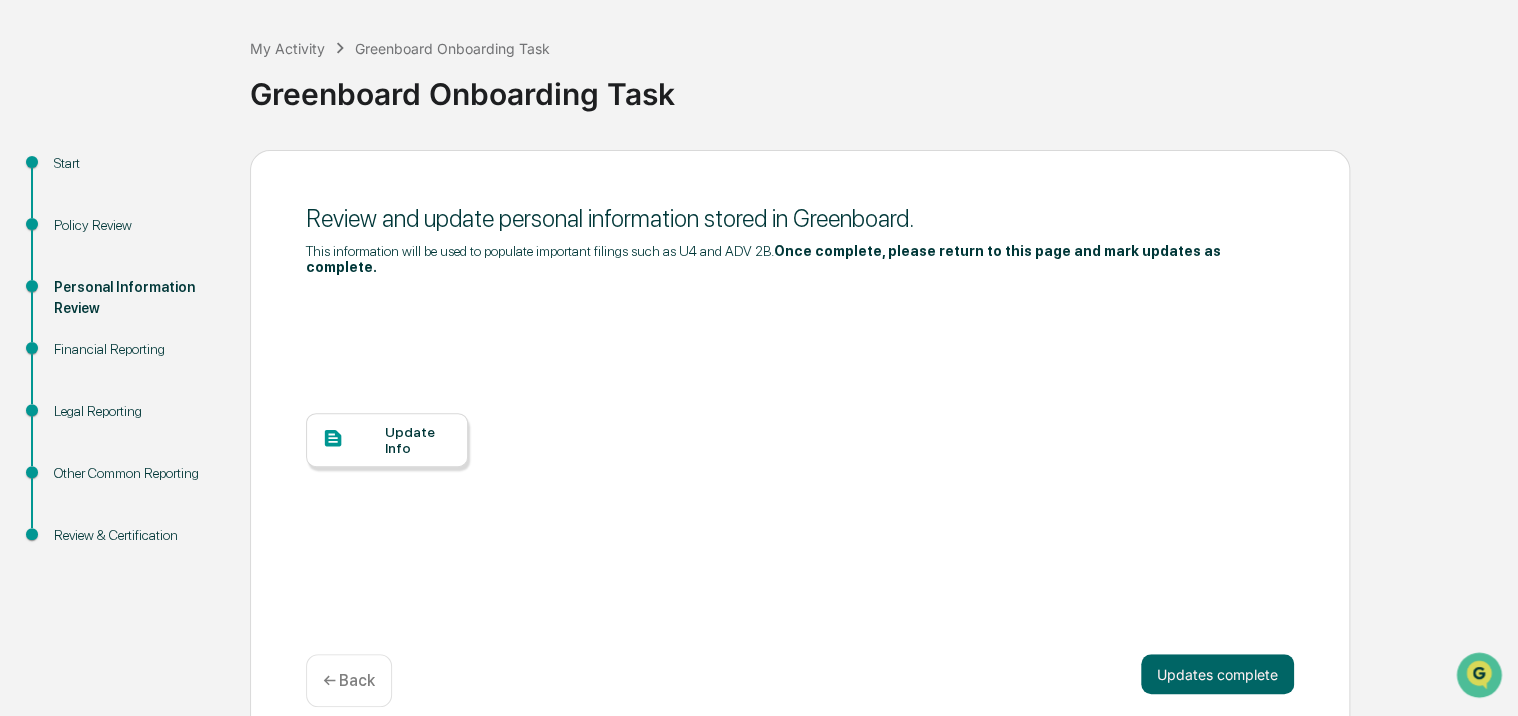 click on "Update Info" at bounding box center (418, 440) 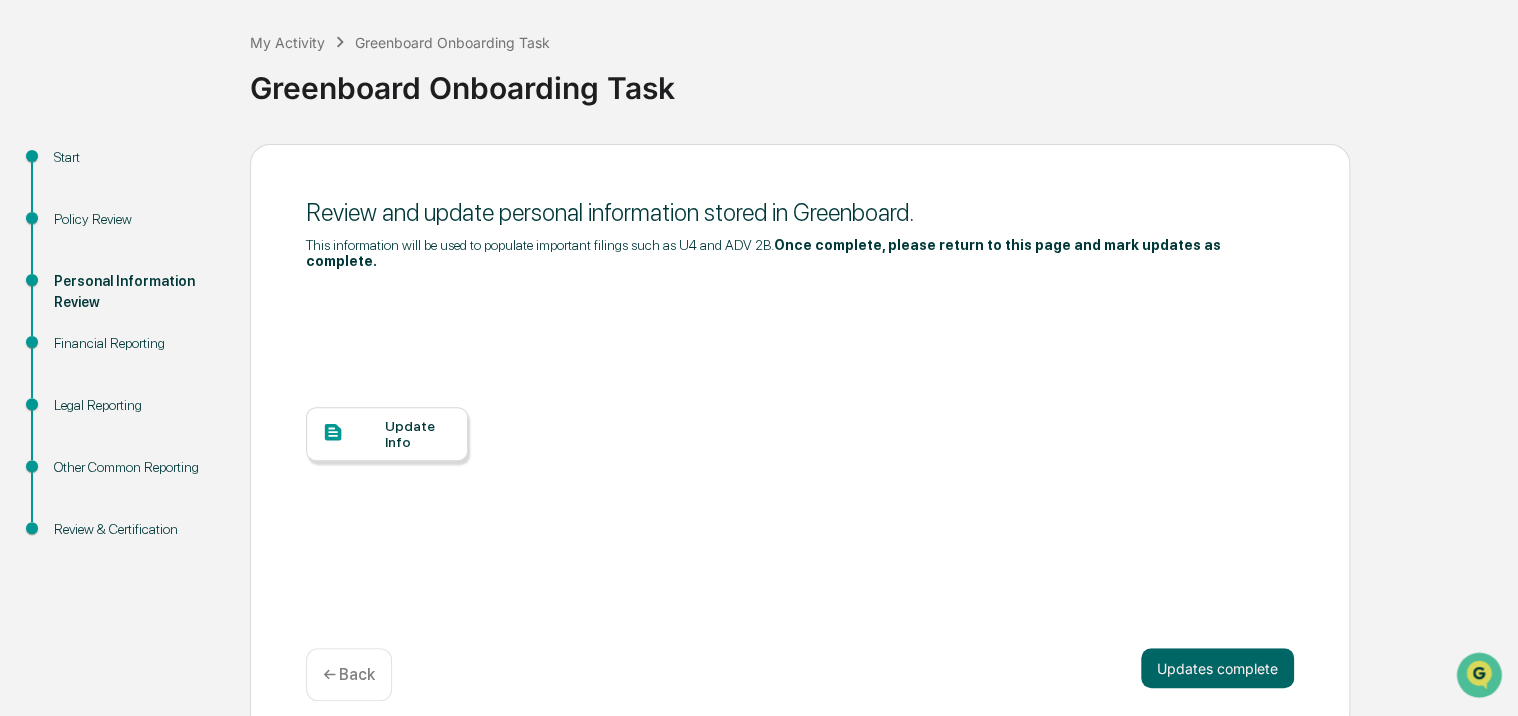 scroll, scrollTop: 97, scrollLeft: 0, axis: vertical 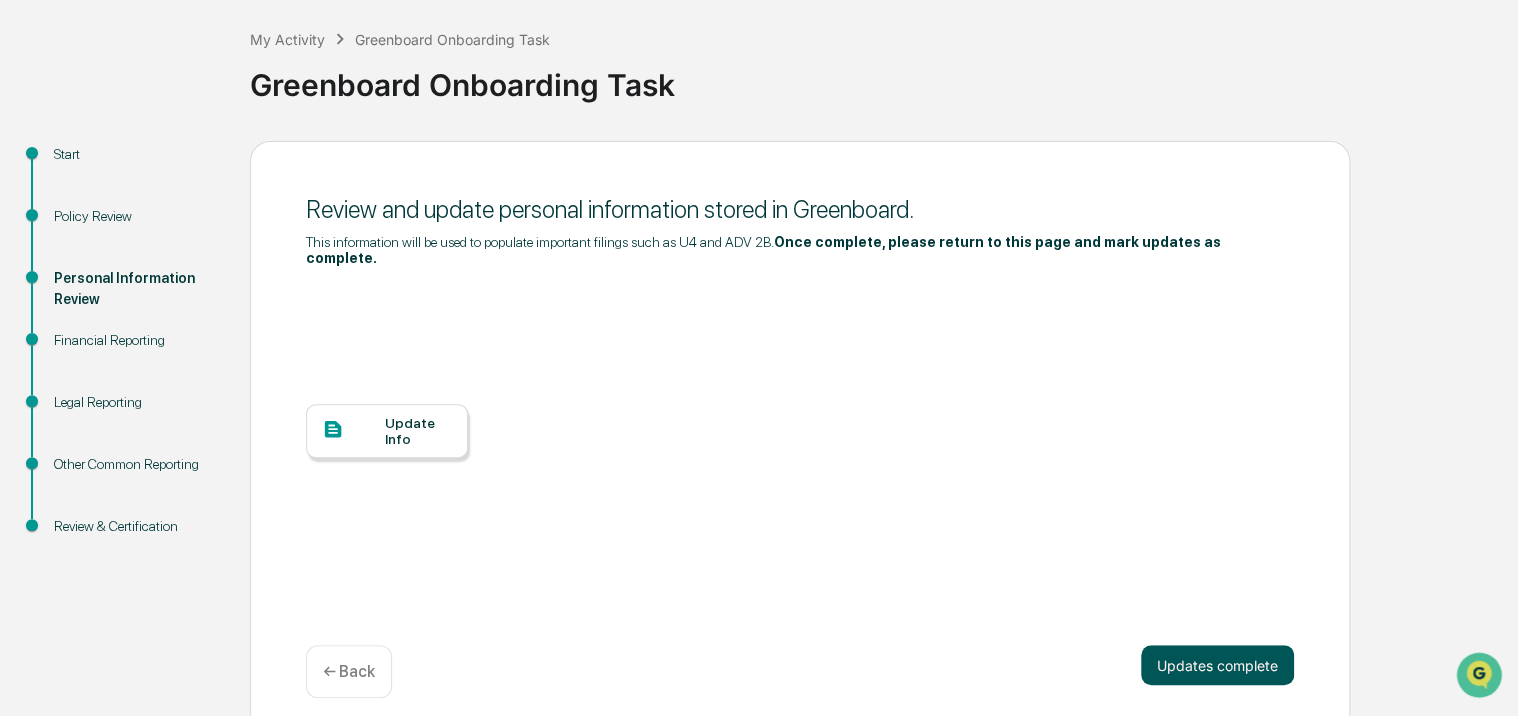 click on "Updates complete" at bounding box center [1217, 665] 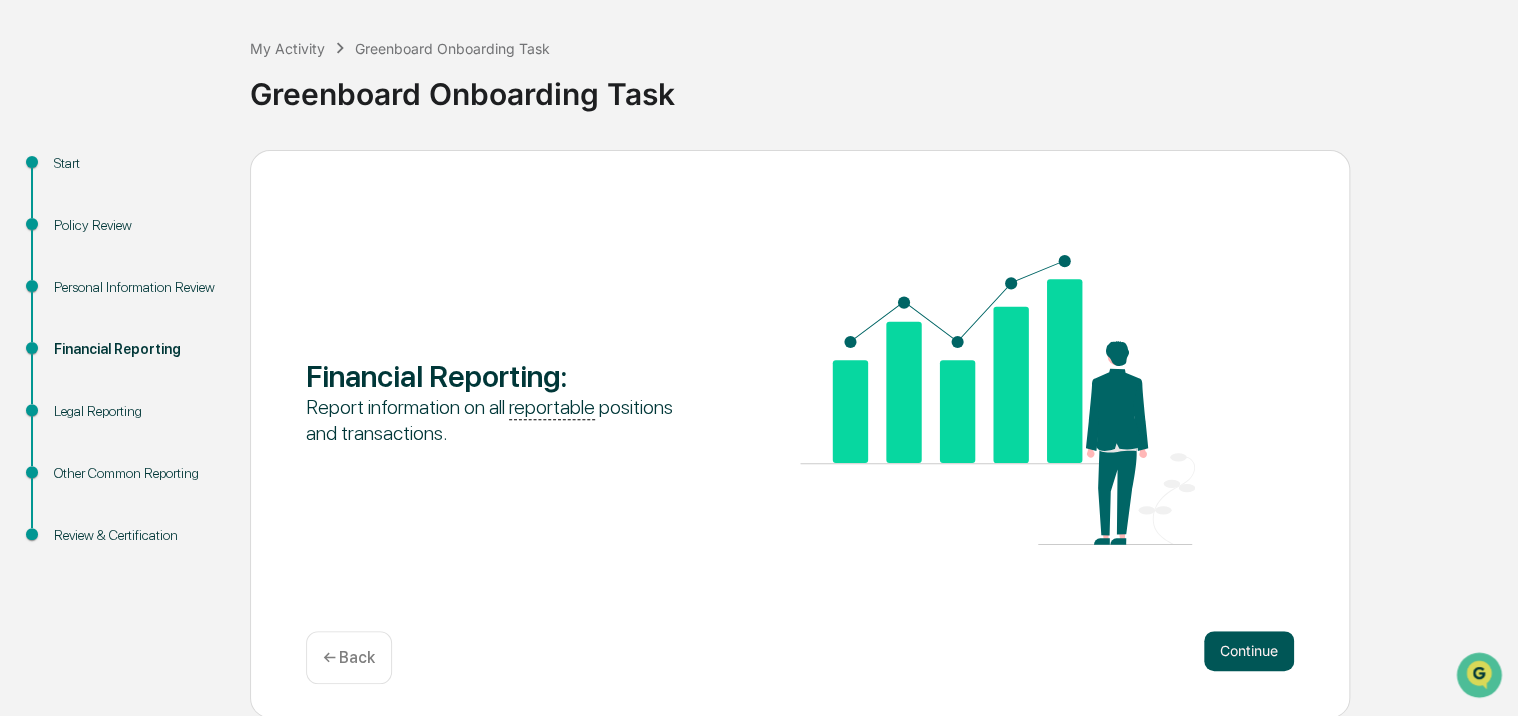 click on "Continue" at bounding box center (1249, 651) 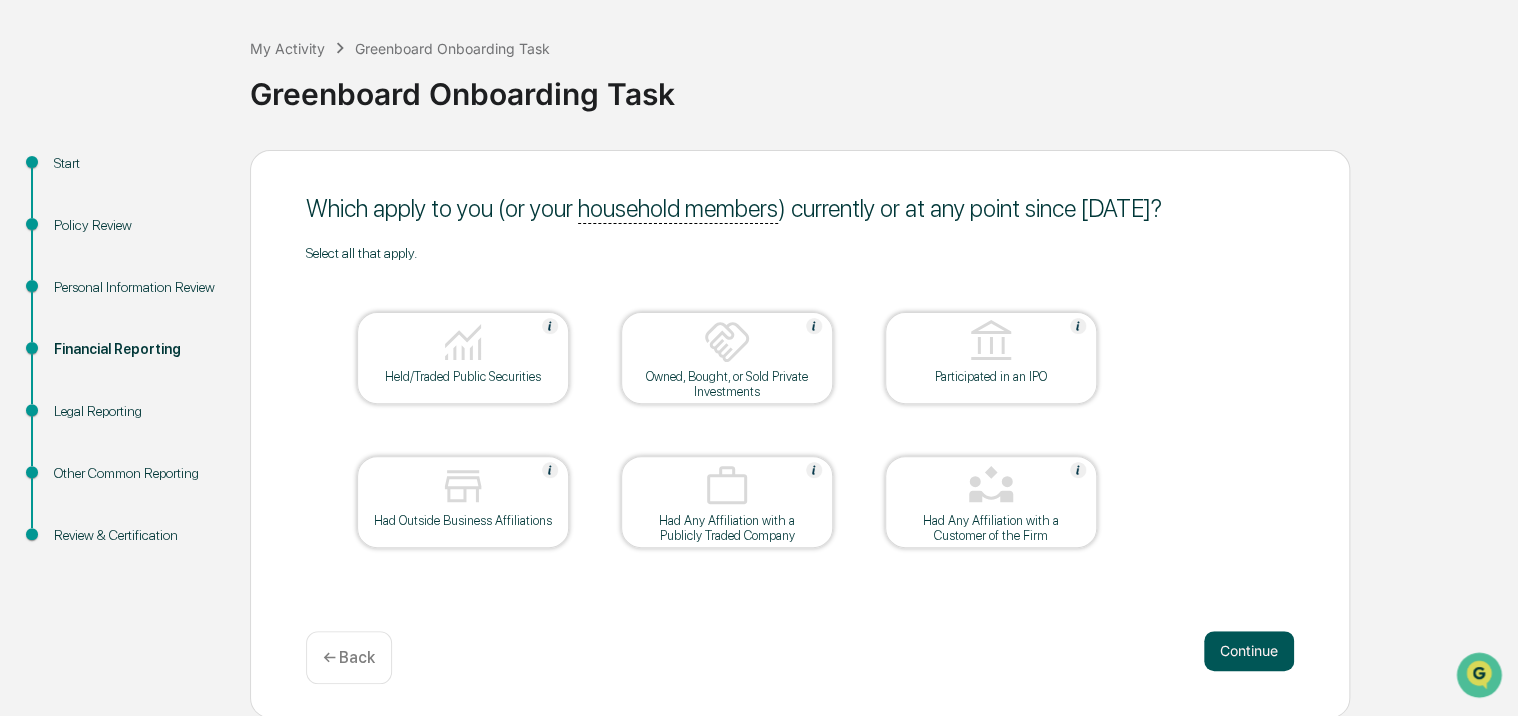 click on "Continue" at bounding box center (1249, 651) 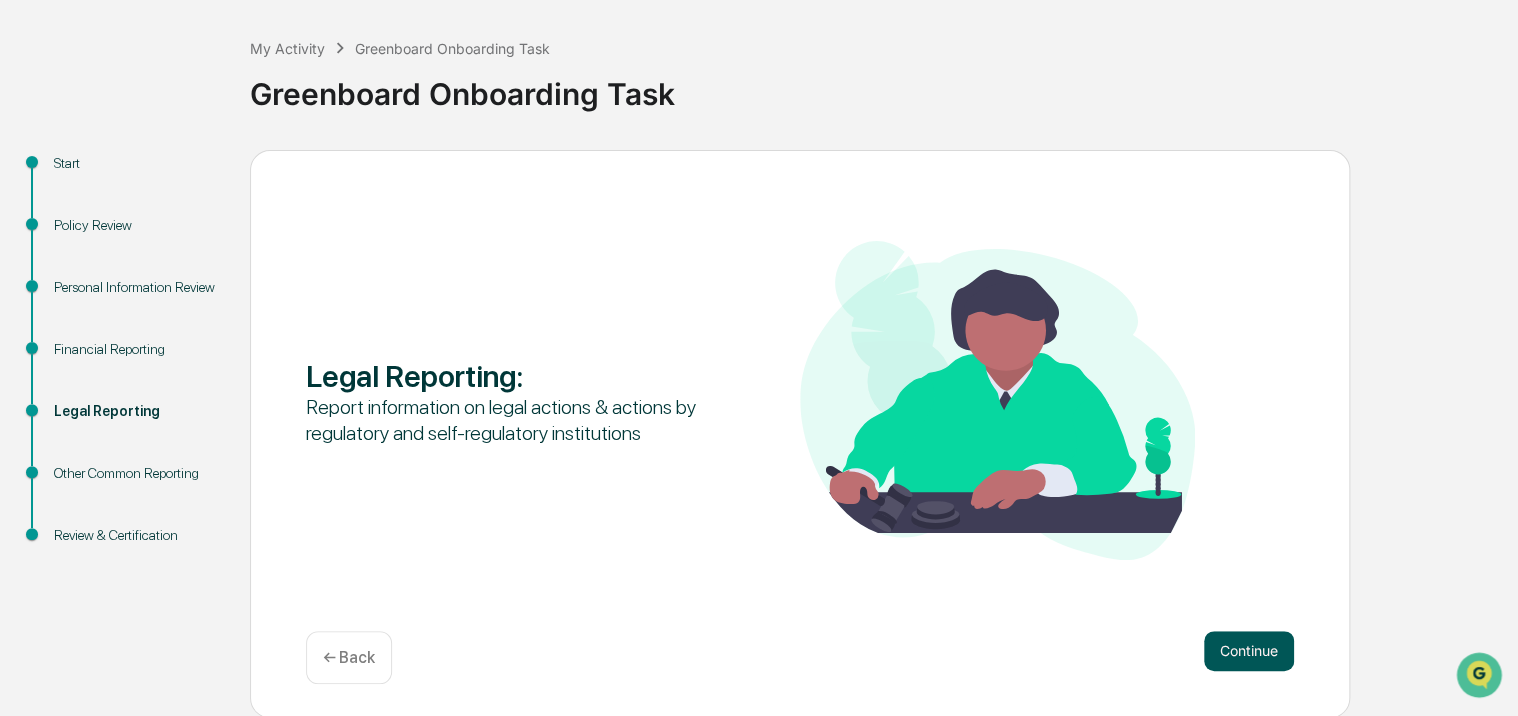 click on "Continue" at bounding box center (1249, 651) 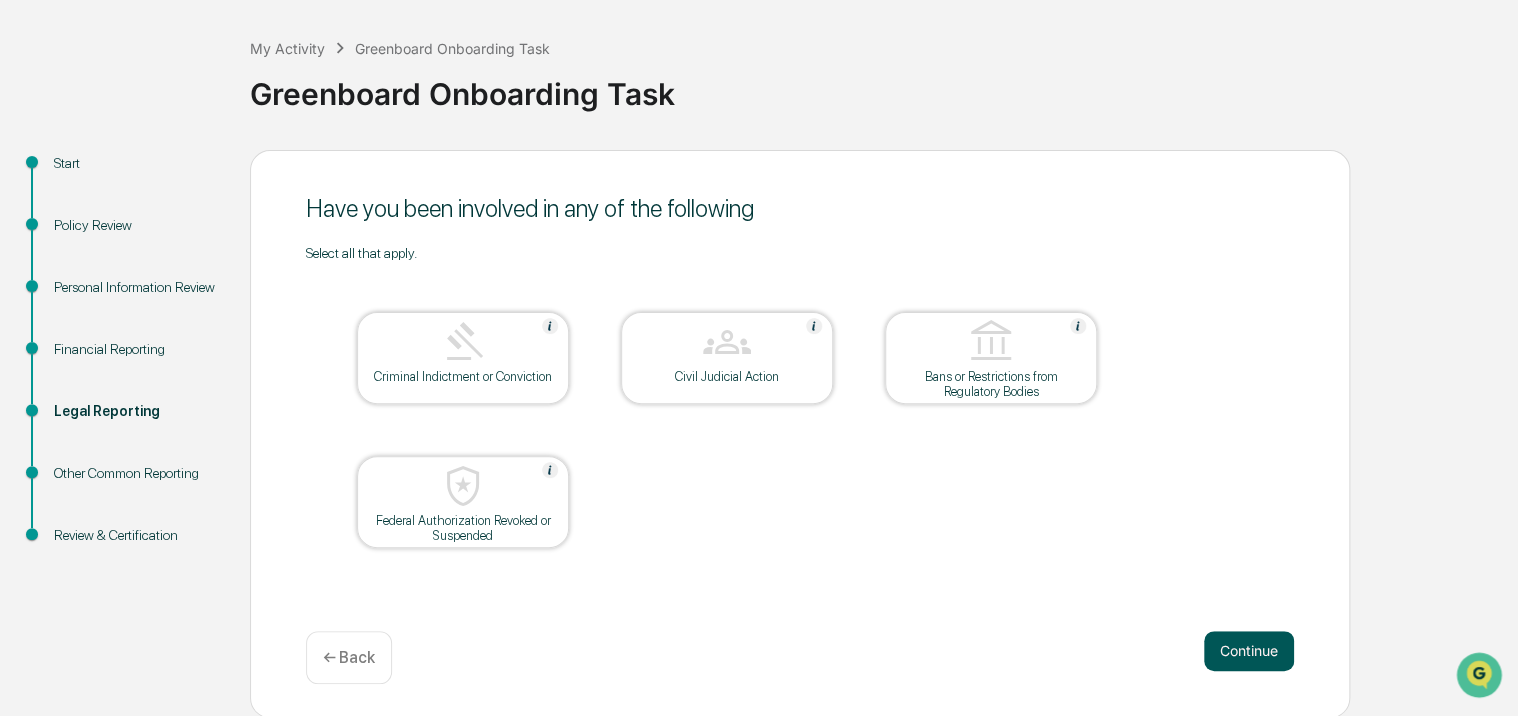 click on "Continue" at bounding box center [1249, 651] 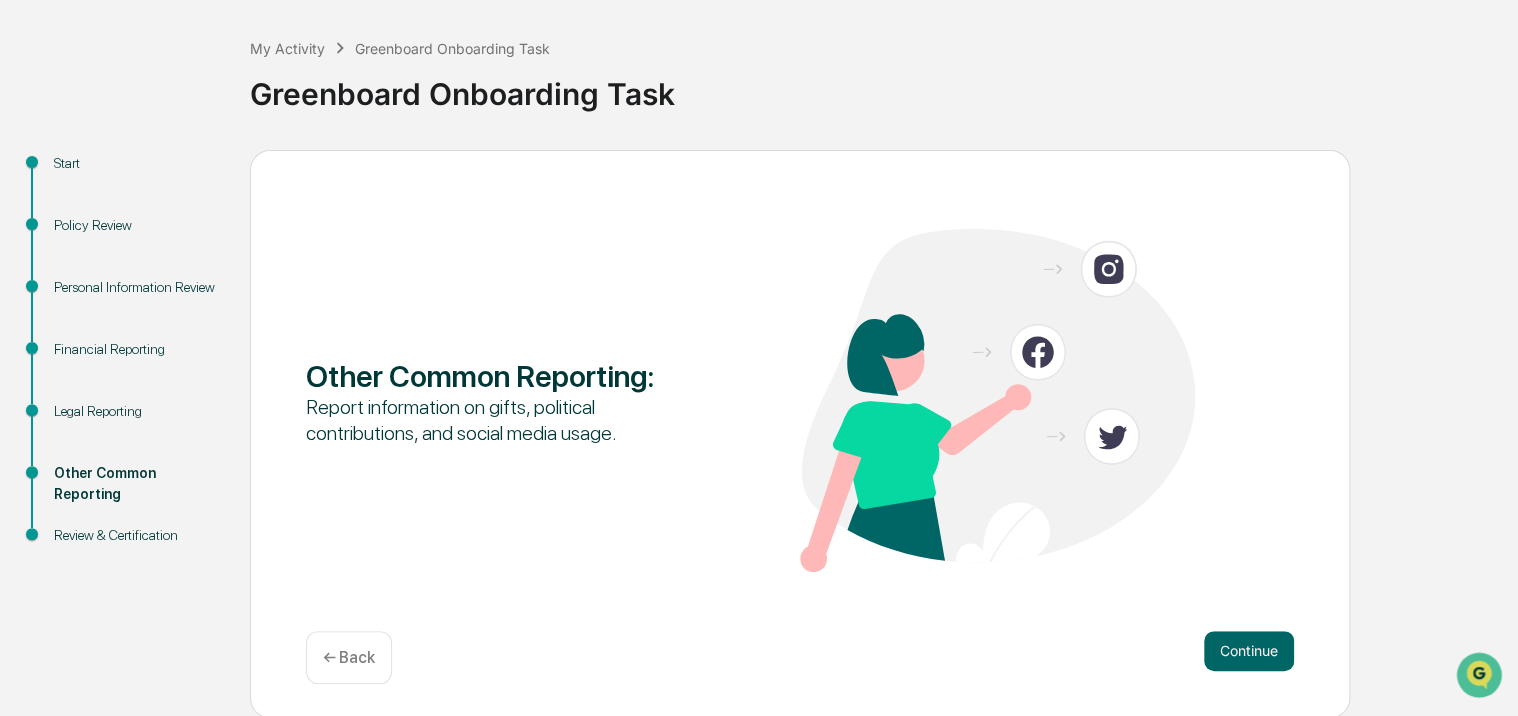 click on "← Back" at bounding box center [349, 657] 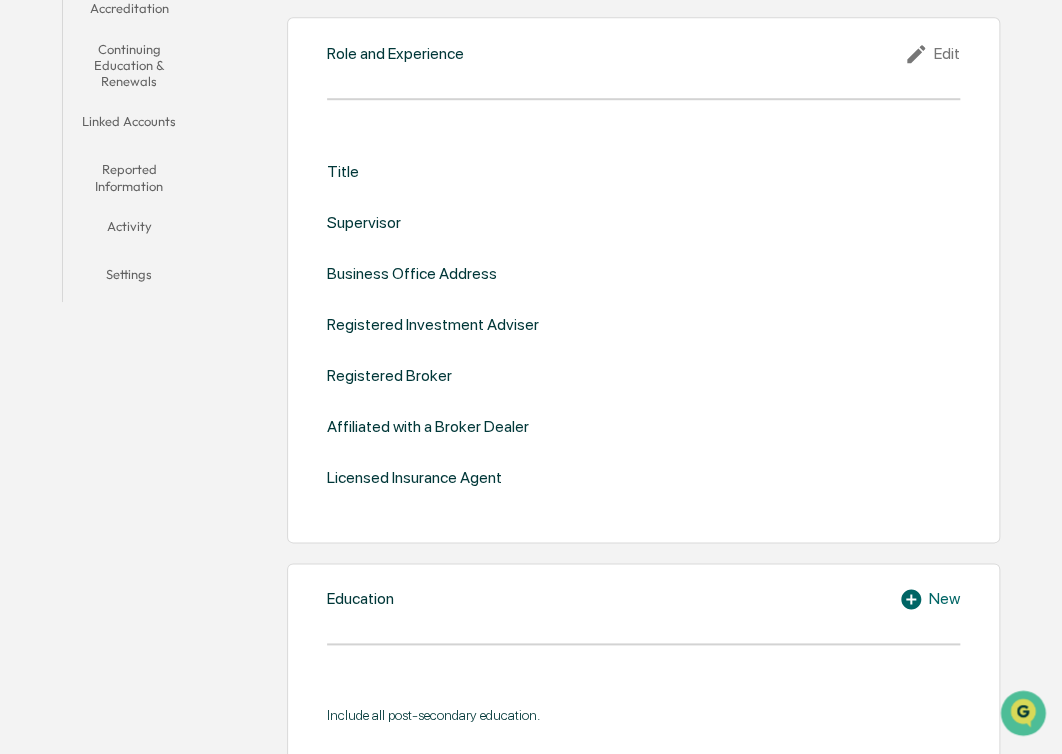 scroll, scrollTop: 500, scrollLeft: 0, axis: vertical 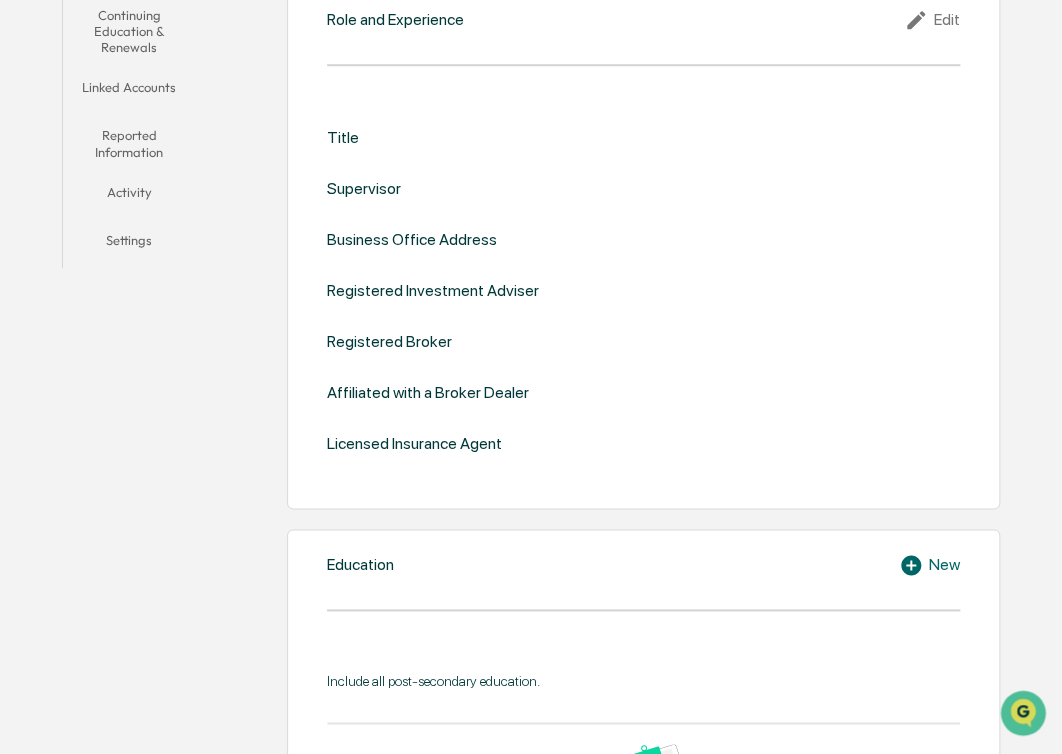 click on "Licensed Insurance Agent" at bounding box center (643, 443) 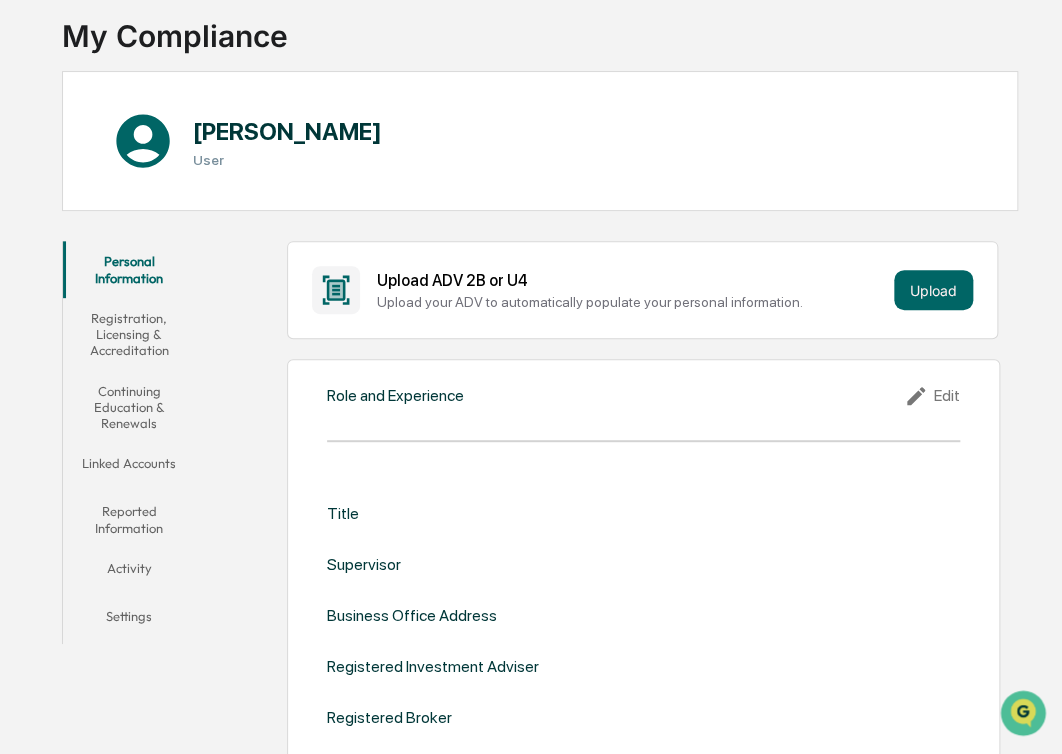 scroll, scrollTop: 100, scrollLeft: 0, axis: vertical 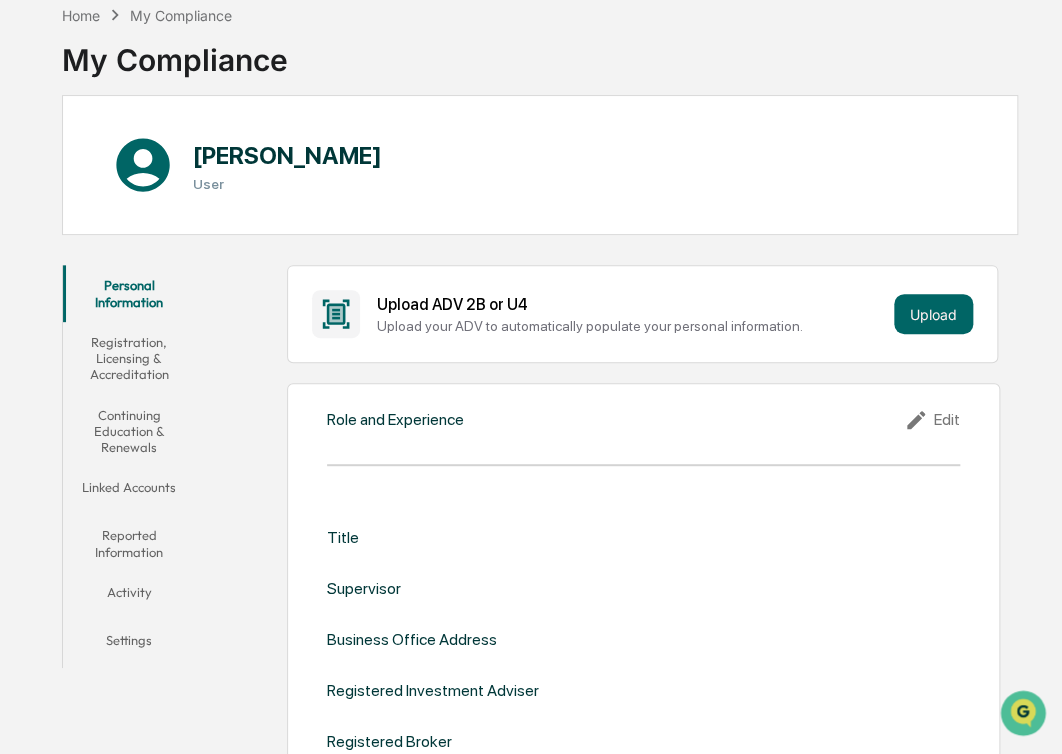 click on "Edit" at bounding box center [932, 420] 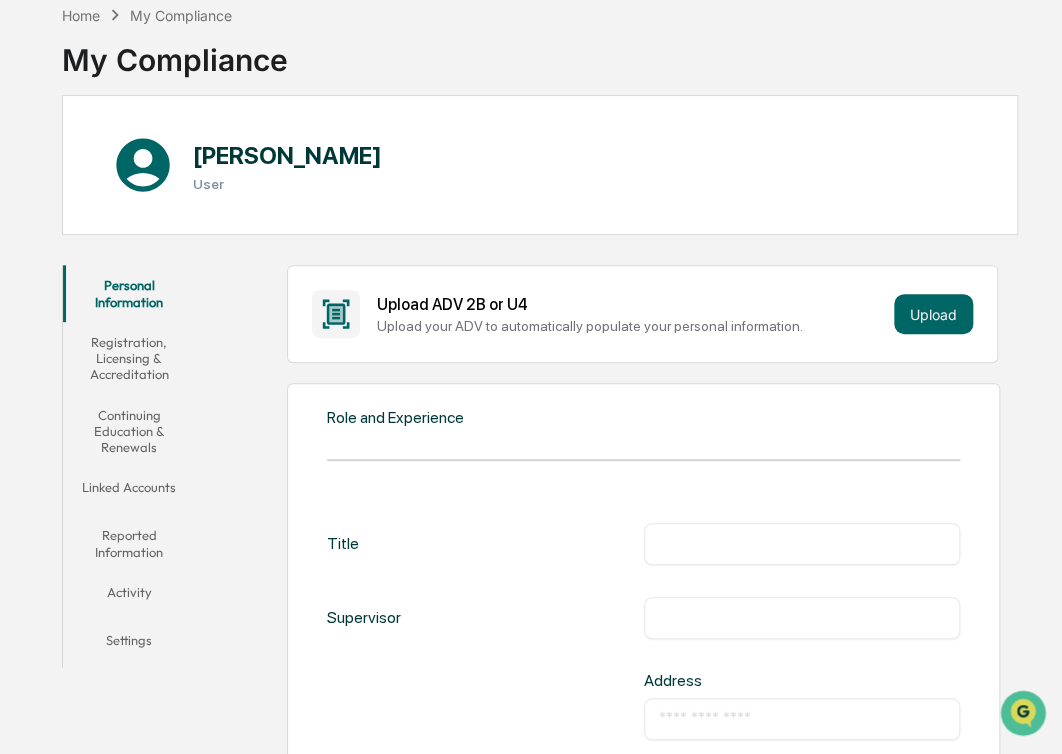 click at bounding box center (802, 544) 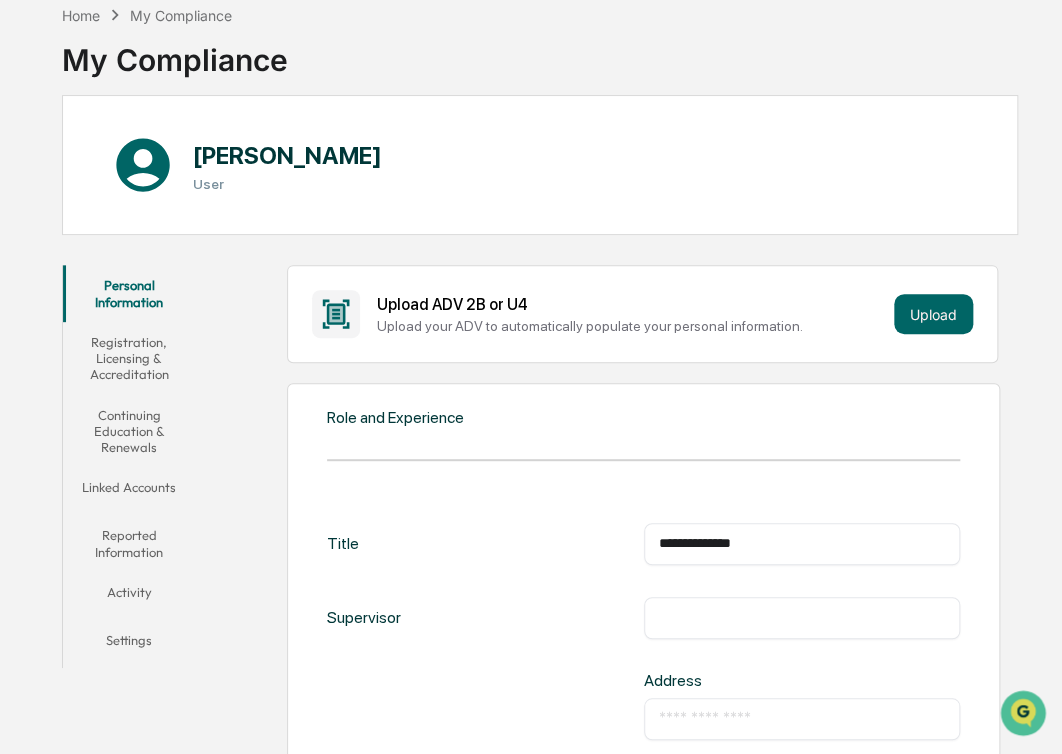type on "**********" 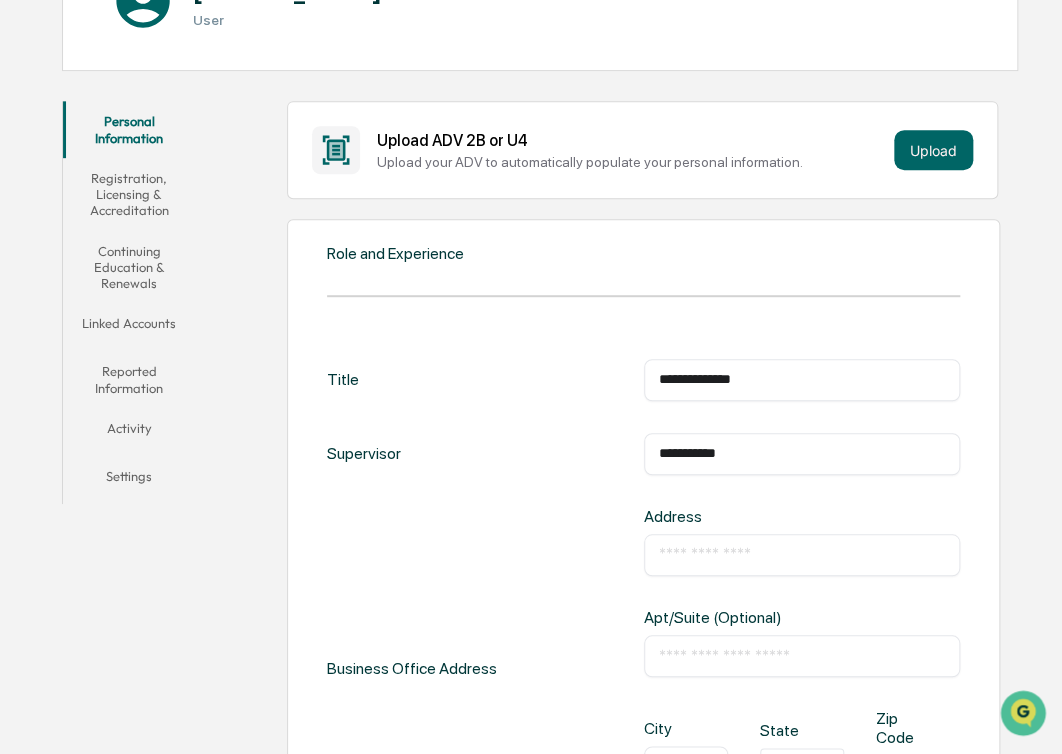 scroll, scrollTop: 300, scrollLeft: 0, axis: vertical 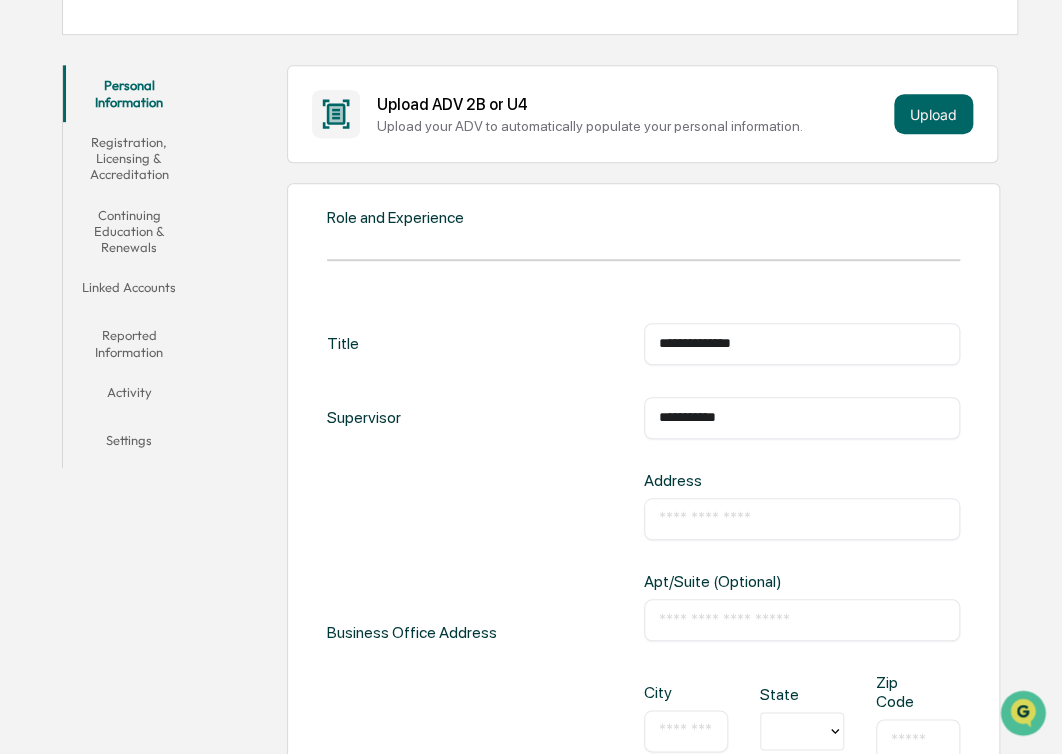 type on "**********" 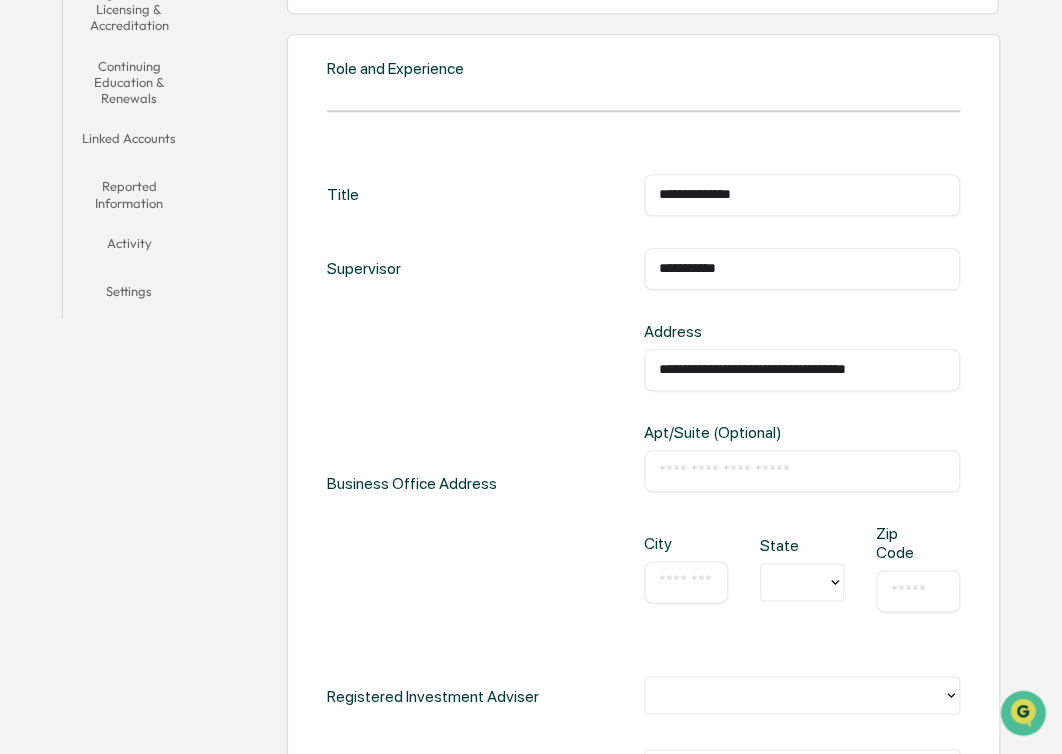 scroll, scrollTop: 500, scrollLeft: 0, axis: vertical 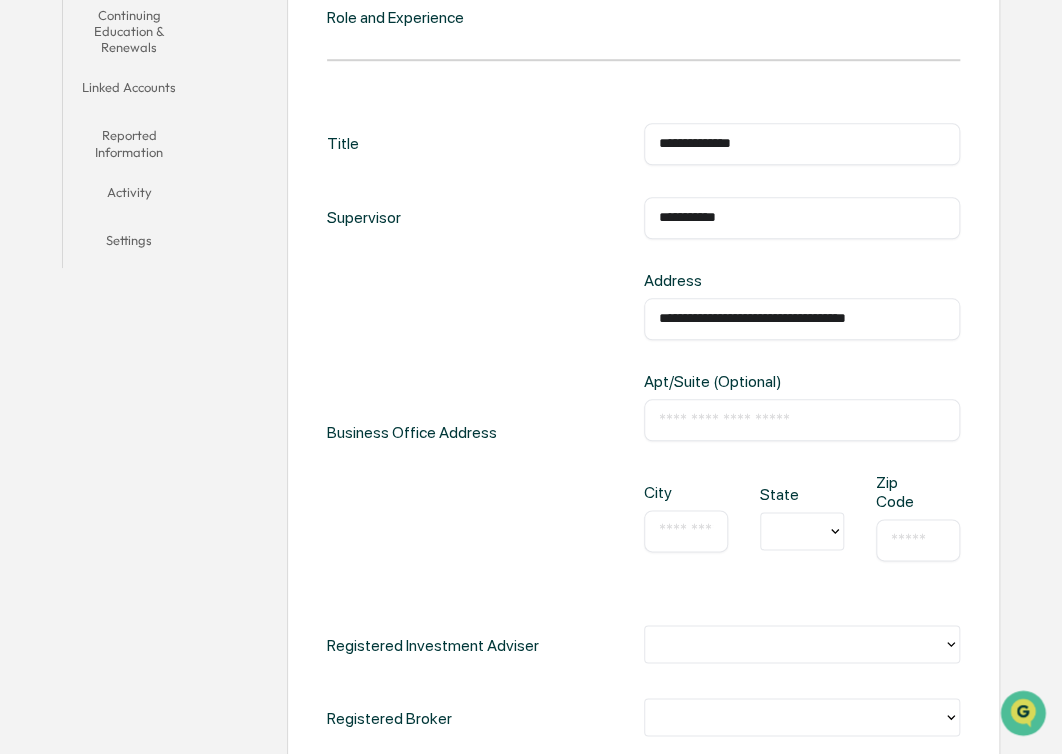 type on "**********" 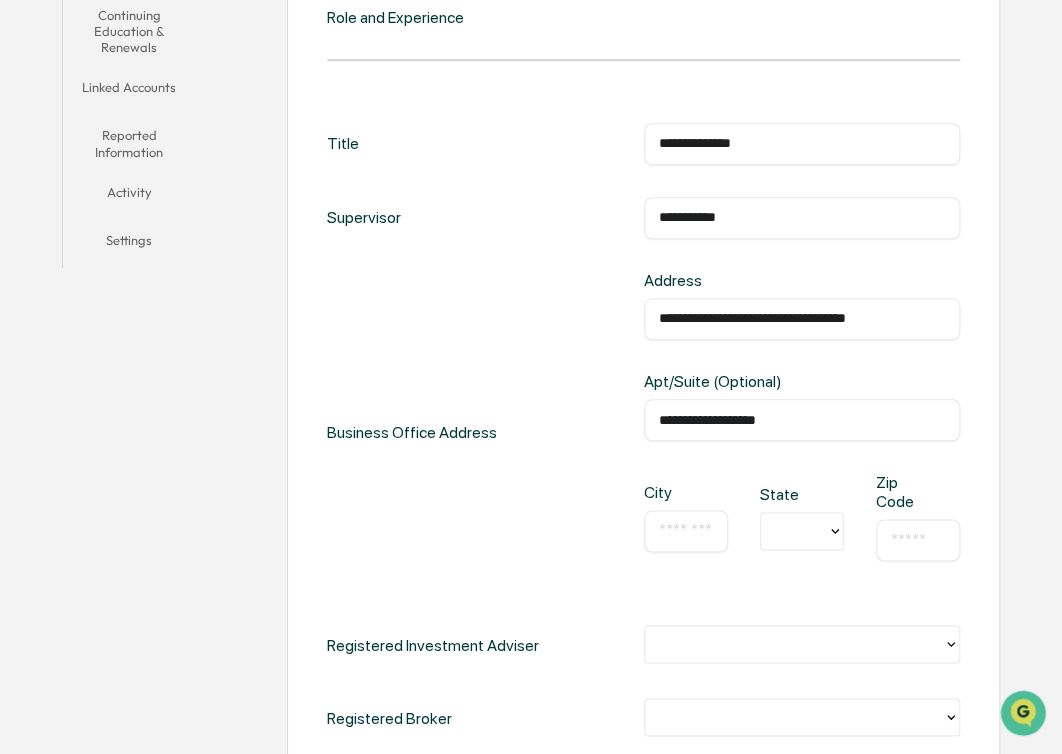click on "**********" at bounding box center (802, 420) 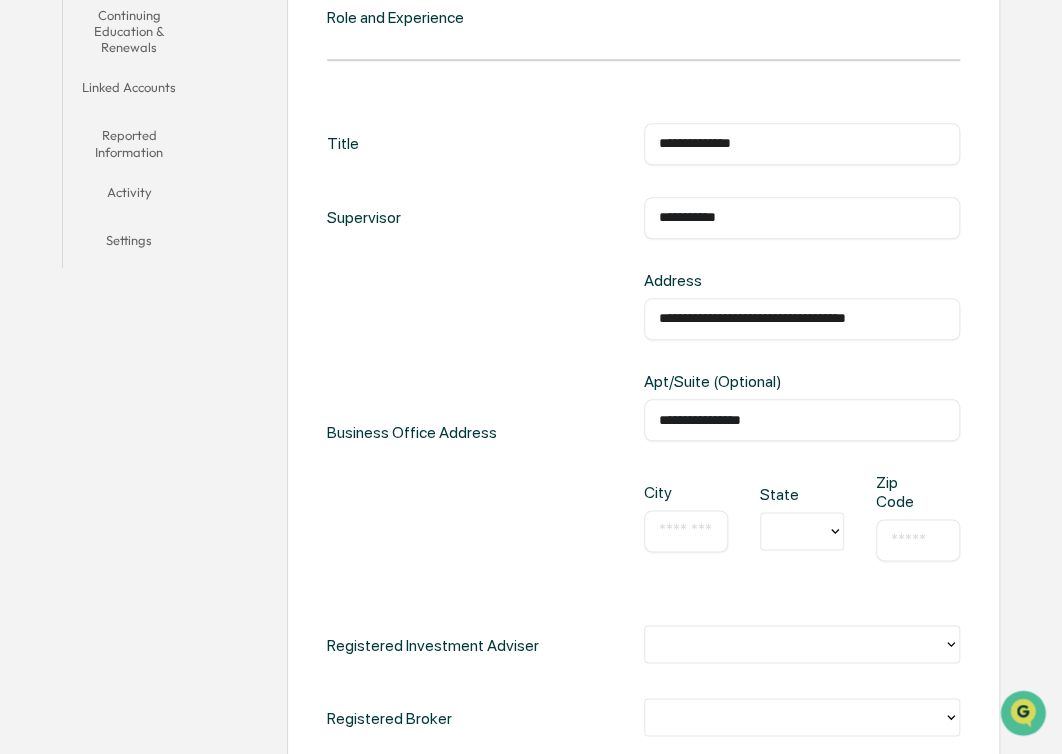 click on "**********" at bounding box center (802, 420) 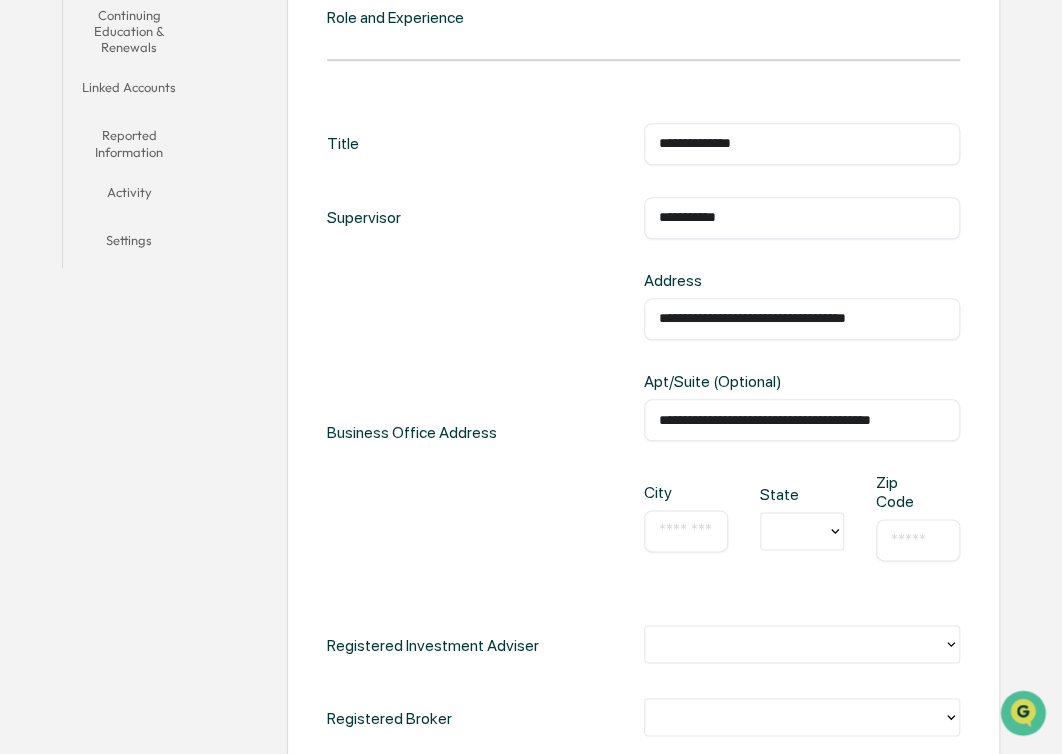 scroll, scrollTop: 0, scrollLeft: 0, axis: both 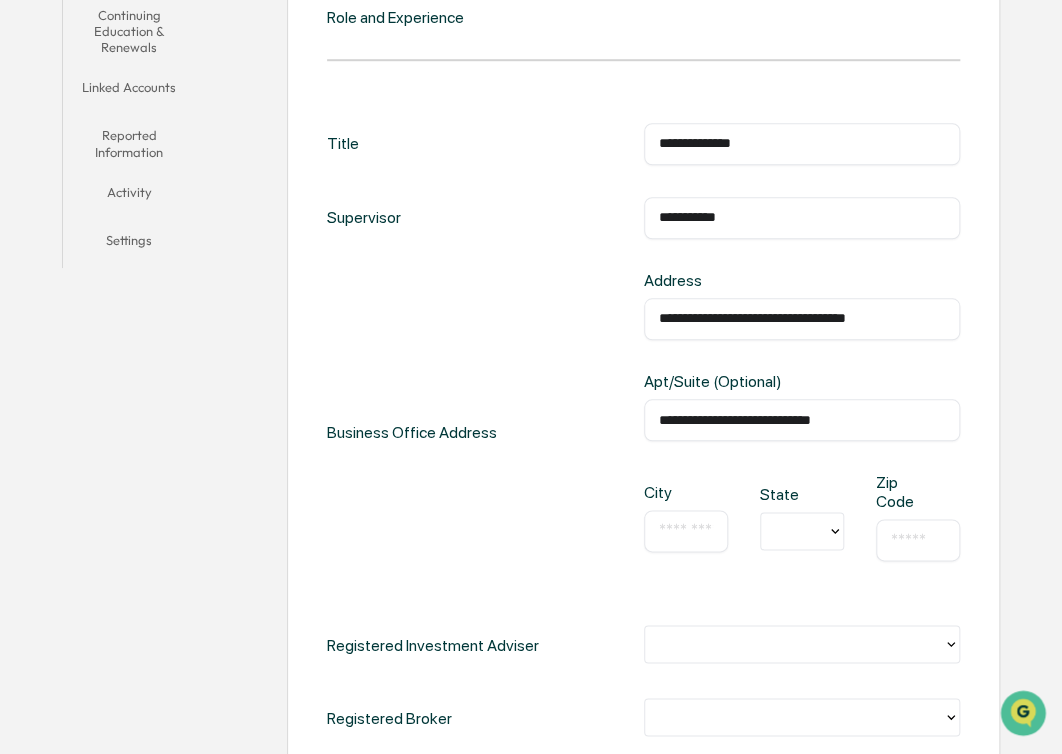 type on "**********" 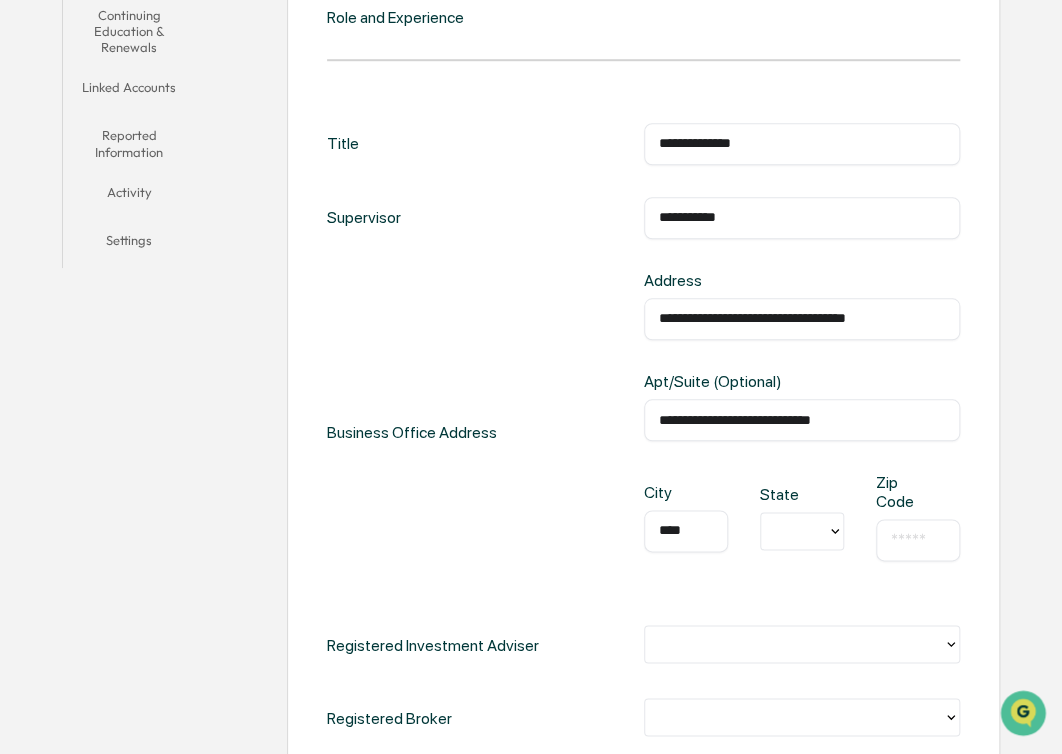 type on "****" 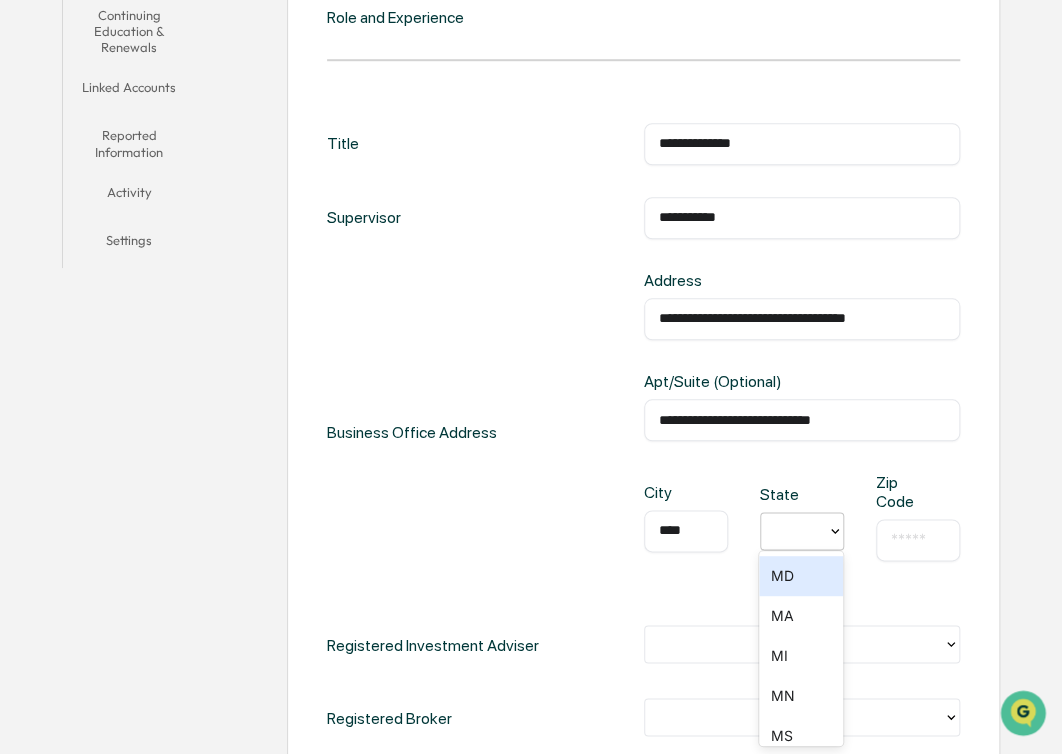 scroll, scrollTop: 990, scrollLeft: 0, axis: vertical 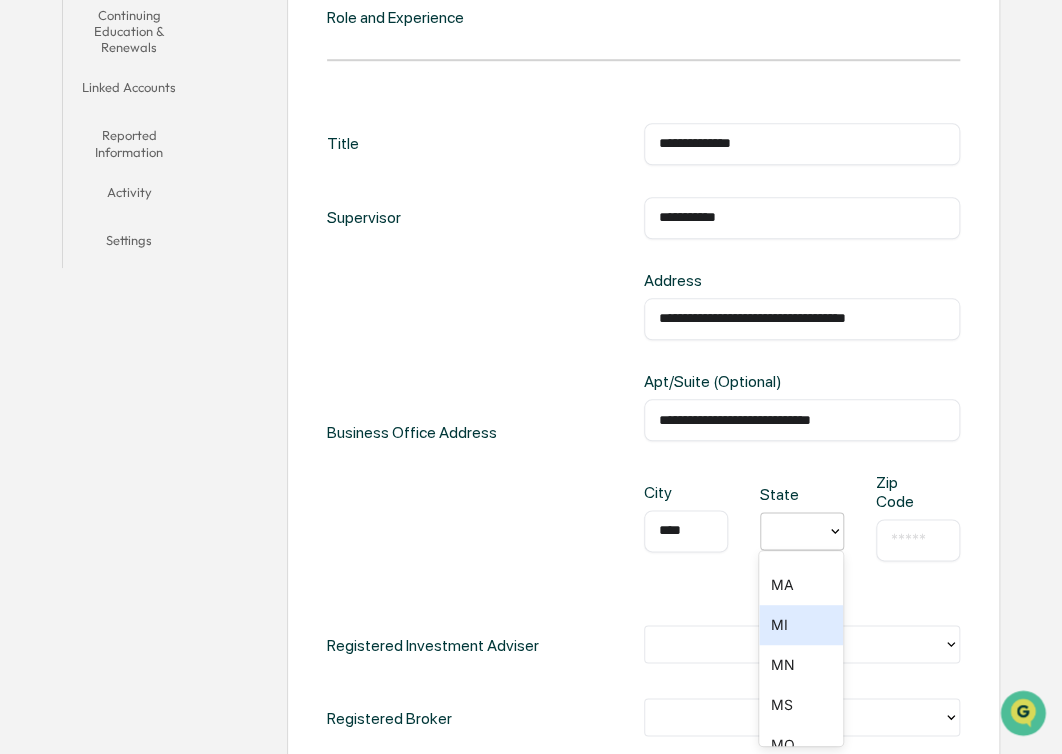 click on "MI" at bounding box center (801, 625) 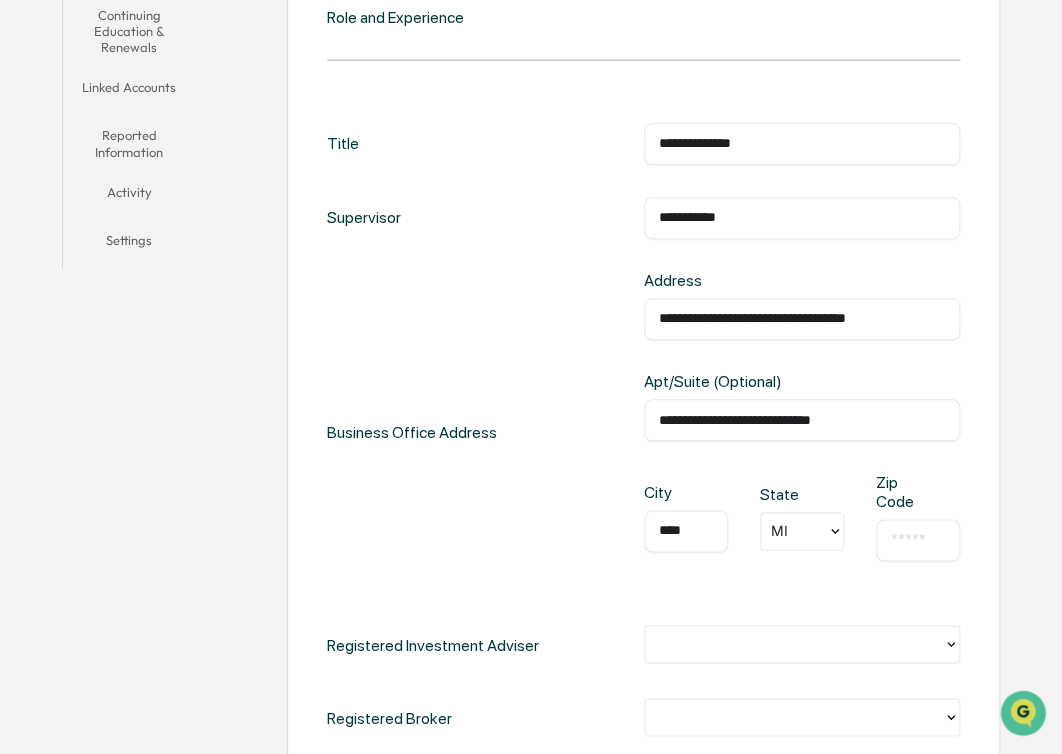 click at bounding box center (918, 540) 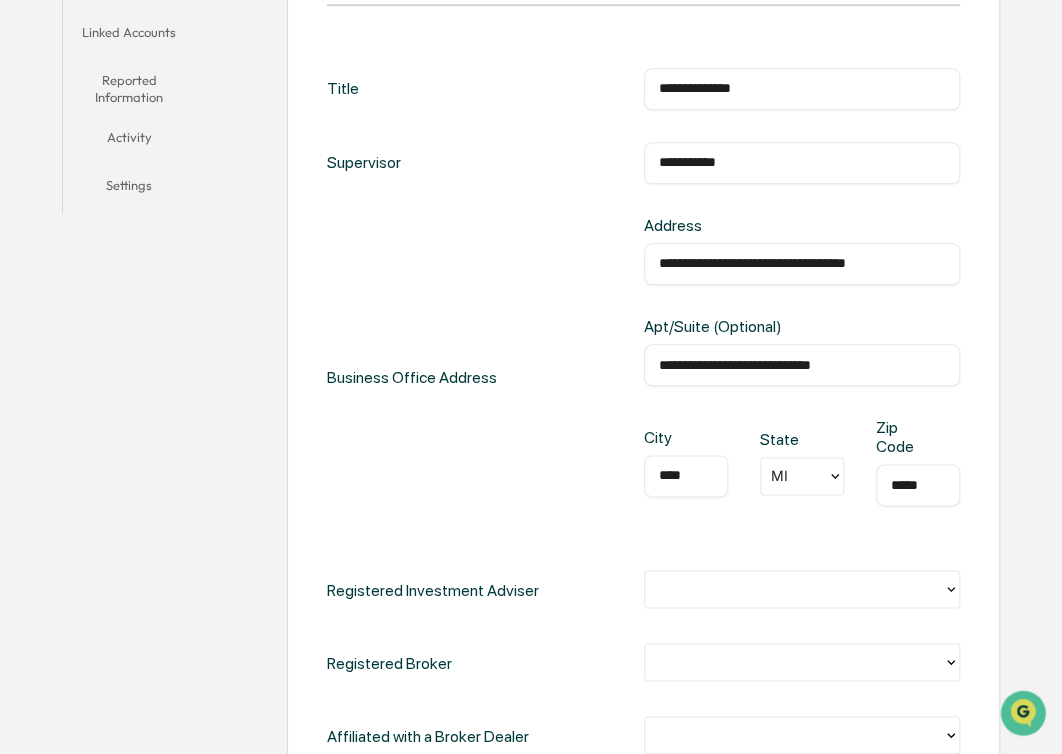scroll, scrollTop: 600, scrollLeft: 0, axis: vertical 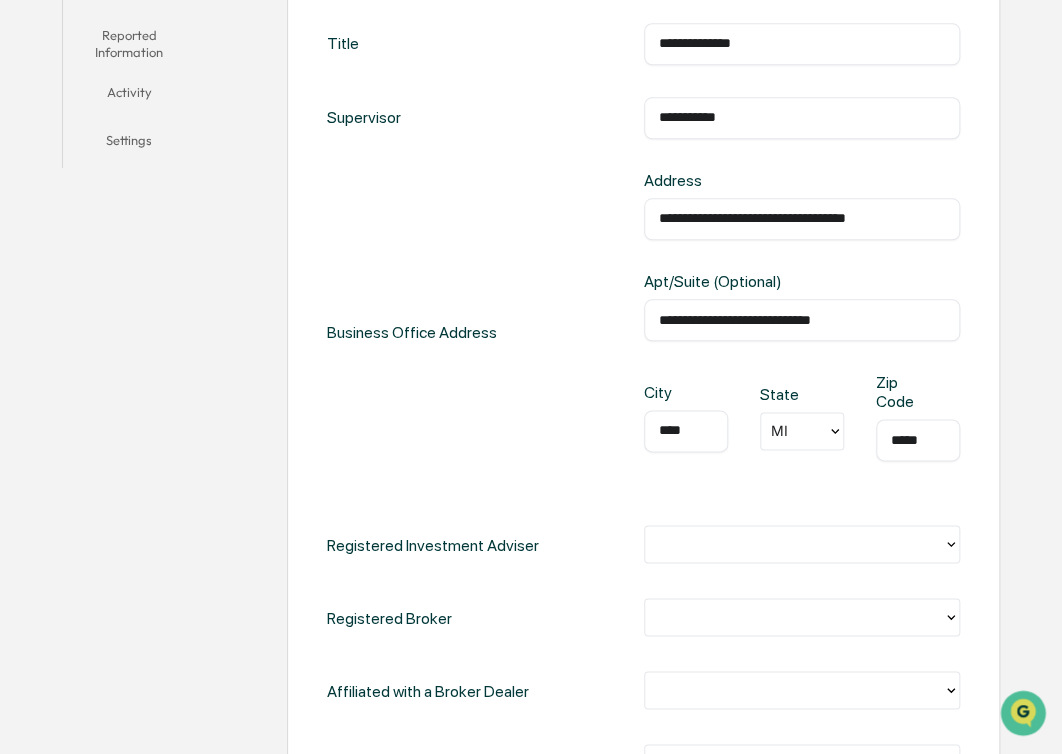 type on "*****" 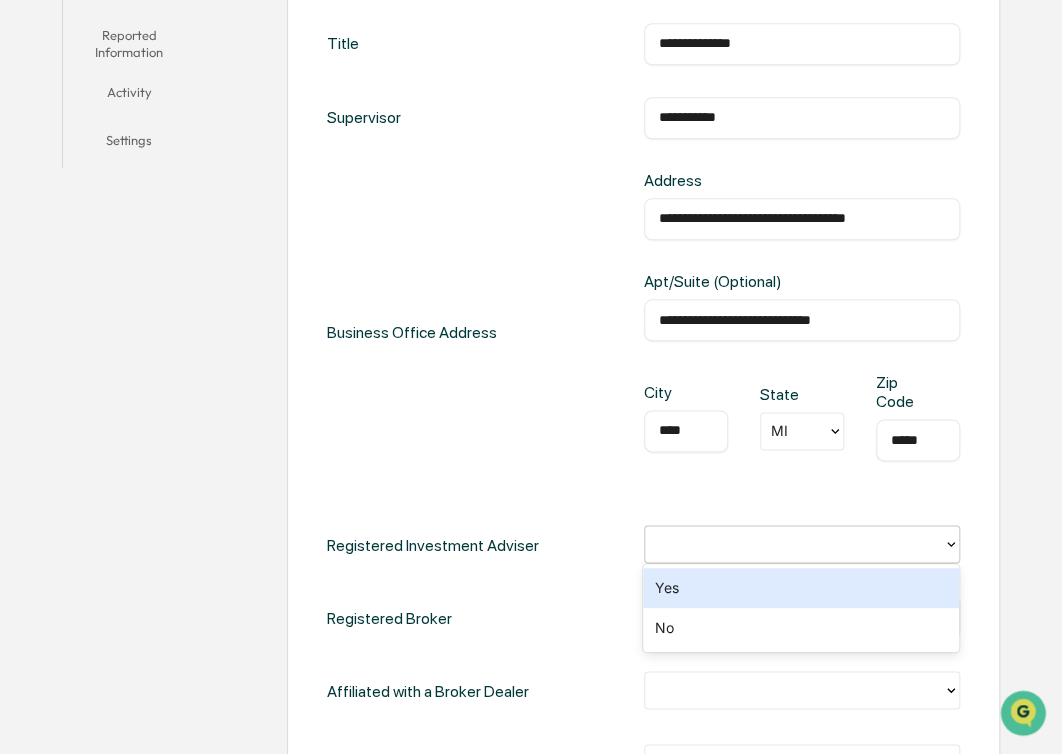 click 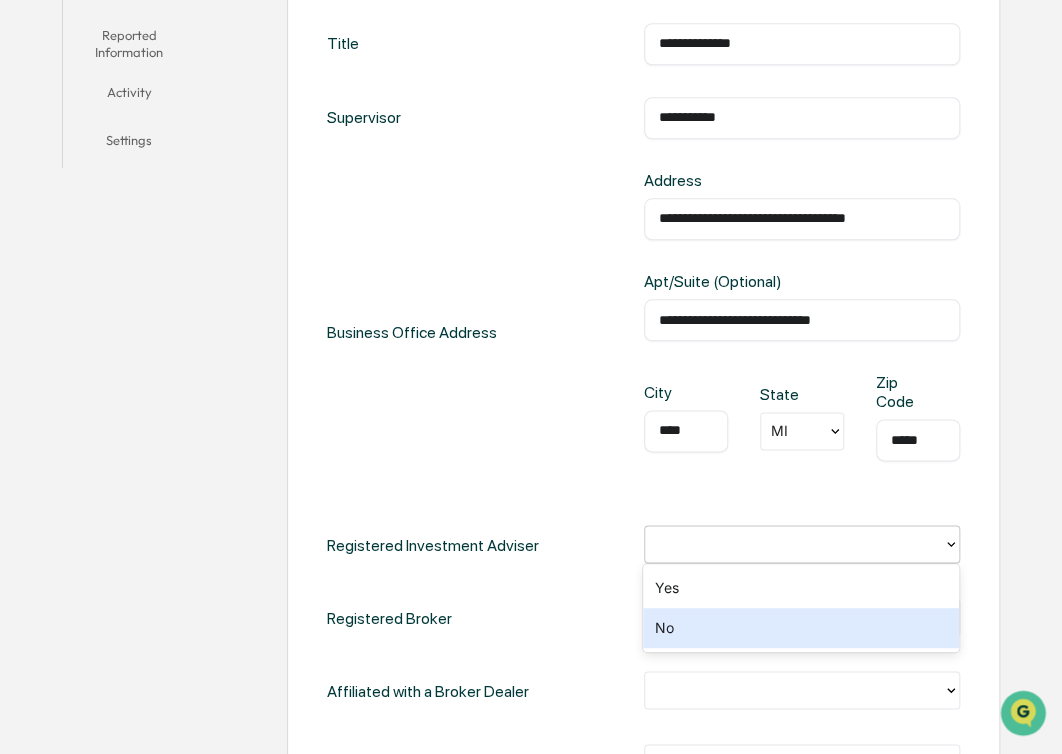 click on "No" at bounding box center [801, 628] 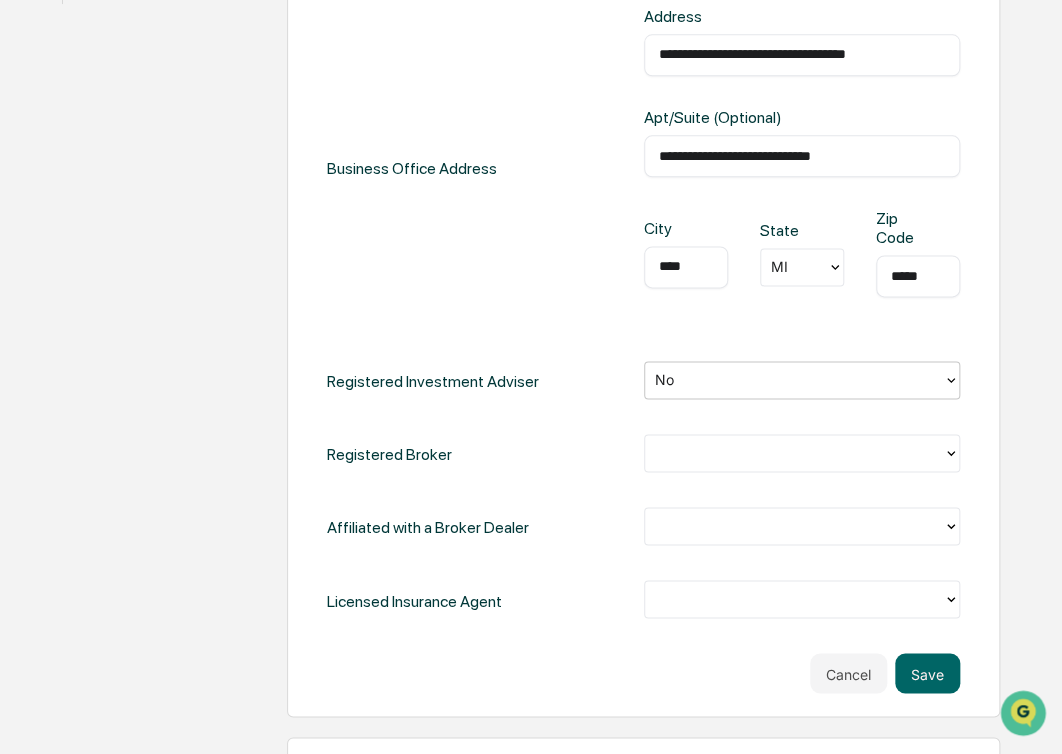 scroll, scrollTop: 800, scrollLeft: 0, axis: vertical 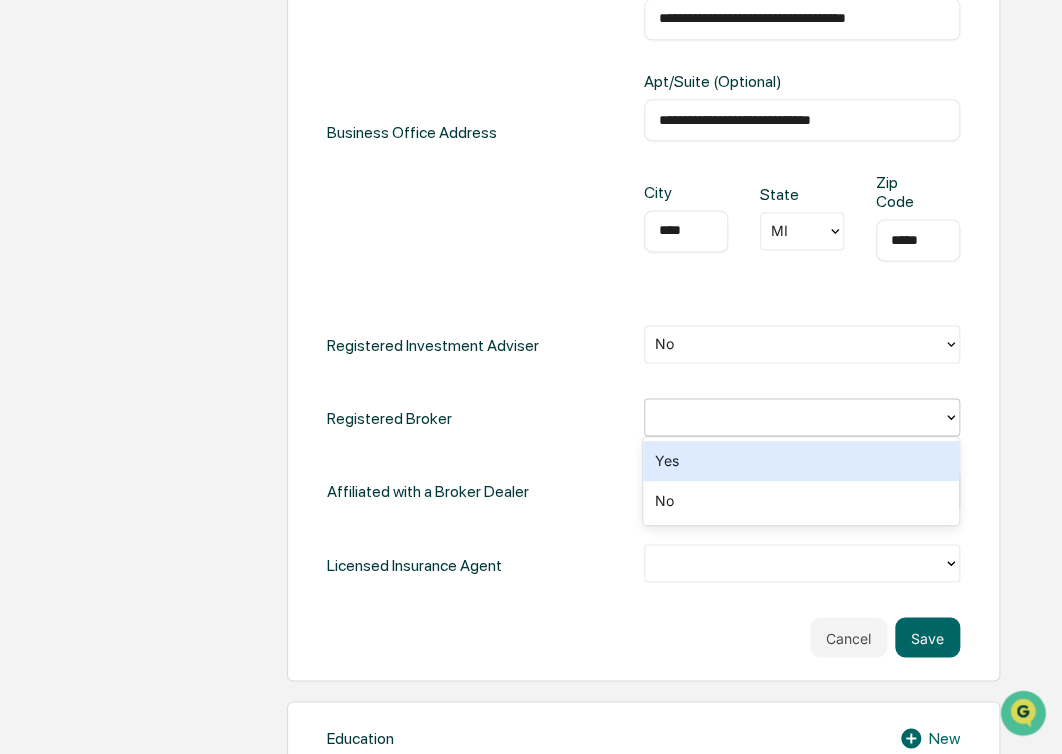 click 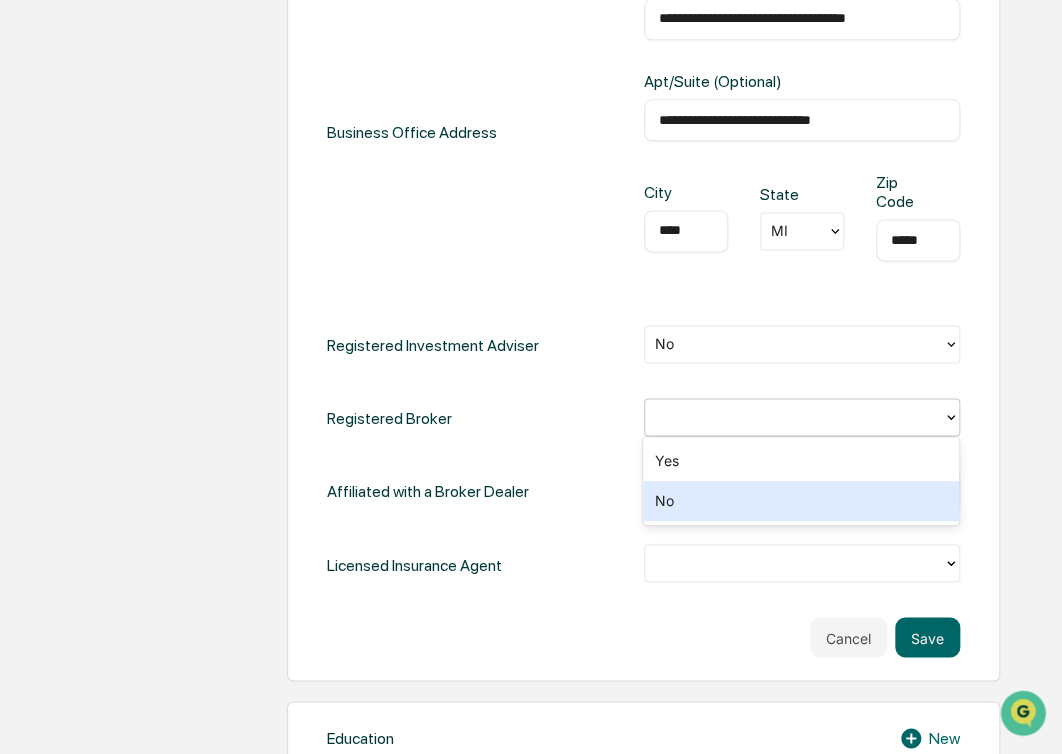click on "No" at bounding box center [801, 501] 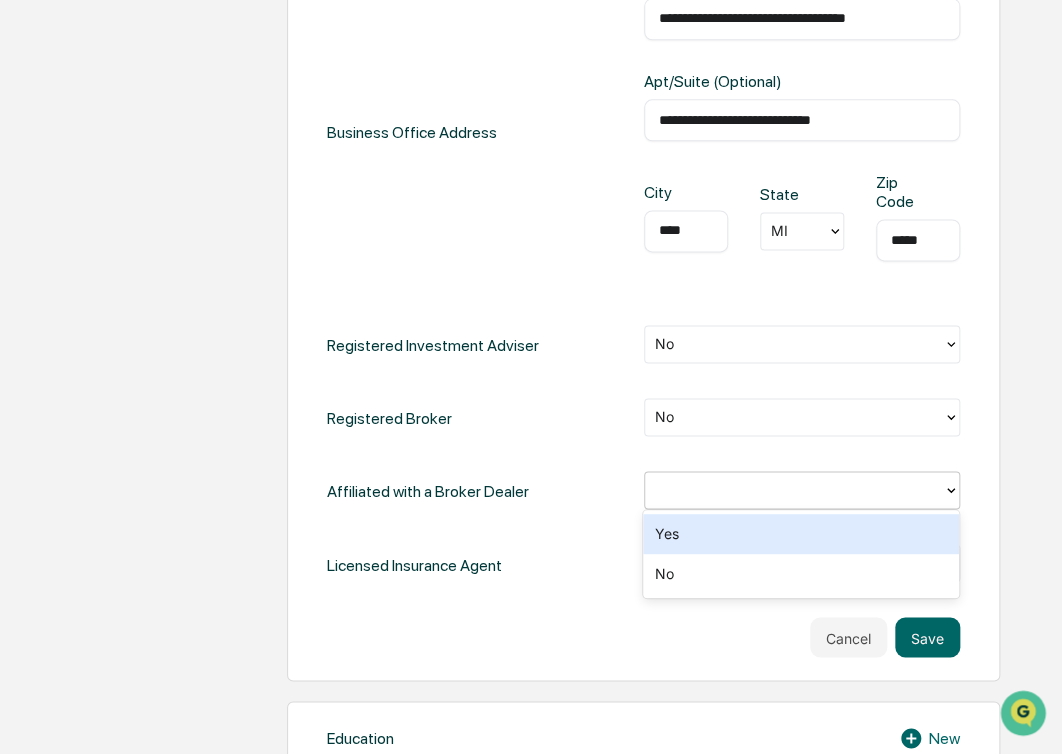 click 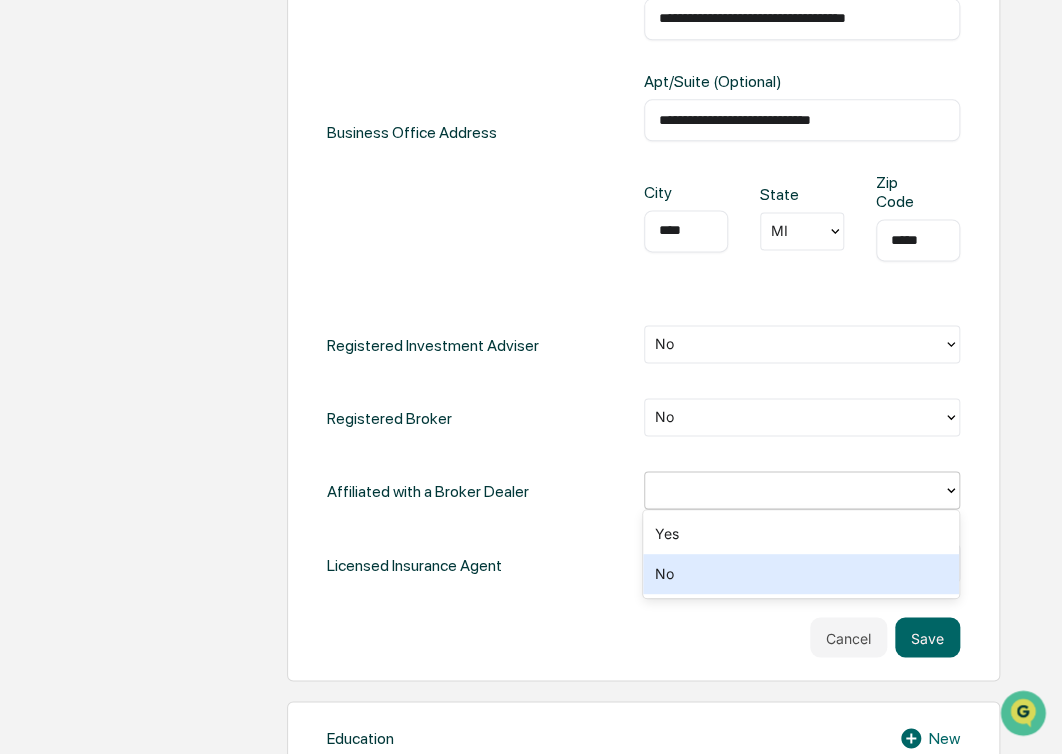 click on "No" at bounding box center (801, 574) 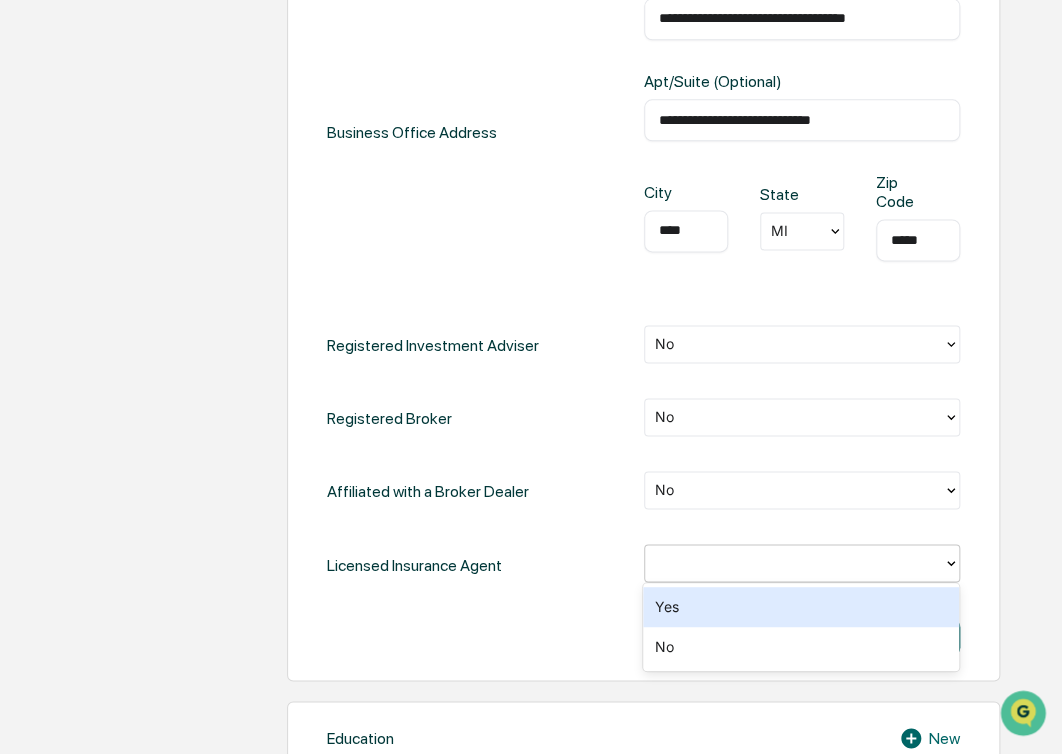click 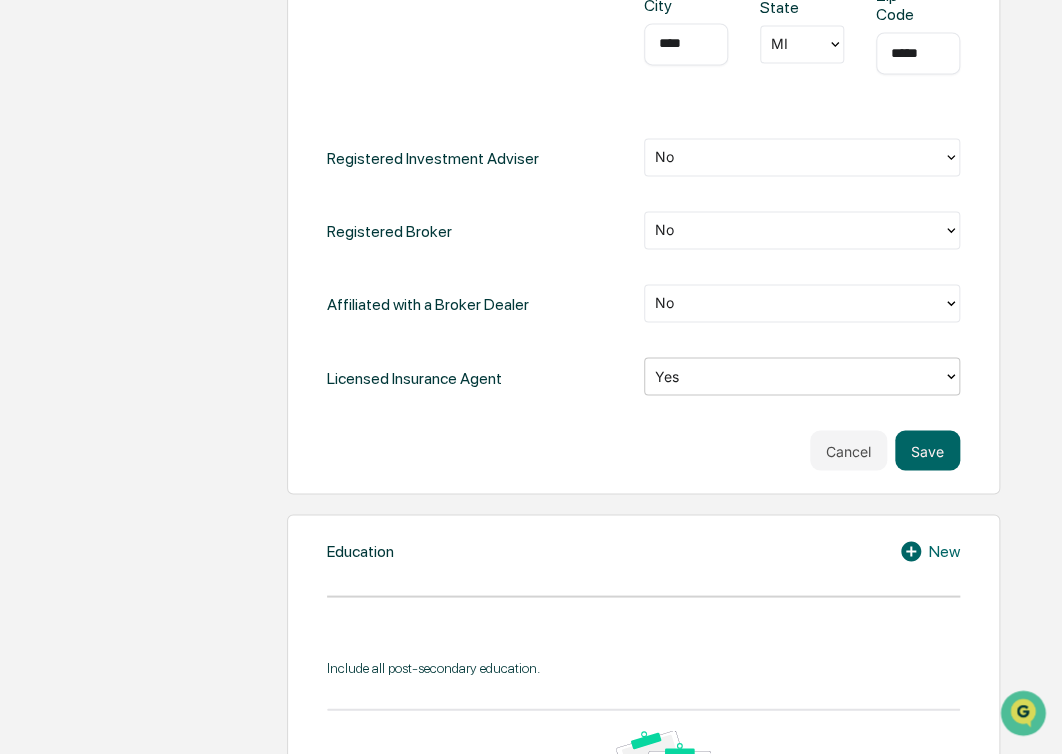 scroll, scrollTop: 1000, scrollLeft: 0, axis: vertical 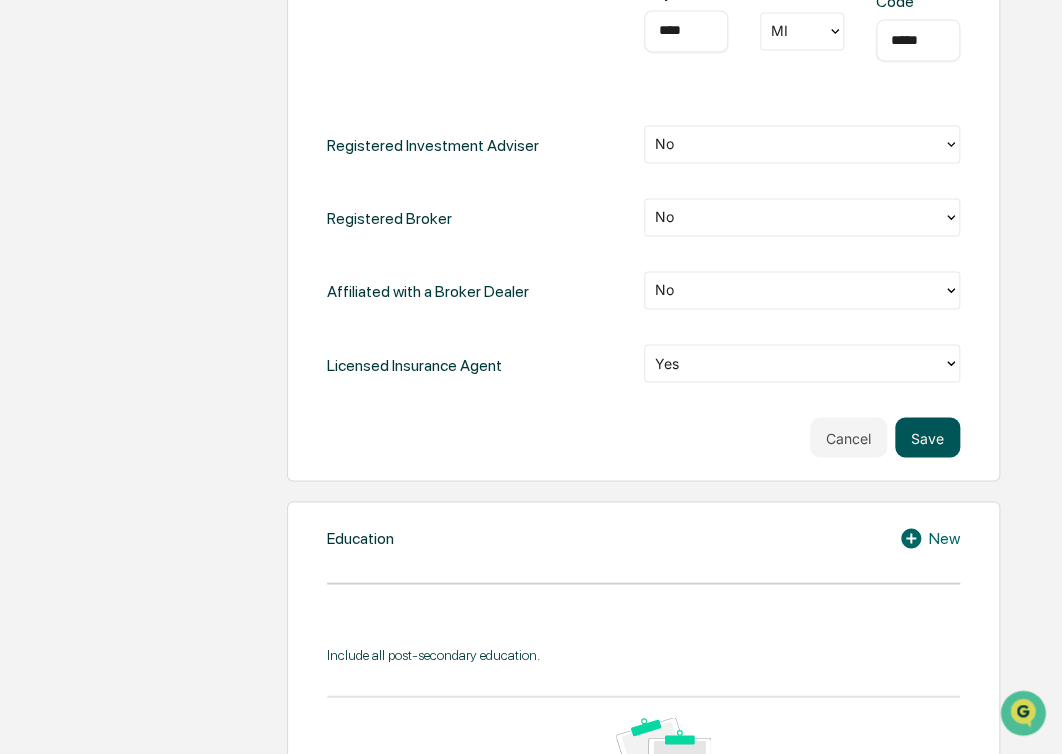 click on "Save" at bounding box center [927, 437] 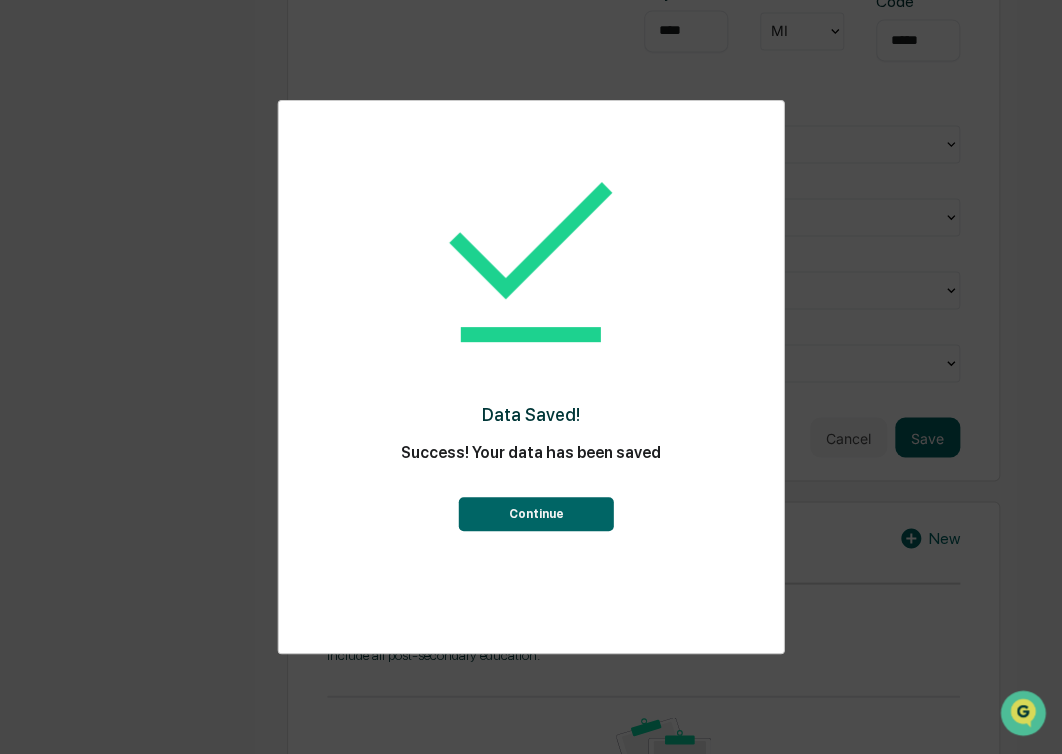 click on "Continue" at bounding box center [535, 514] 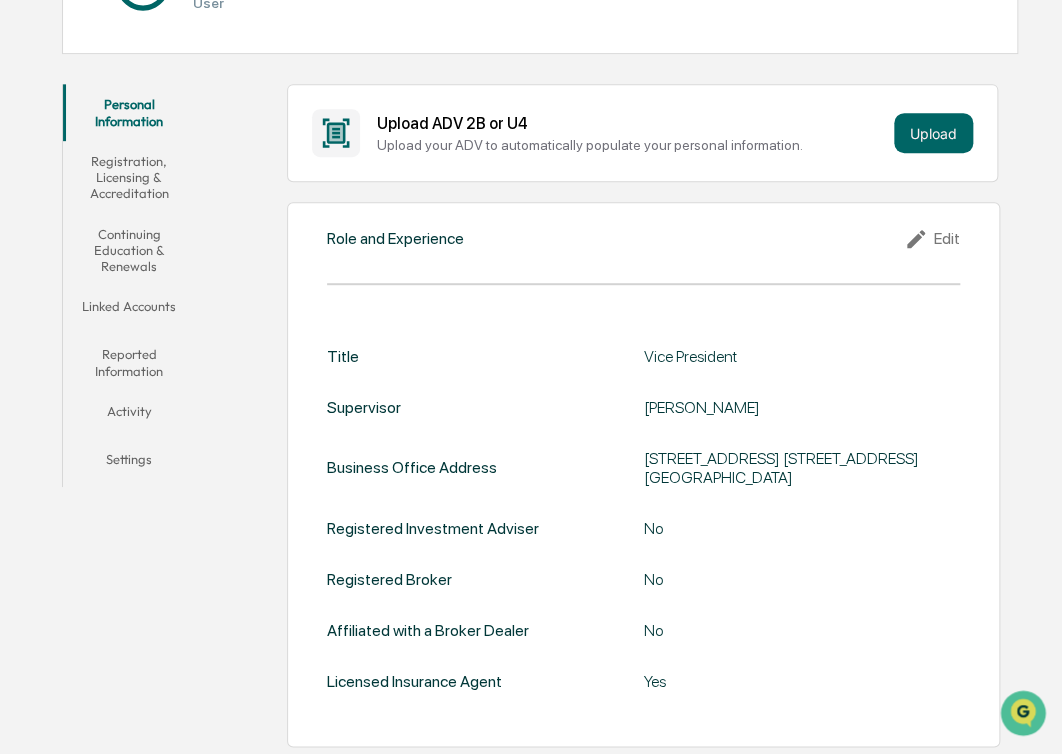 scroll, scrollTop: 247, scrollLeft: 0, axis: vertical 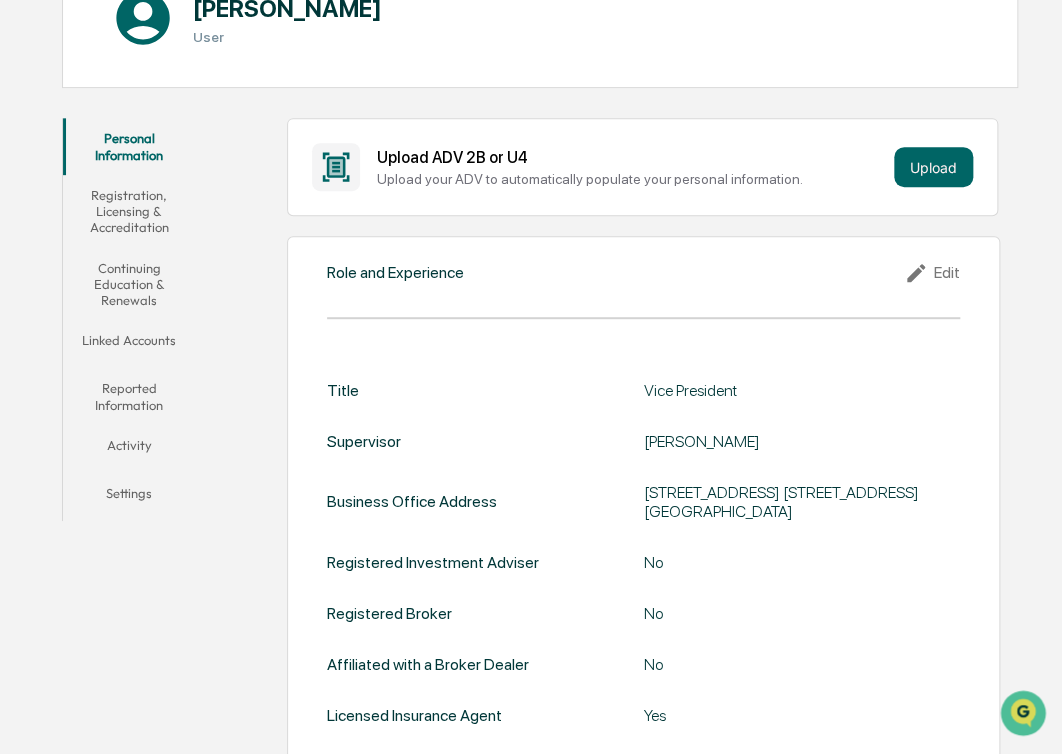 click on "34456 Devon Ct Chesterfield, MI 48047 50 W Big Beaver Rd. Suite 500 , Troy, MI 48084" at bounding box center (802, 502) 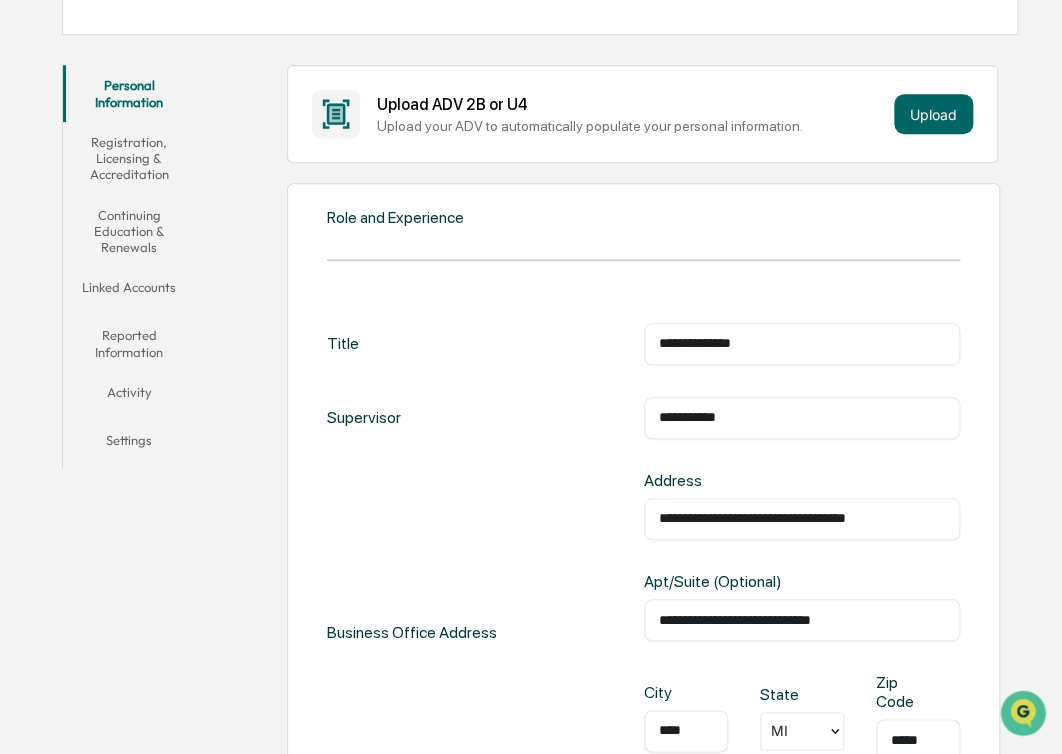 scroll, scrollTop: 347, scrollLeft: 0, axis: vertical 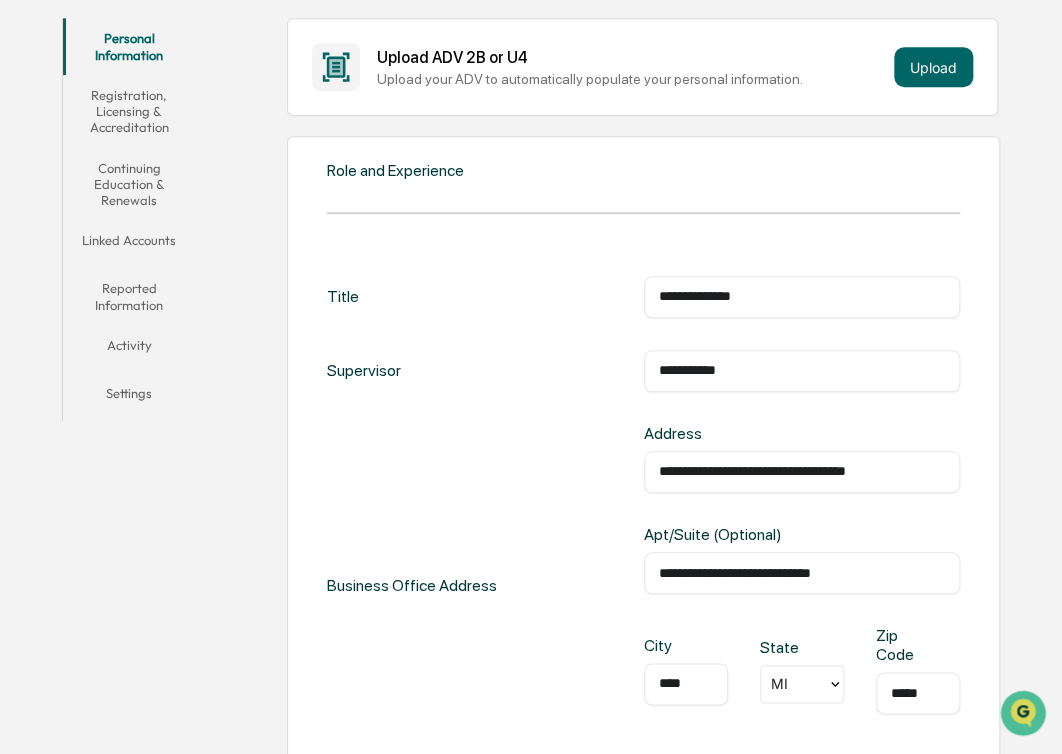 click on "**********" at bounding box center [802, 472] 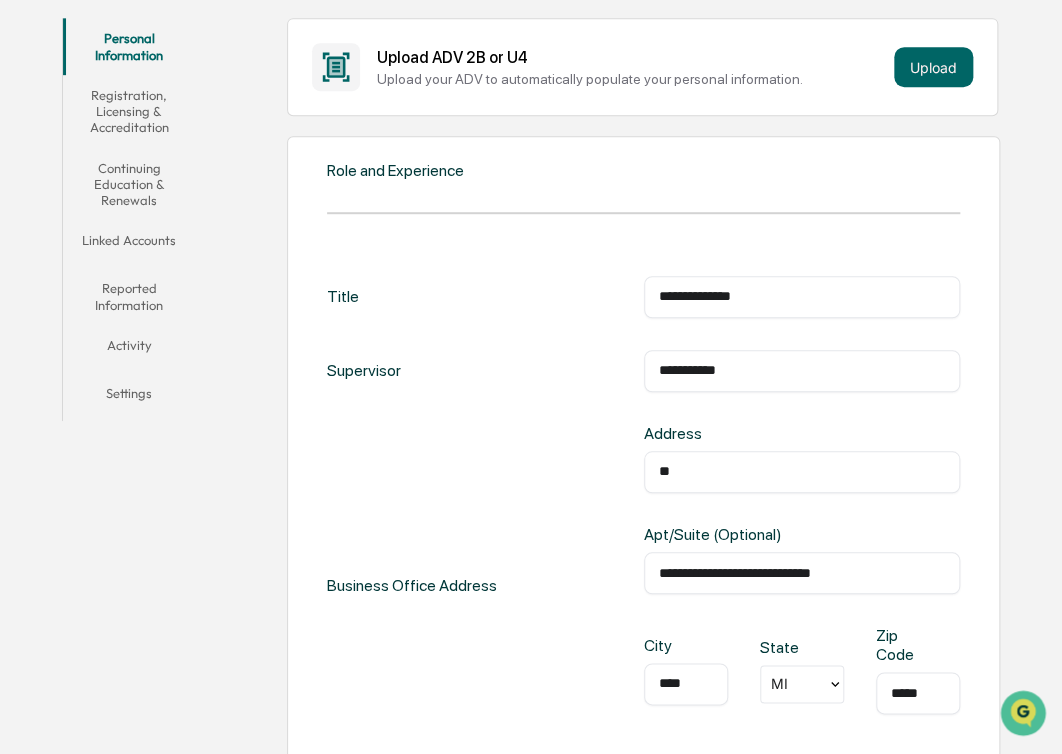type on "*" 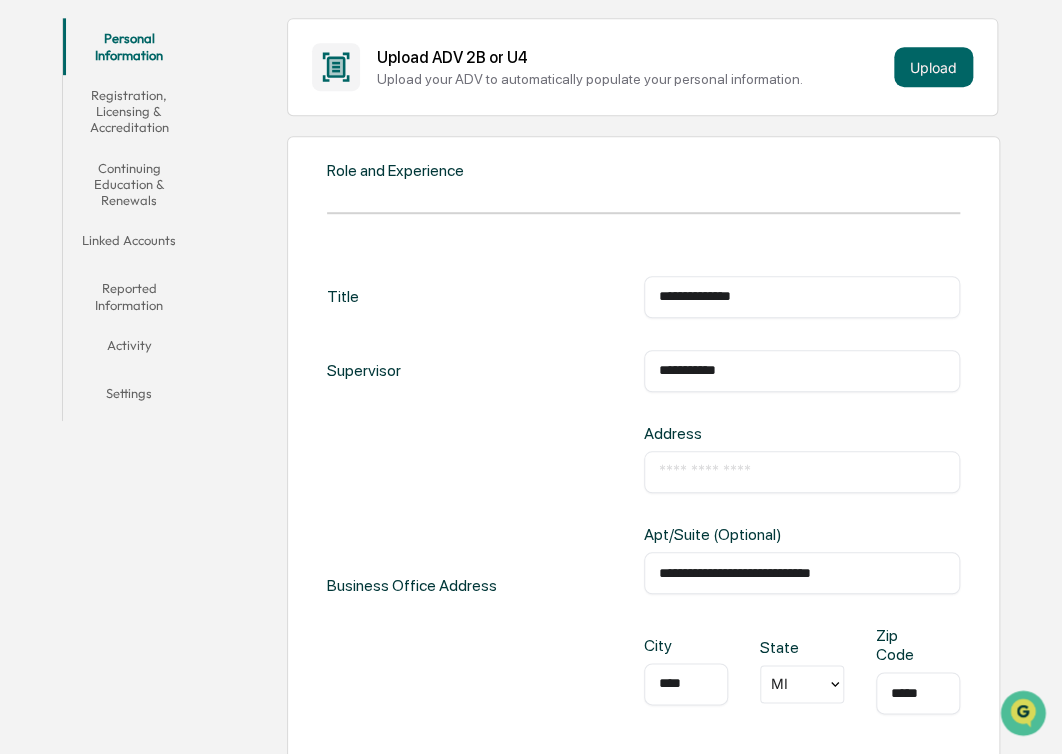 drag, startPoint x: 876, startPoint y: 573, endPoint x: 657, endPoint y: 573, distance: 219 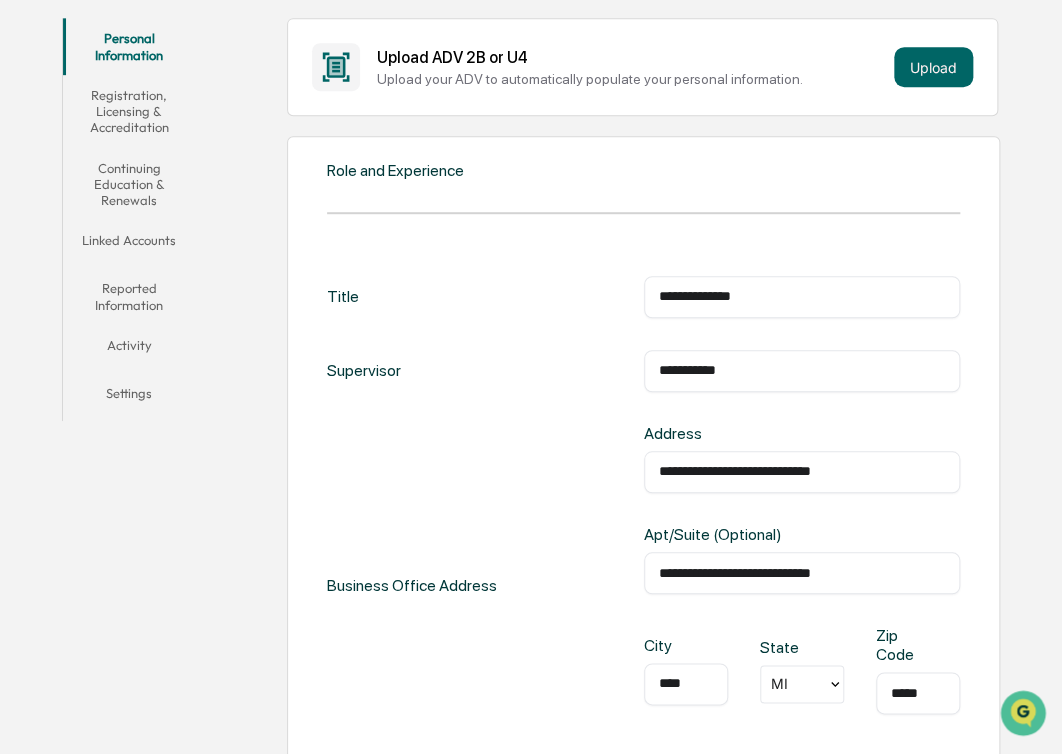 type on "**********" 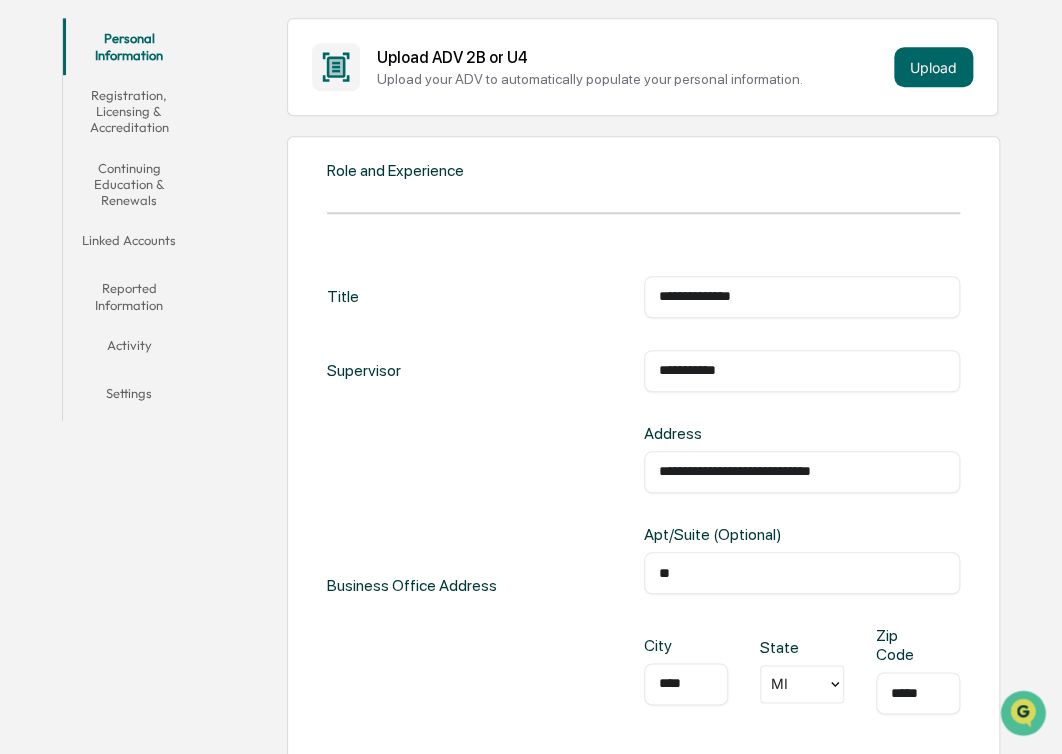 type on "*" 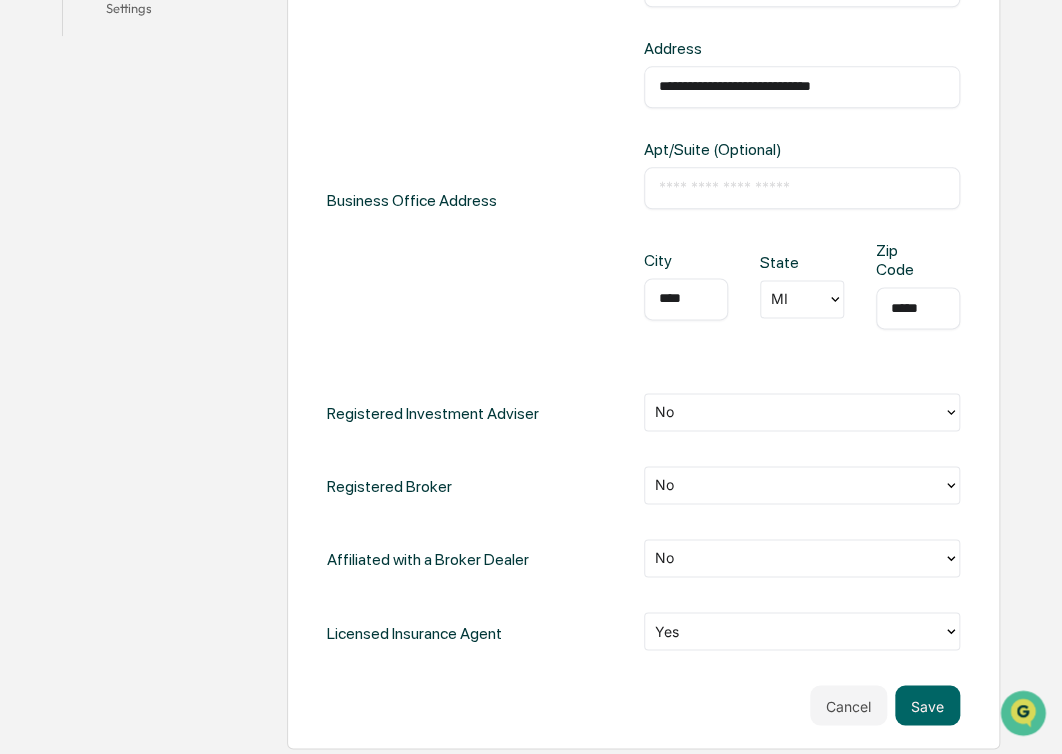 scroll, scrollTop: 747, scrollLeft: 0, axis: vertical 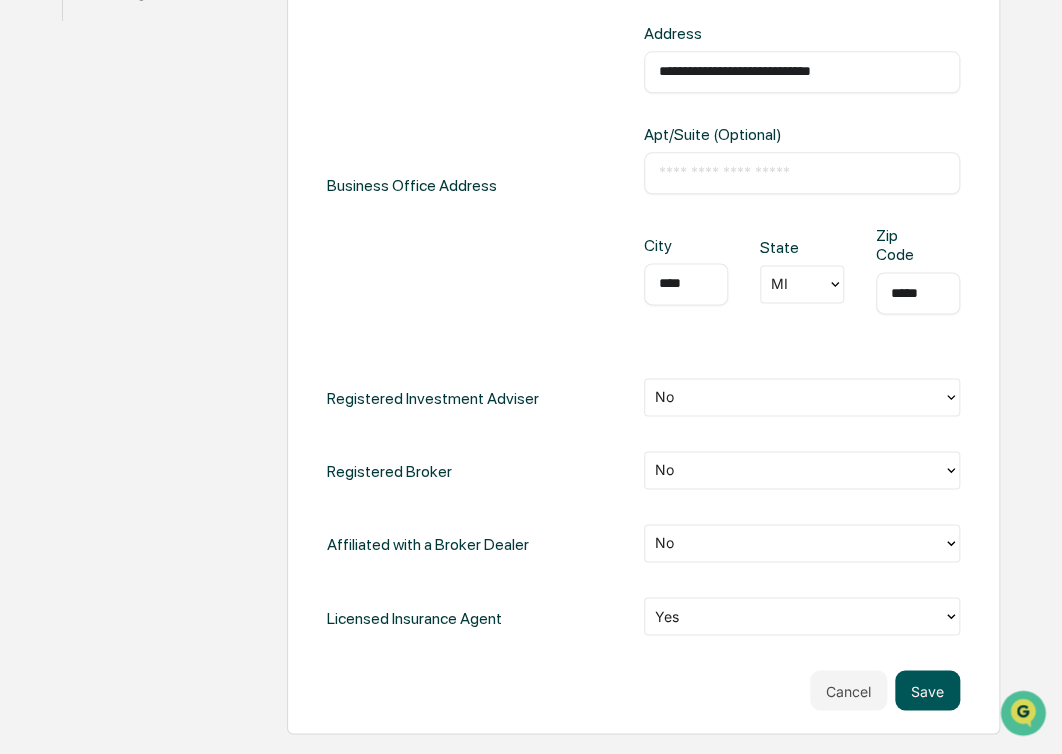 type 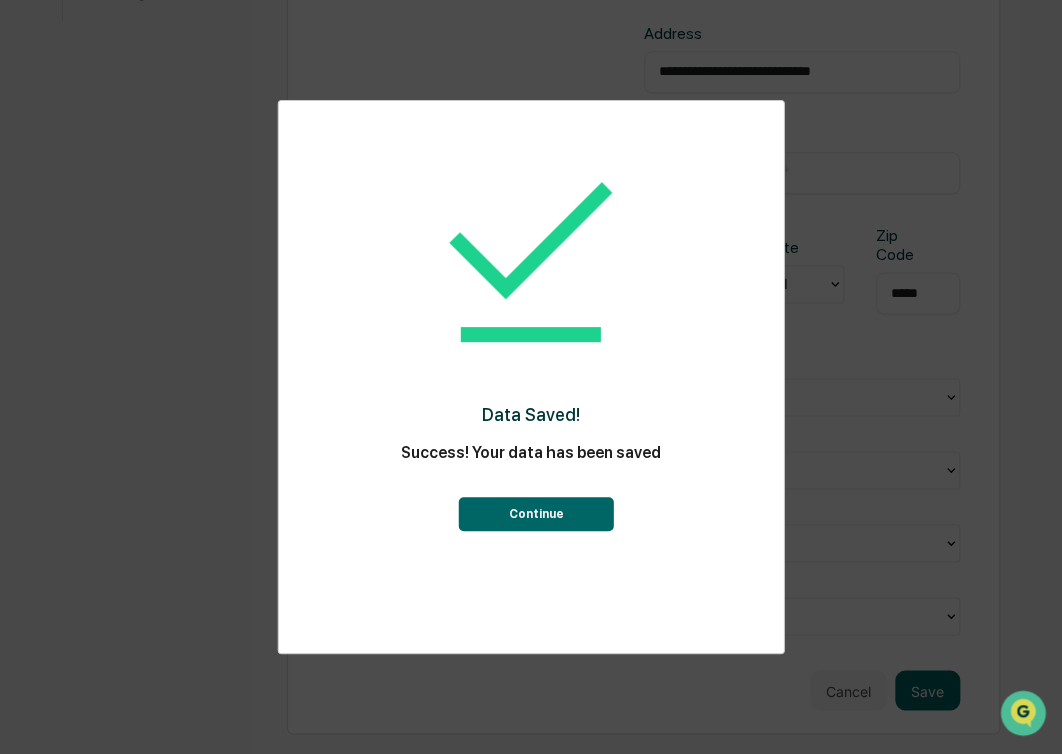 click on "Continue" at bounding box center [535, 514] 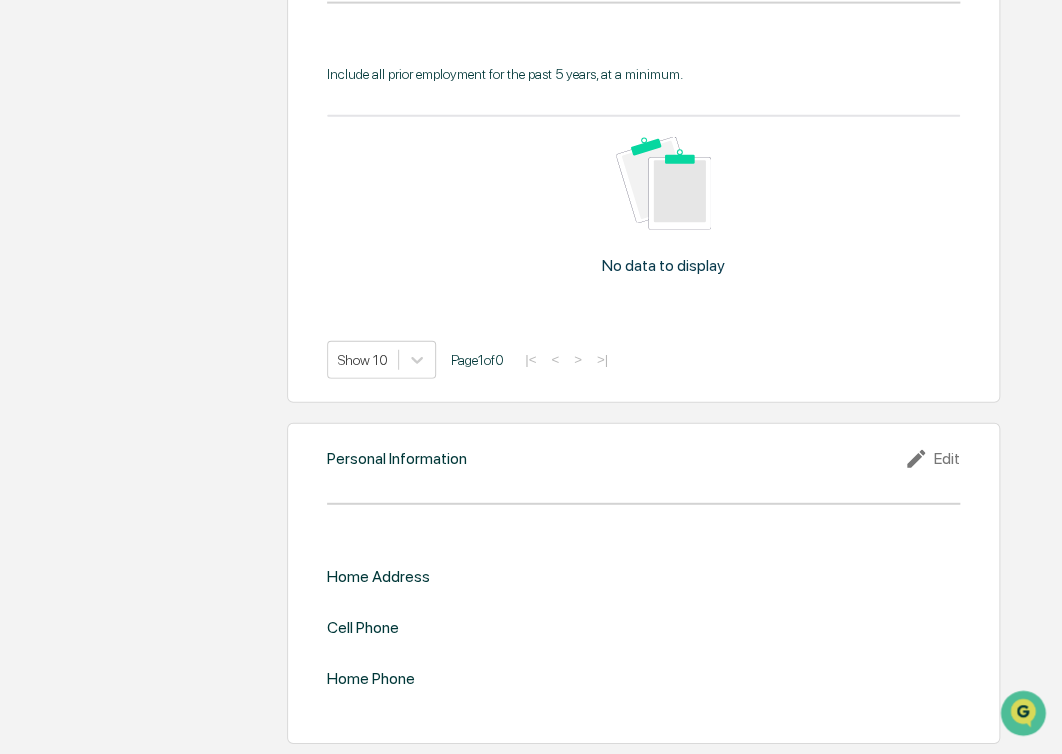 scroll, scrollTop: 1628, scrollLeft: 0, axis: vertical 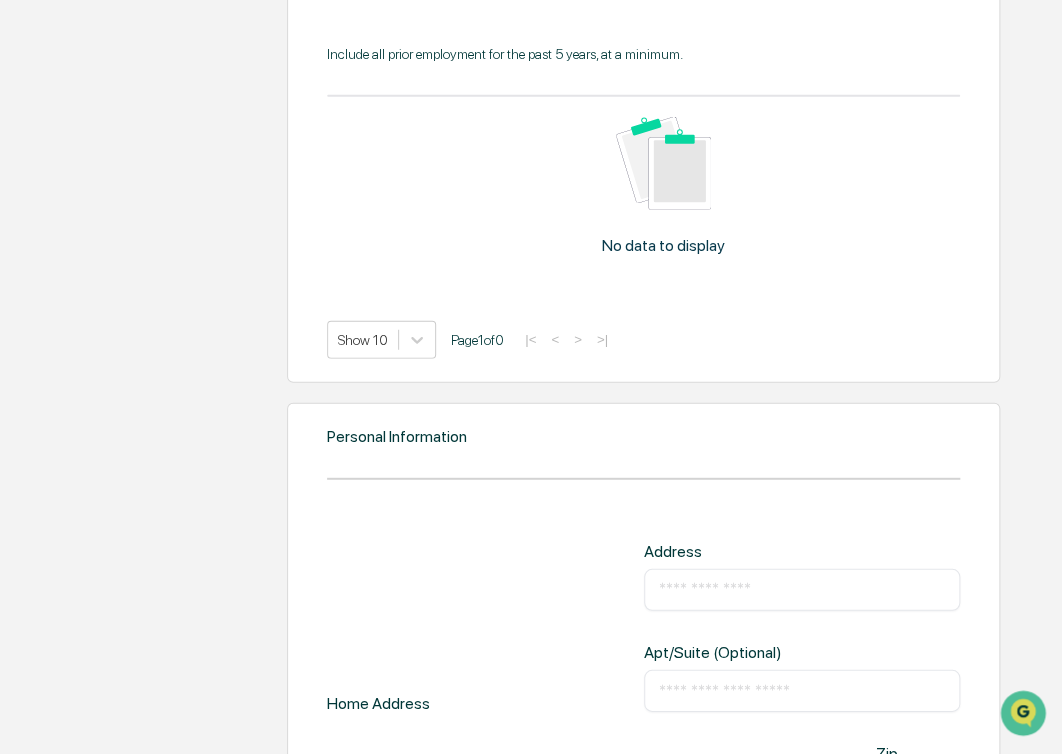 click at bounding box center [802, 590] 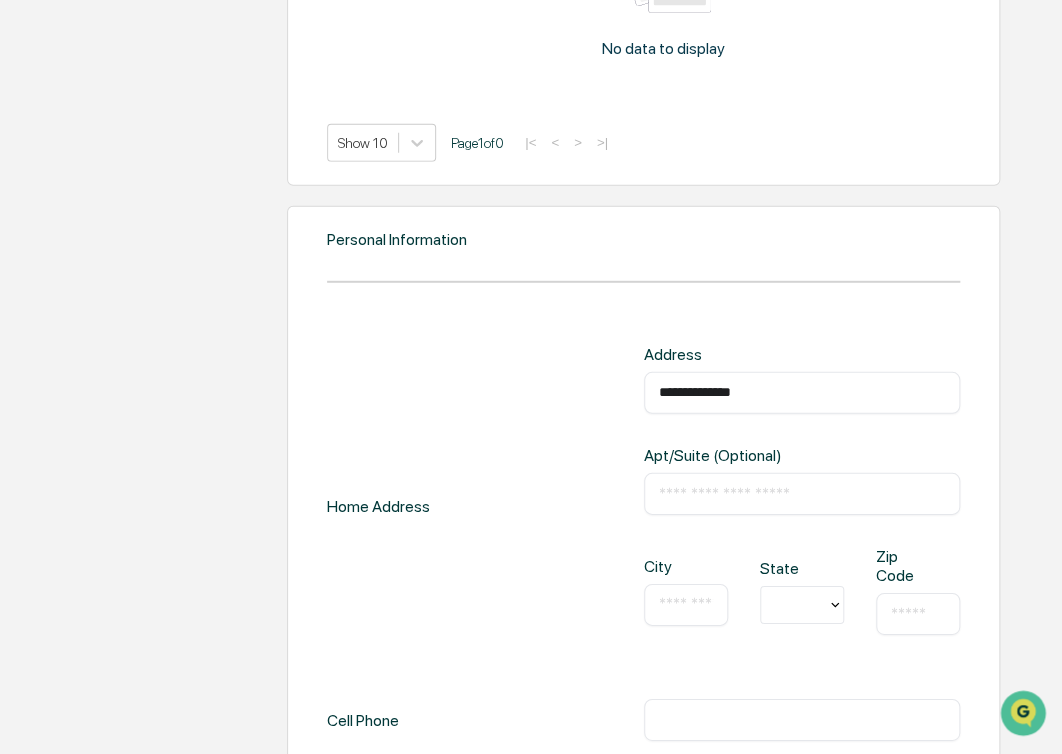 scroll, scrollTop: 1828, scrollLeft: 0, axis: vertical 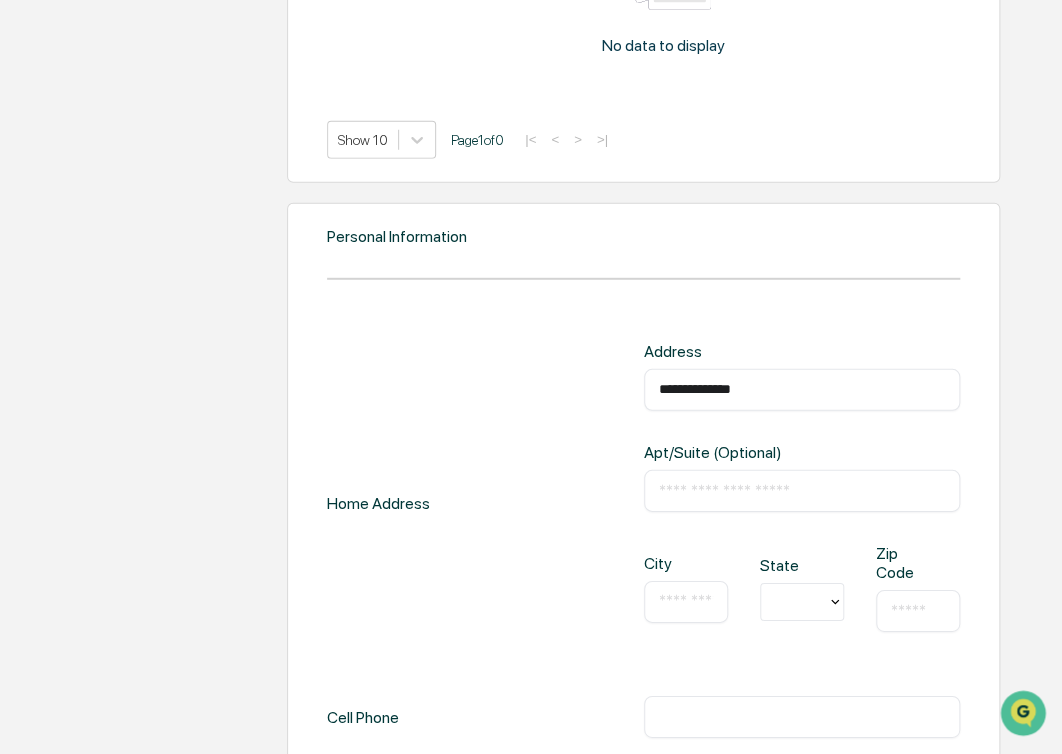 type on "**********" 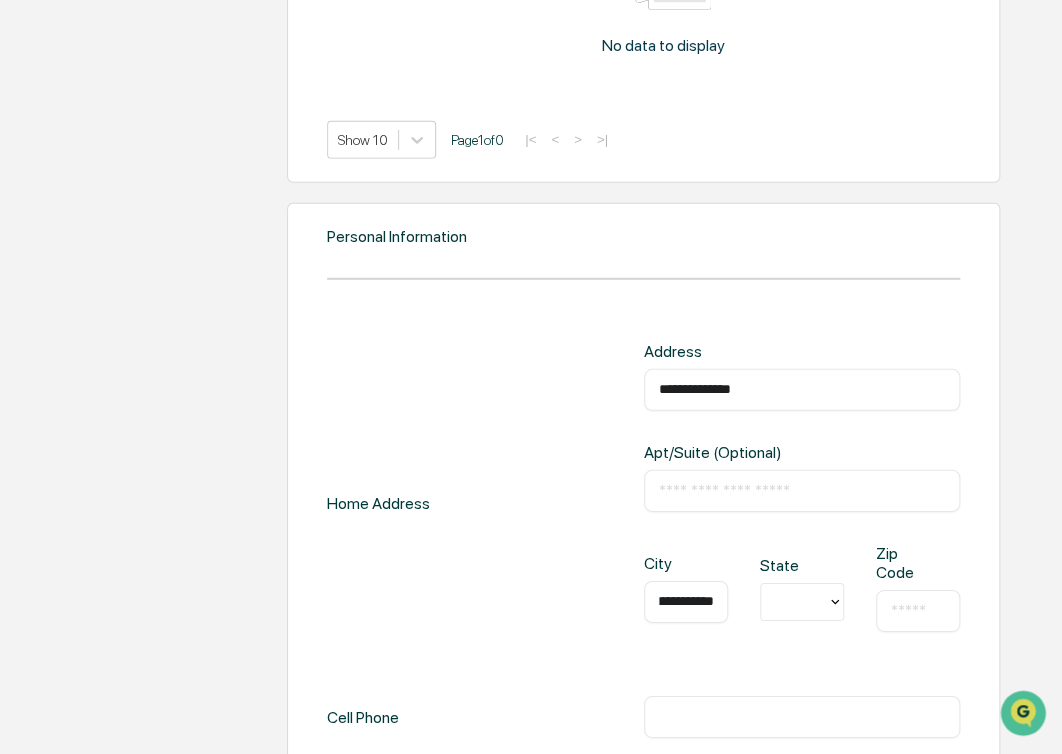 scroll, scrollTop: 0, scrollLeft: 26, axis: horizontal 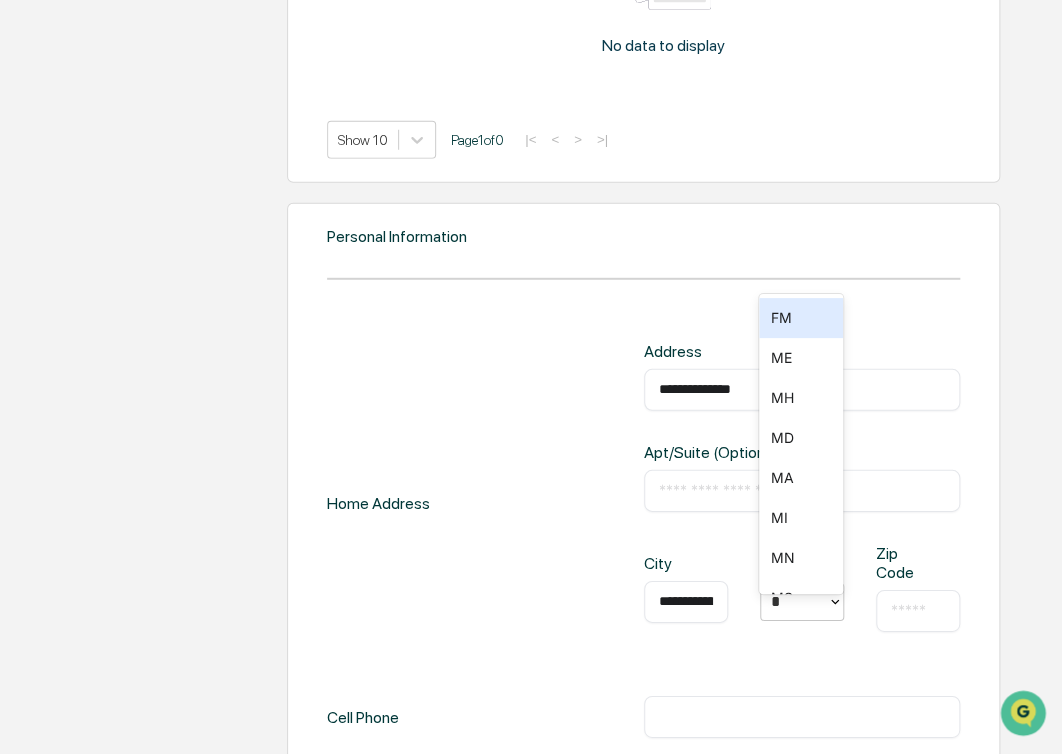 type on "**" 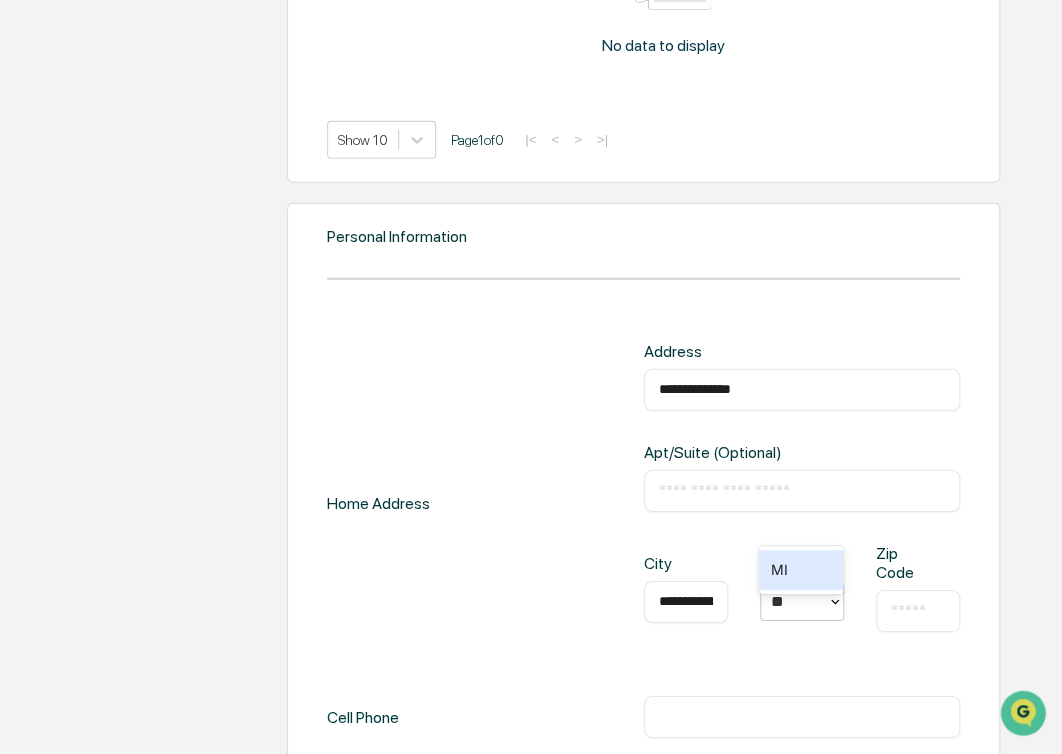 click on "MI" at bounding box center [801, 570] 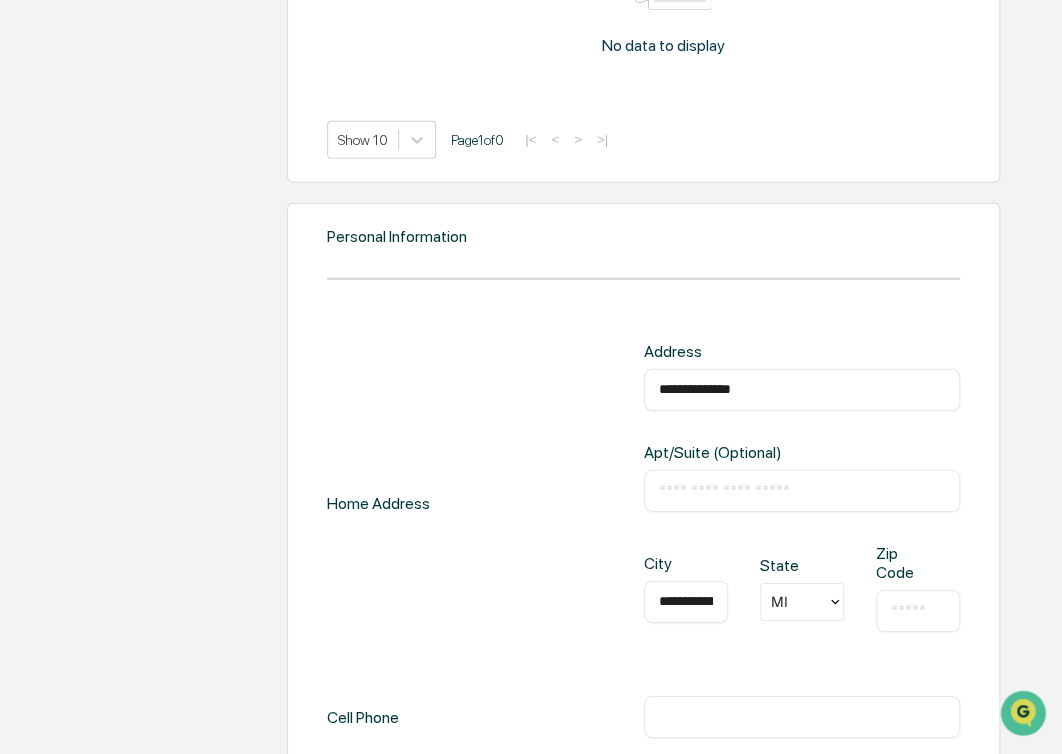 click on "**********" at bounding box center (686, 602) 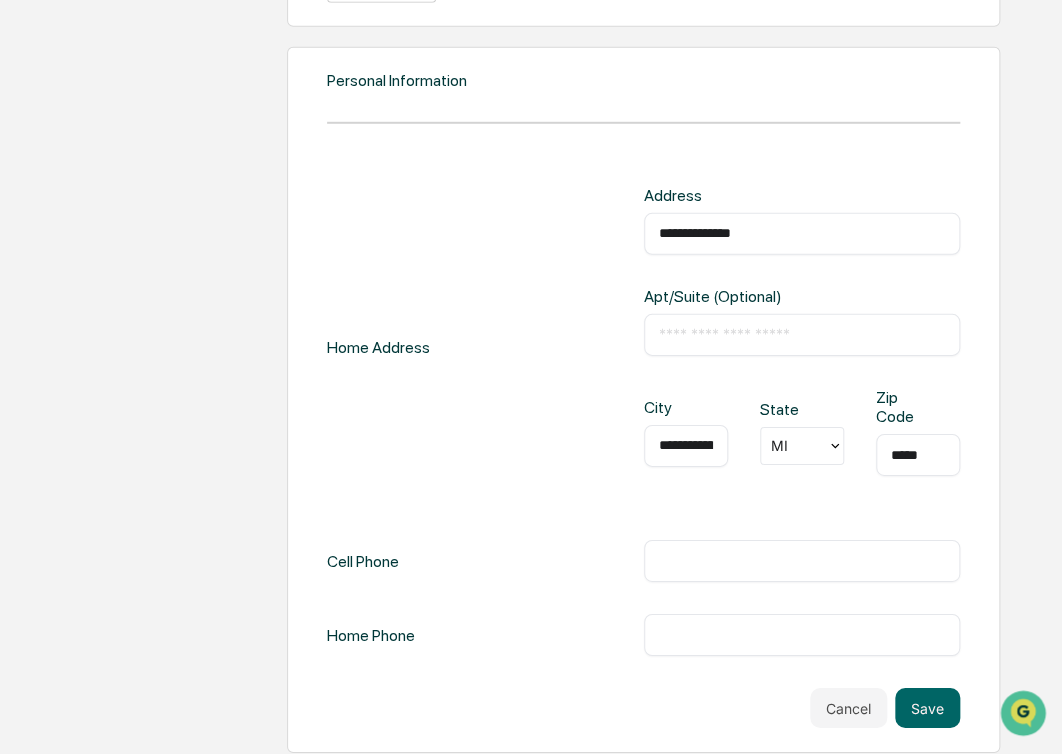 scroll, scrollTop: 2011, scrollLeft: 0, axis: vertical 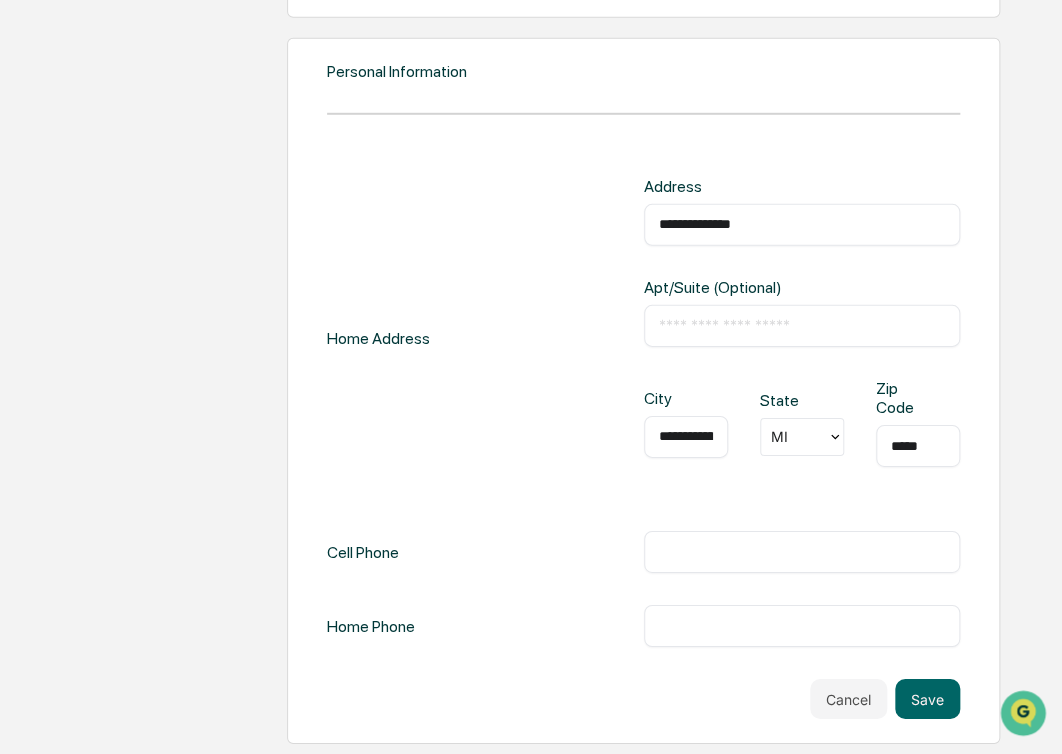 type on "*****" 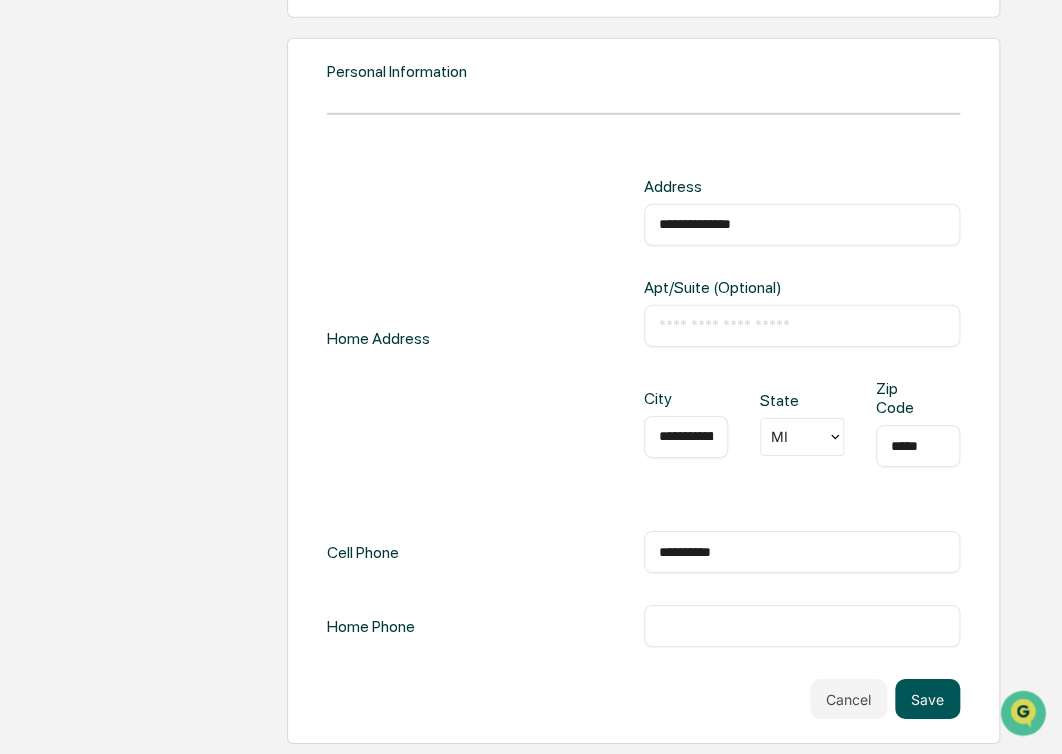 type on "**********" 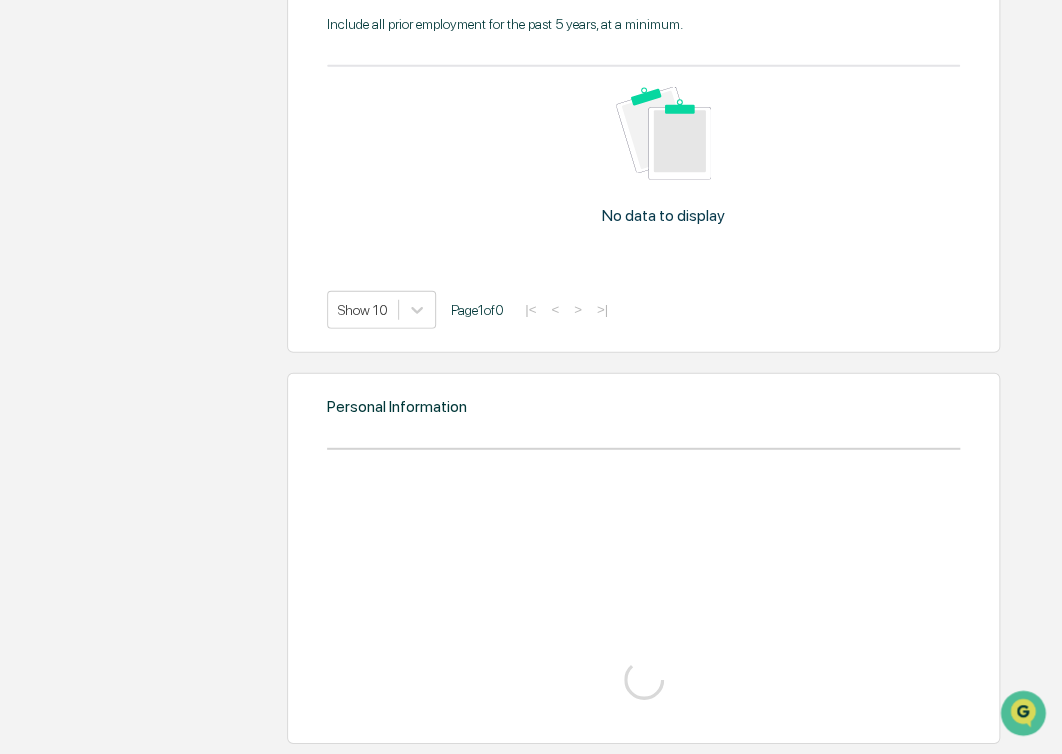 scroll, scrollTop: 2011, scrollLeft: 0, axis: vertical 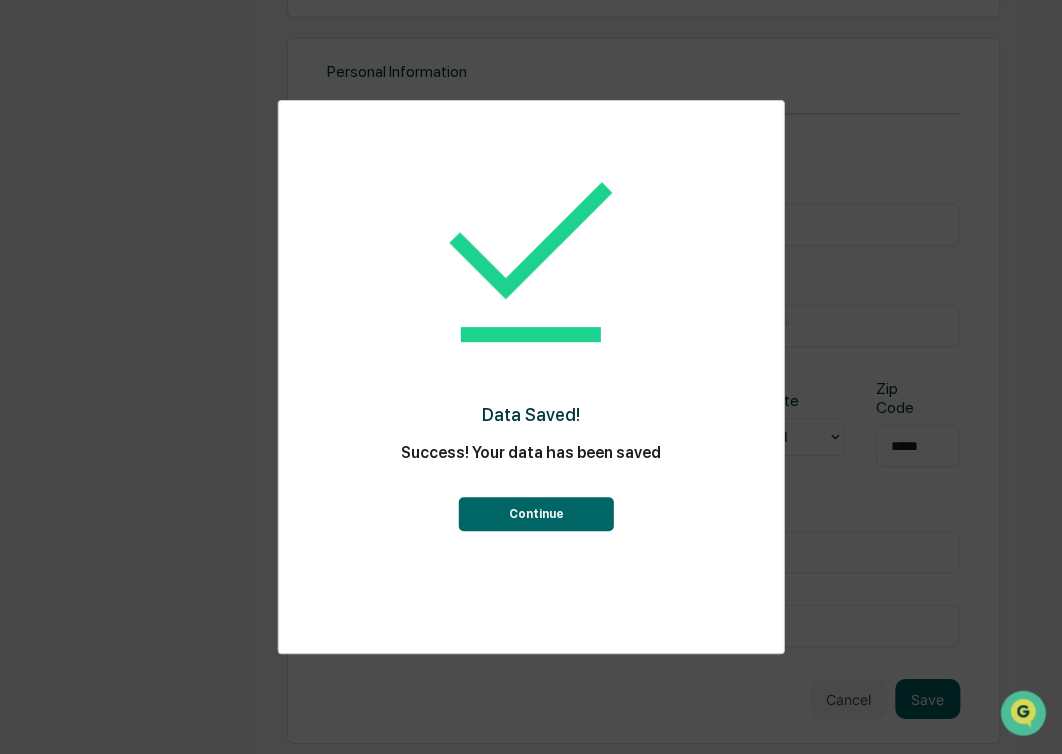 click on "Continue" at bounding box center [535, 514] 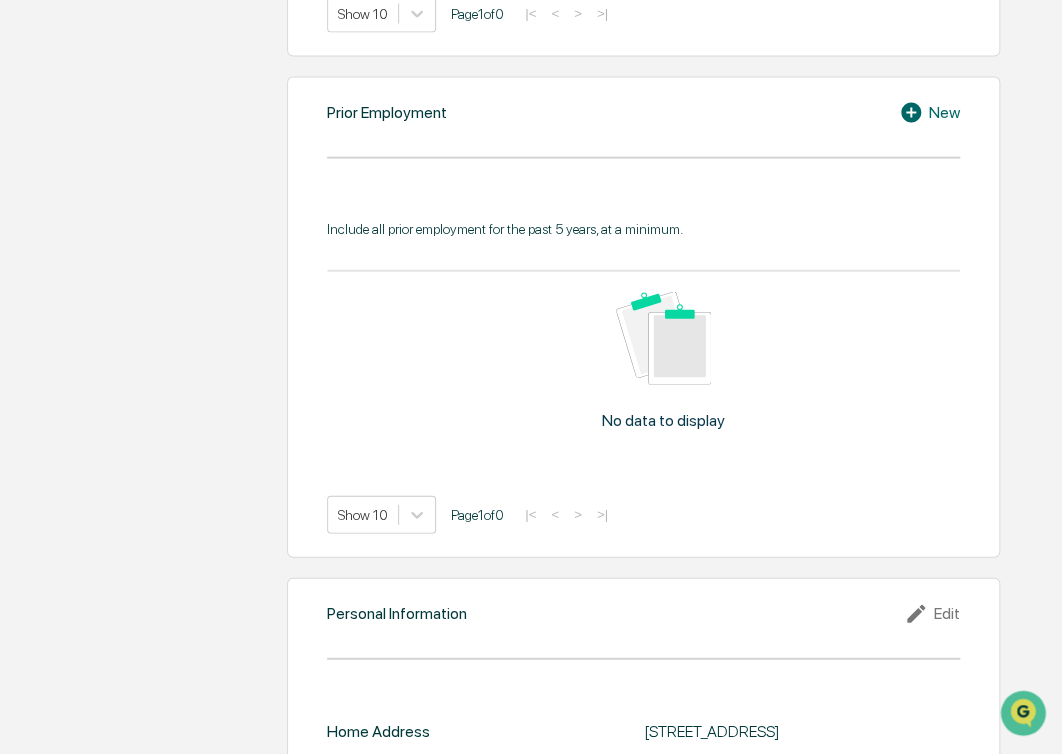 scroll, scrollTop: 1653, scrollLeft: 0, axis: vertical 